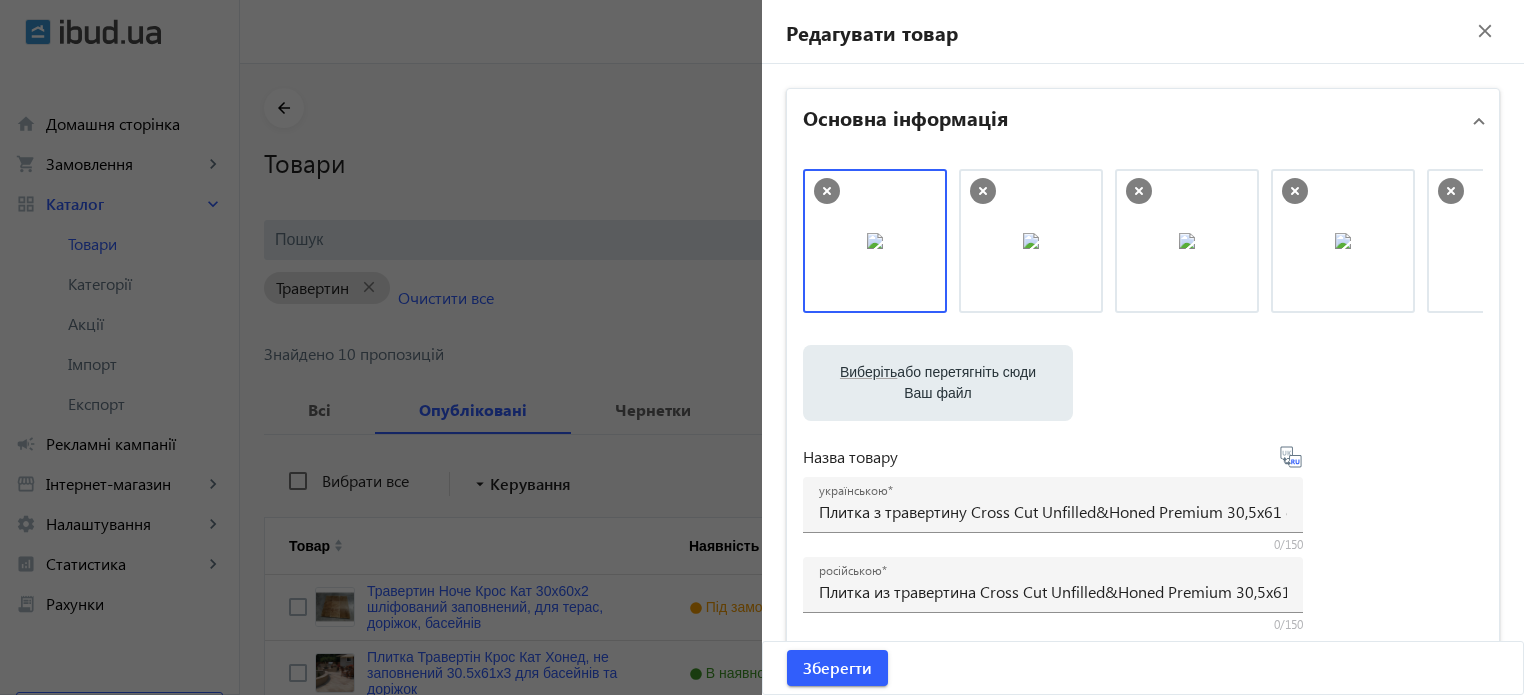 scroll, scrollTop: 644, scrollLeft: 0, axis: vertical 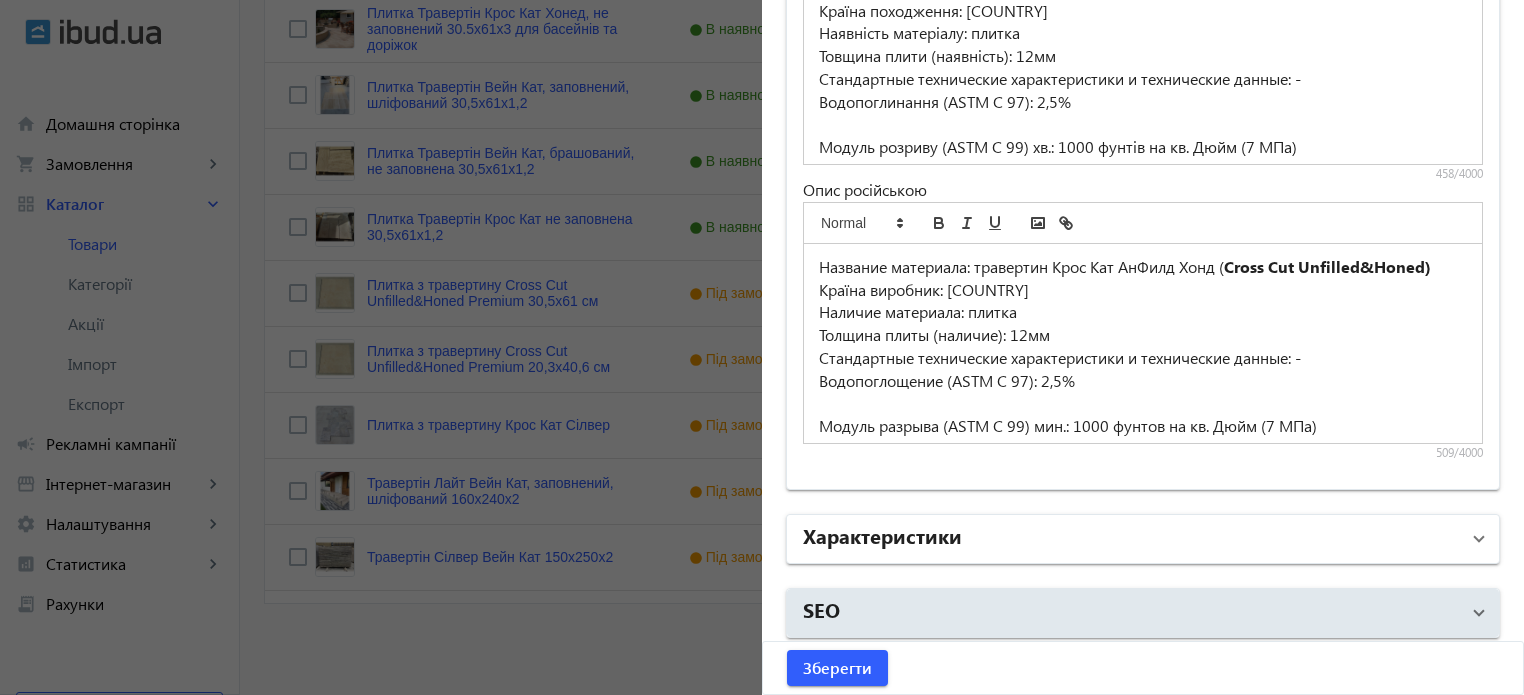 click on "Характеристики" at bounding box center [1131, 539] 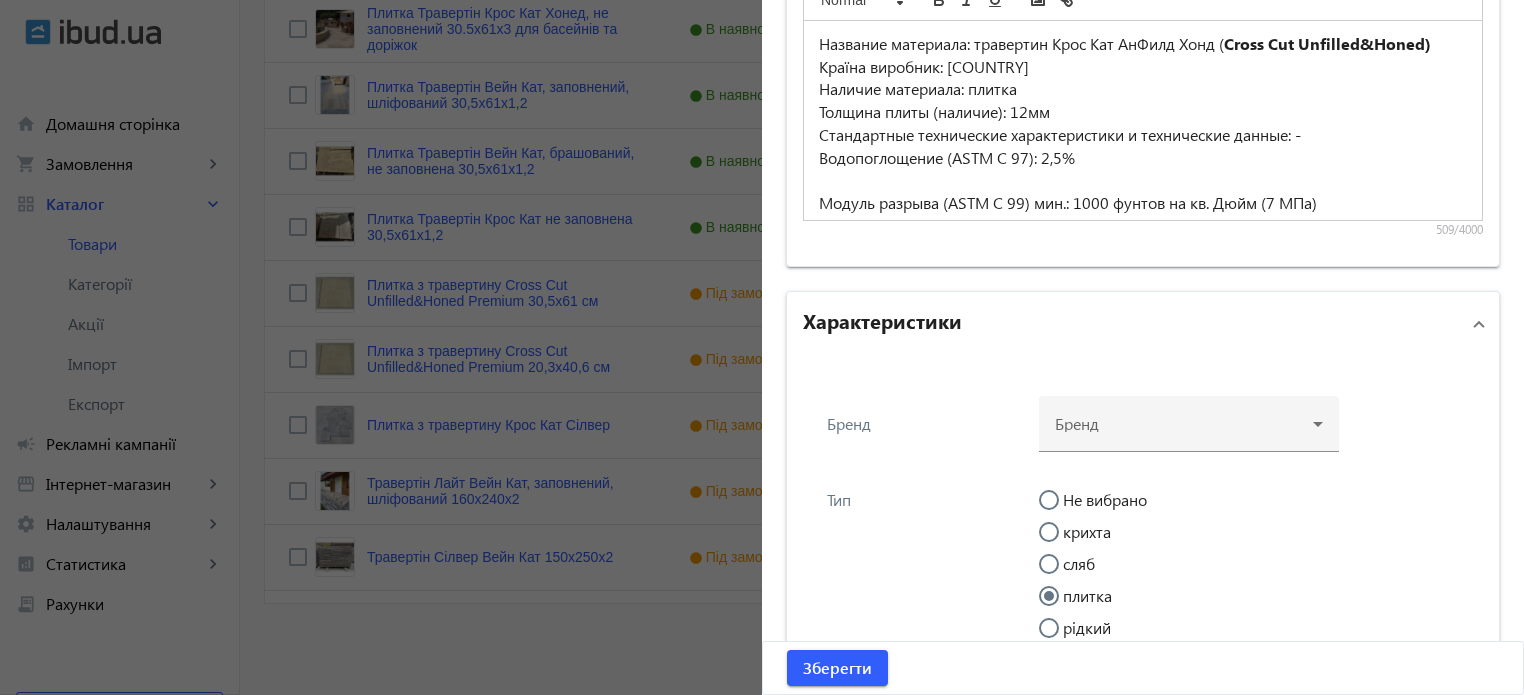scroll, scrollTop: 1833, scrollLeft: 0, axis: vertical 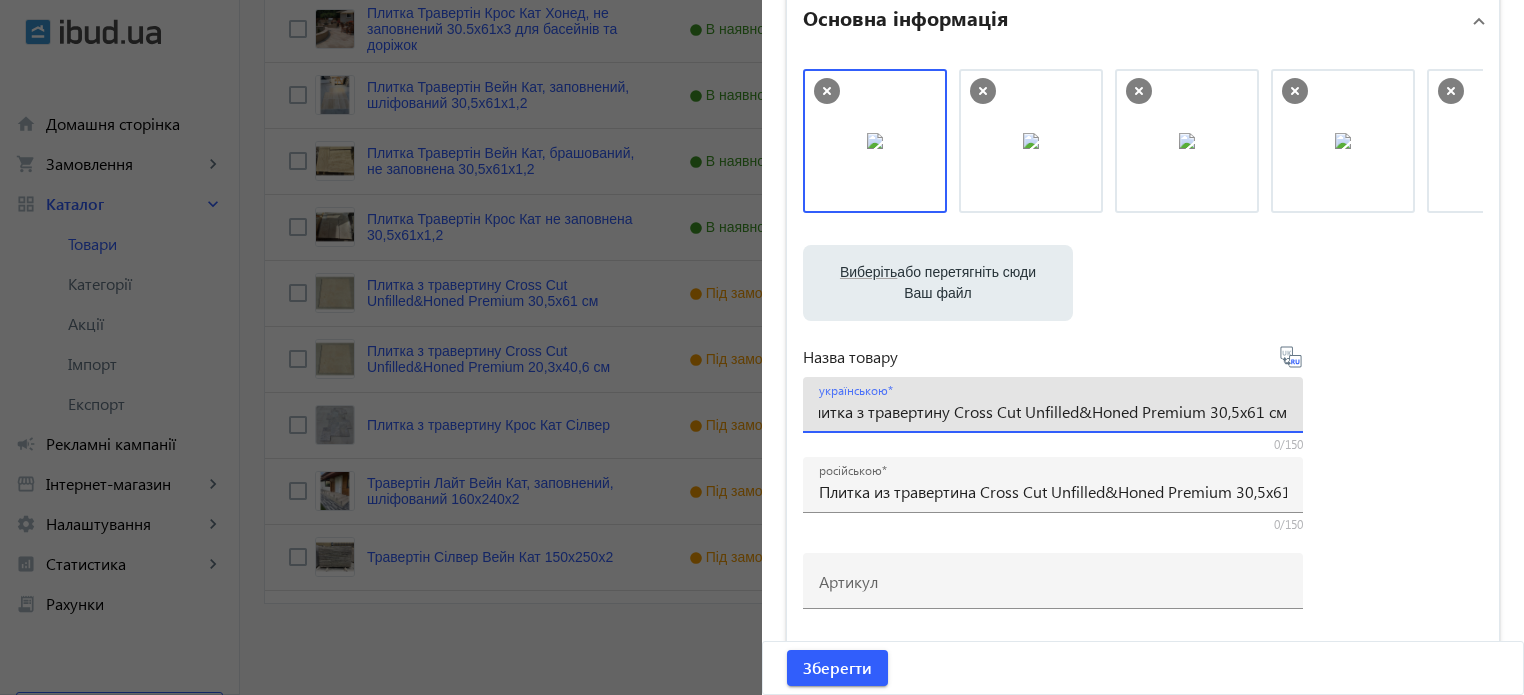 drag, startPoint x: 969, startPoint y: 416, endPoint x: 1382, endPoint y: 450, distance: 414.39716 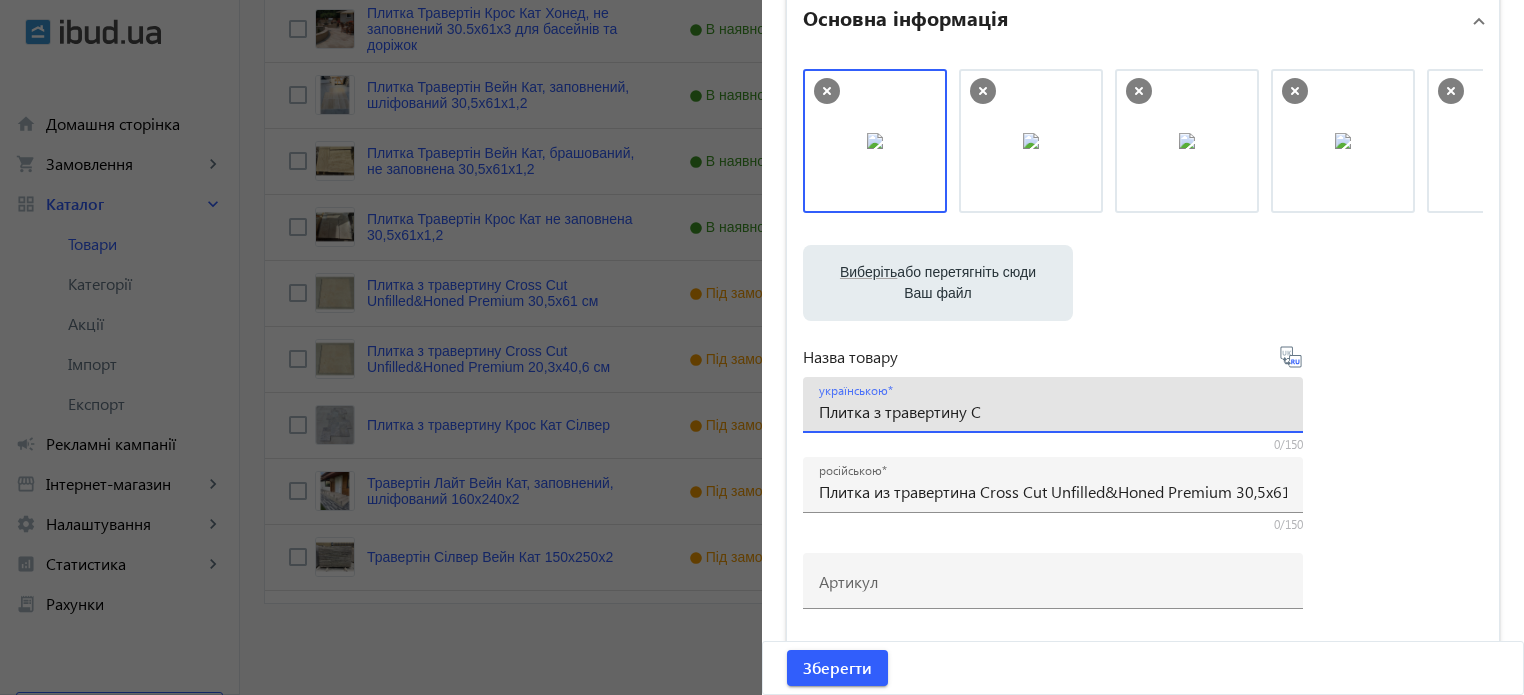 scroll, scrollTop: 0, scrollLeft: 0, axis: both 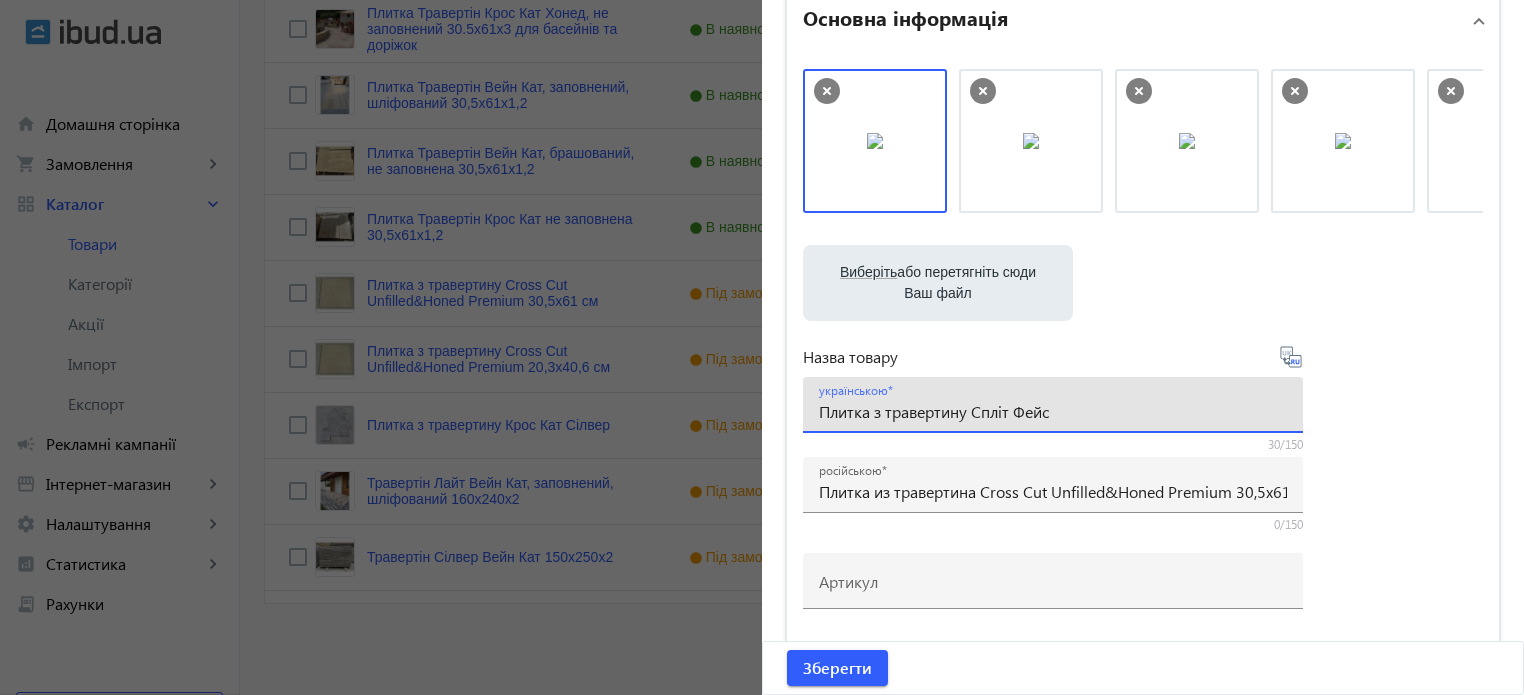type on "Плитка з травертину Спліт Фейс" 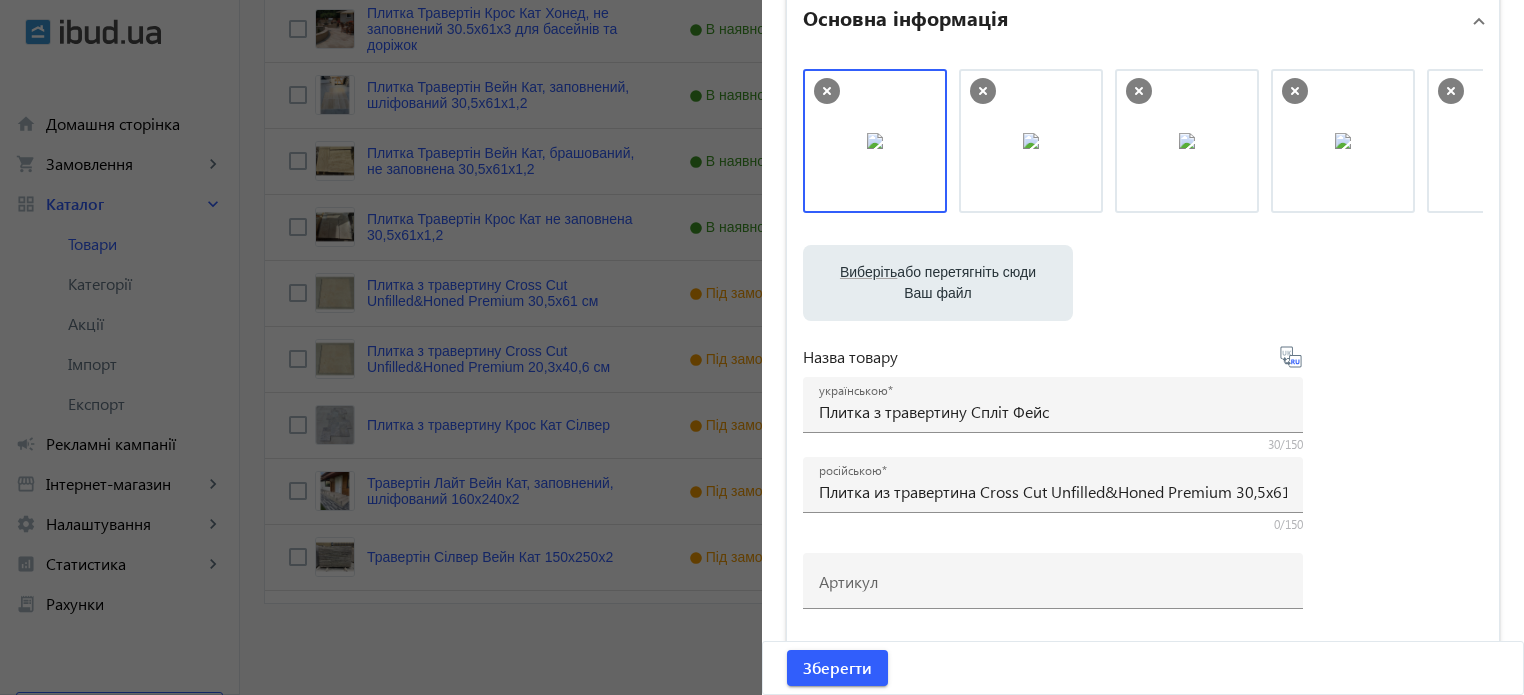 type on "Плитка из травертина Сплит Фейс" 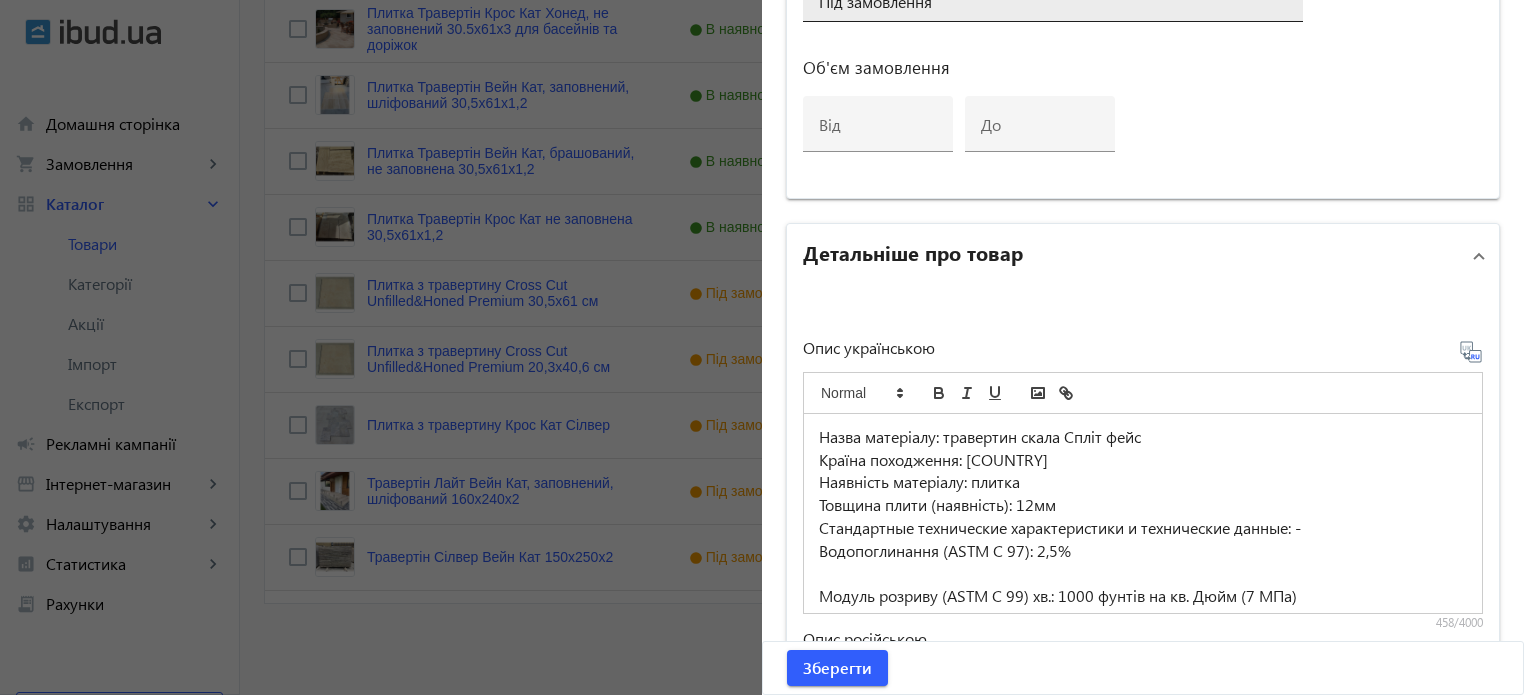 scroll, scrollTop: 1200, scrollLeft: 0, axis: vertical 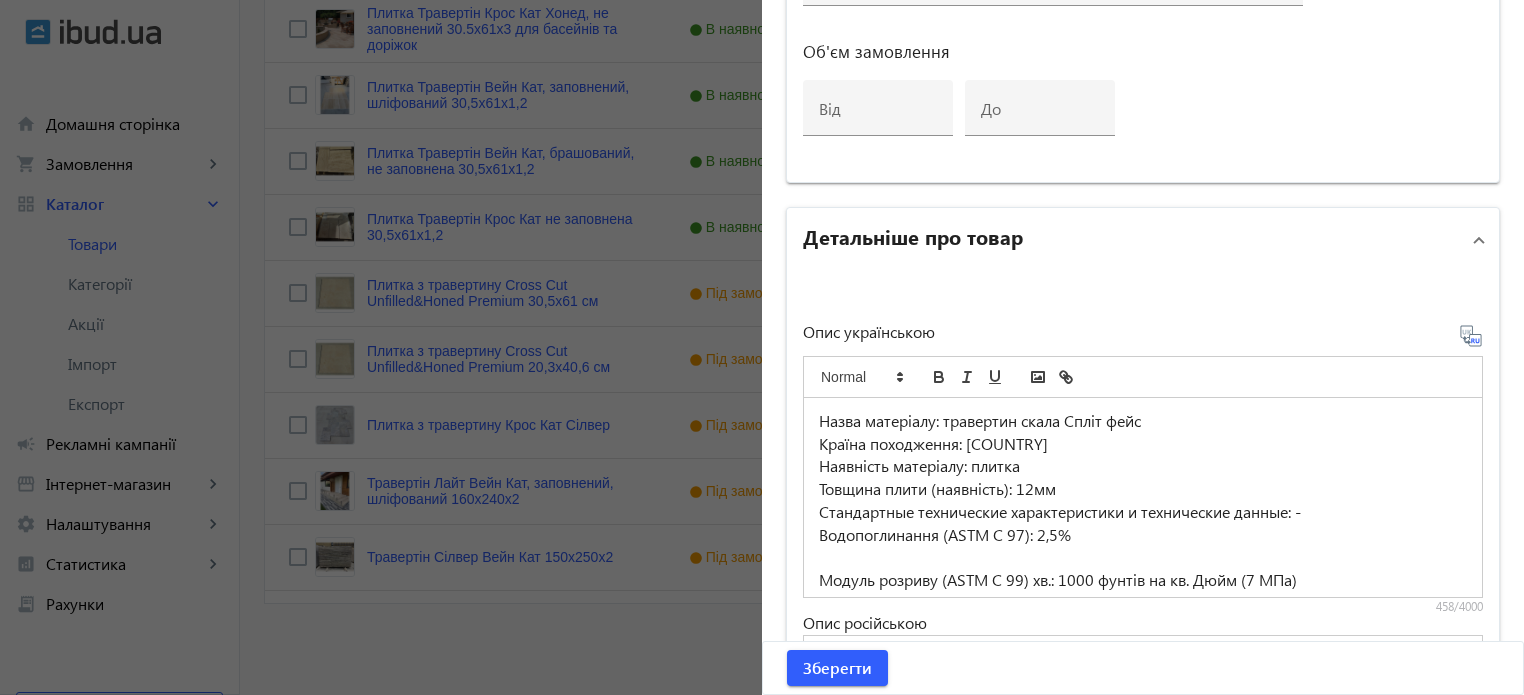 click on "Наявність матеріалу: плитка" at bounding box center [1143, 466] 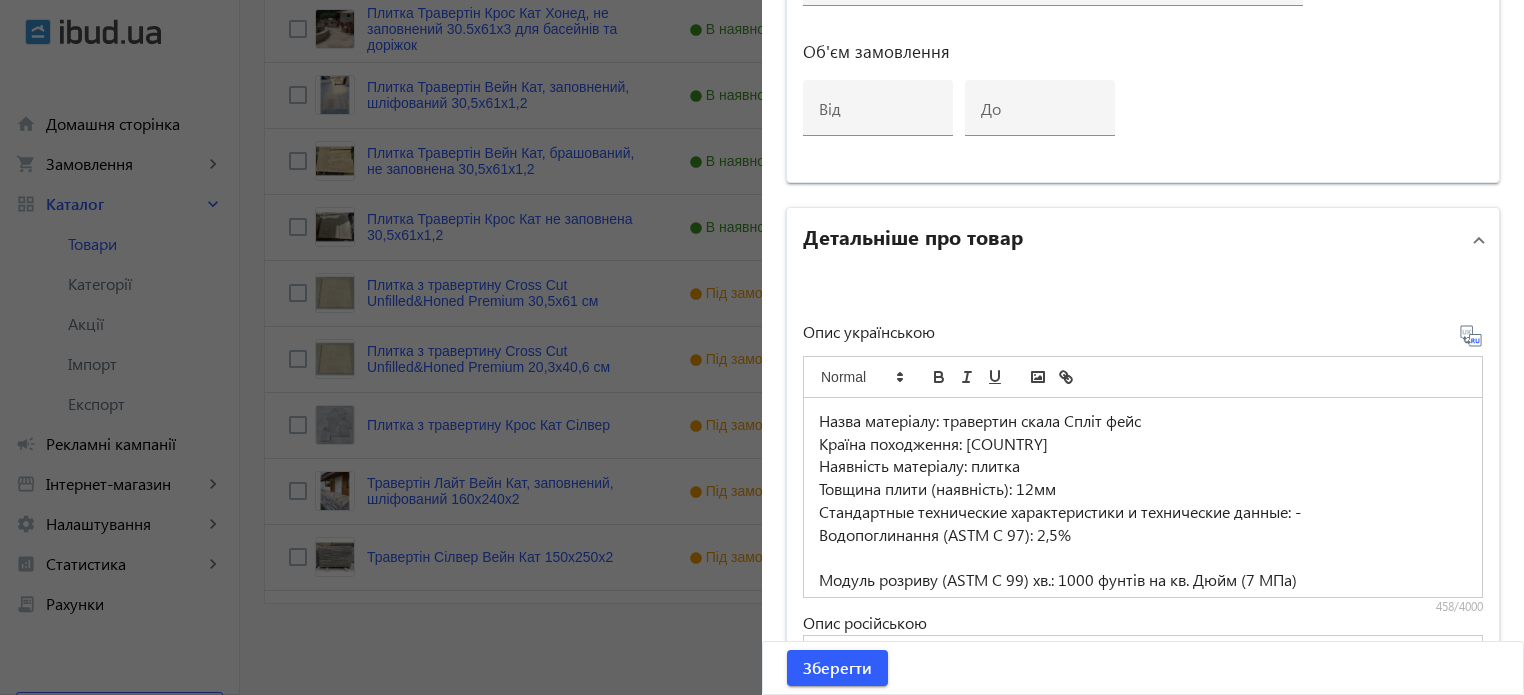type 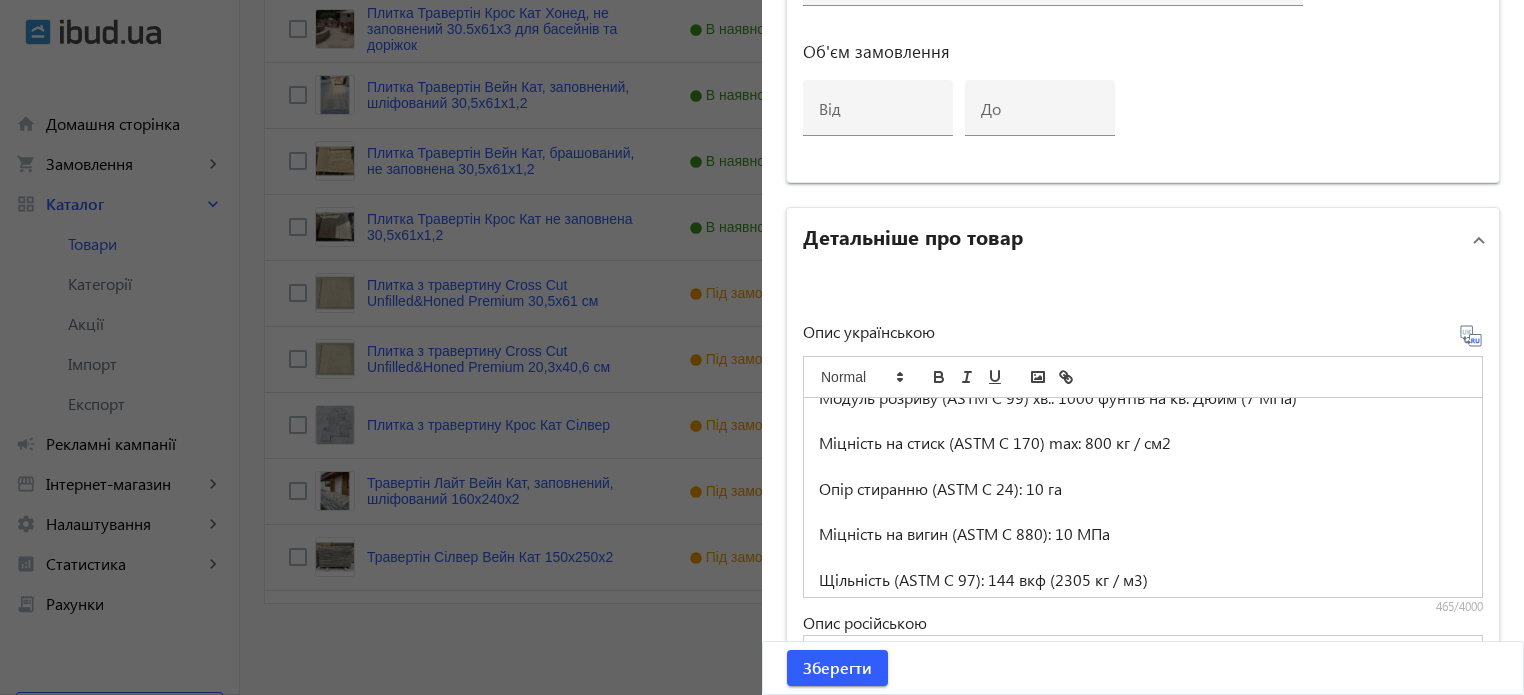 scroll, scrollTop: 188, scrollLeft: 0, axis: vertical 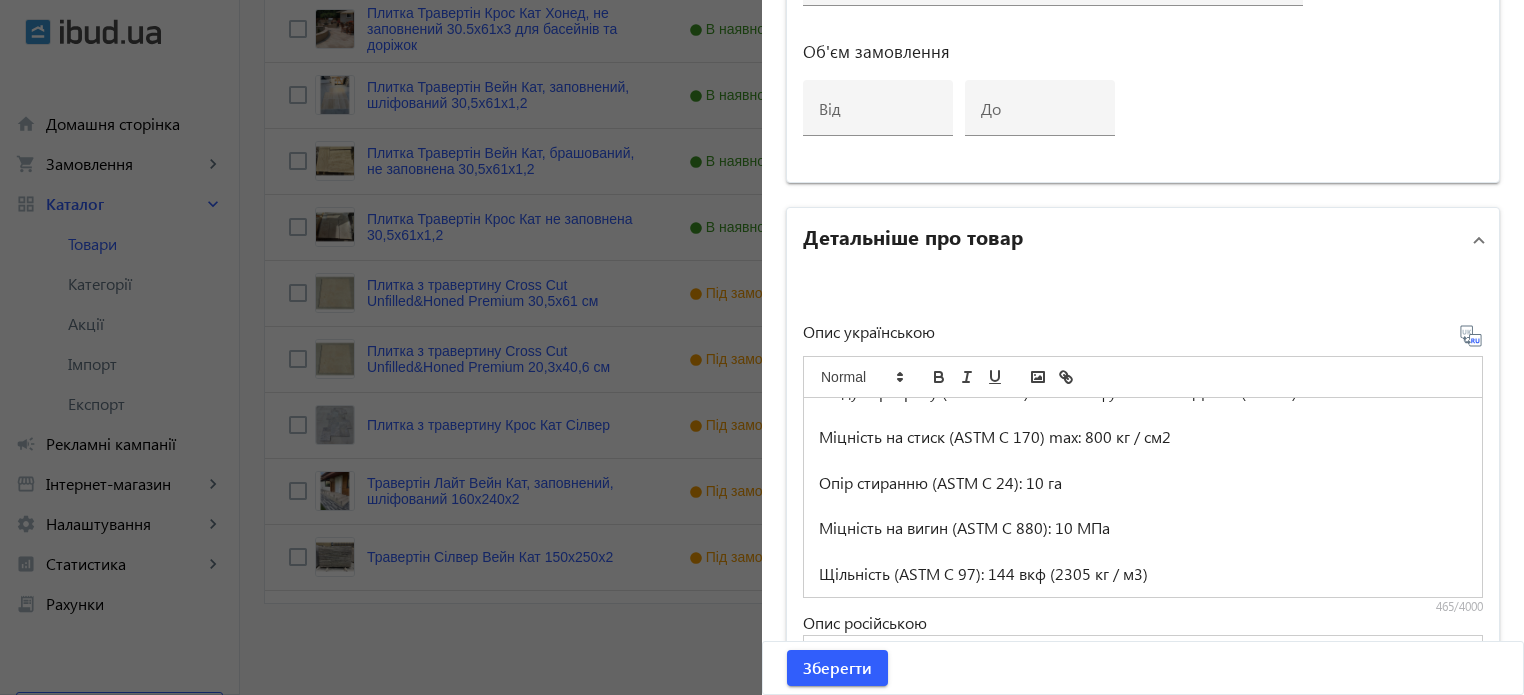 click 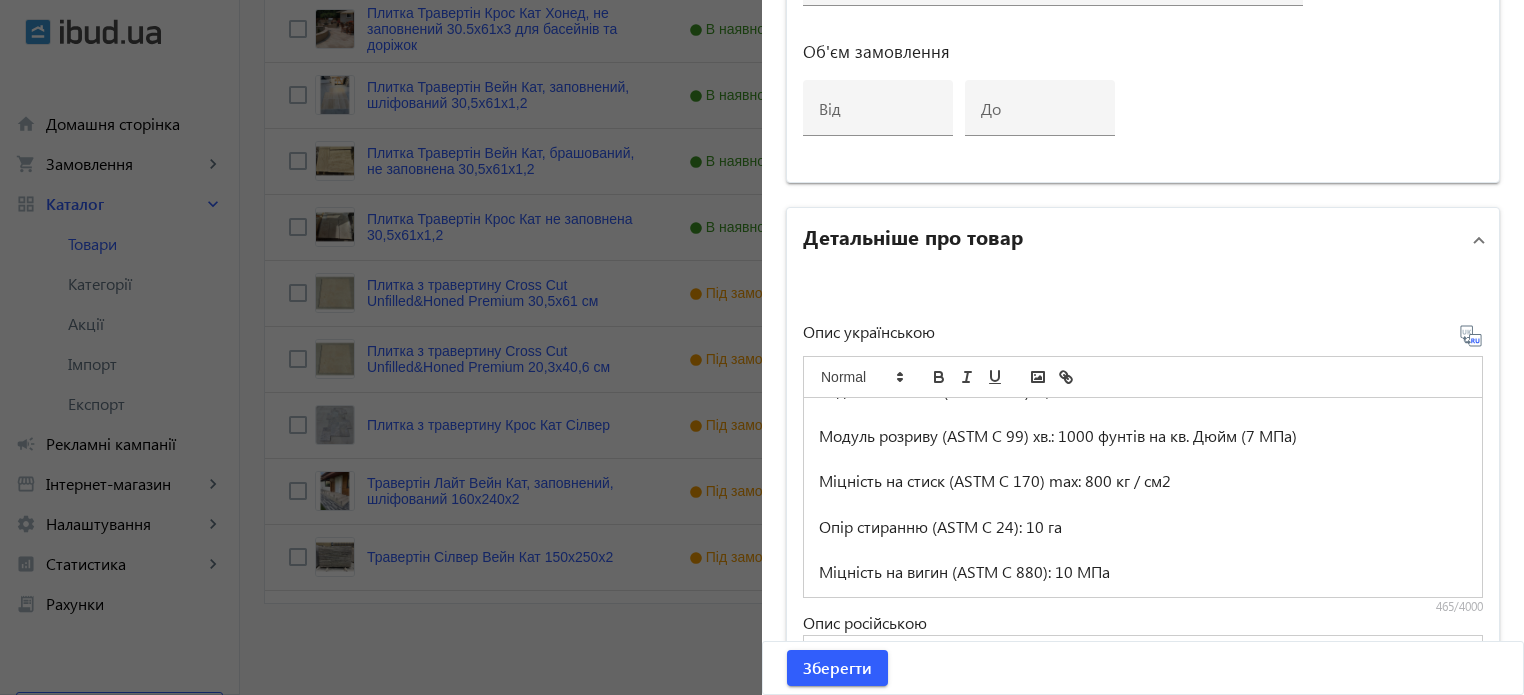 scroll, scrollTop: 0, scrollLeft: 0, axis: both 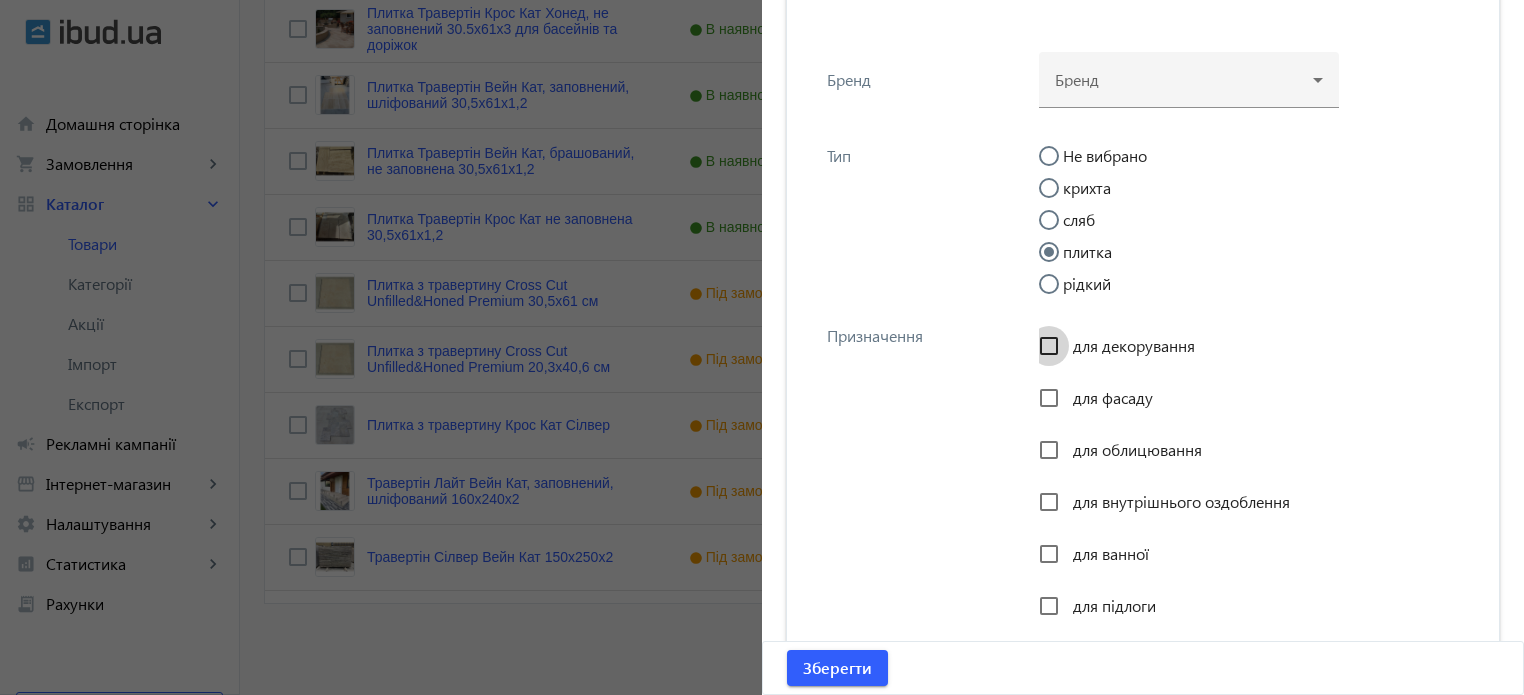 click on "для декорування" at bounding box center (1049, 346) 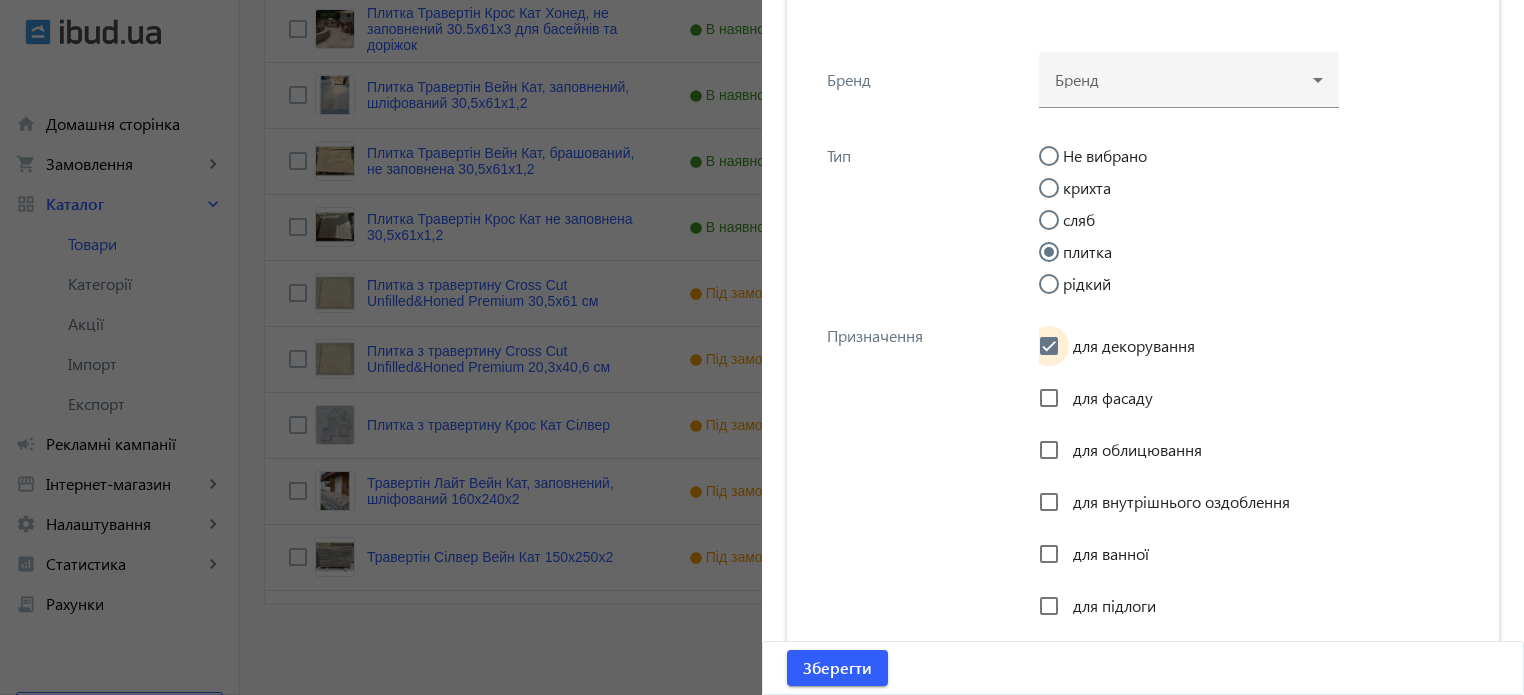 checkbox on "true" 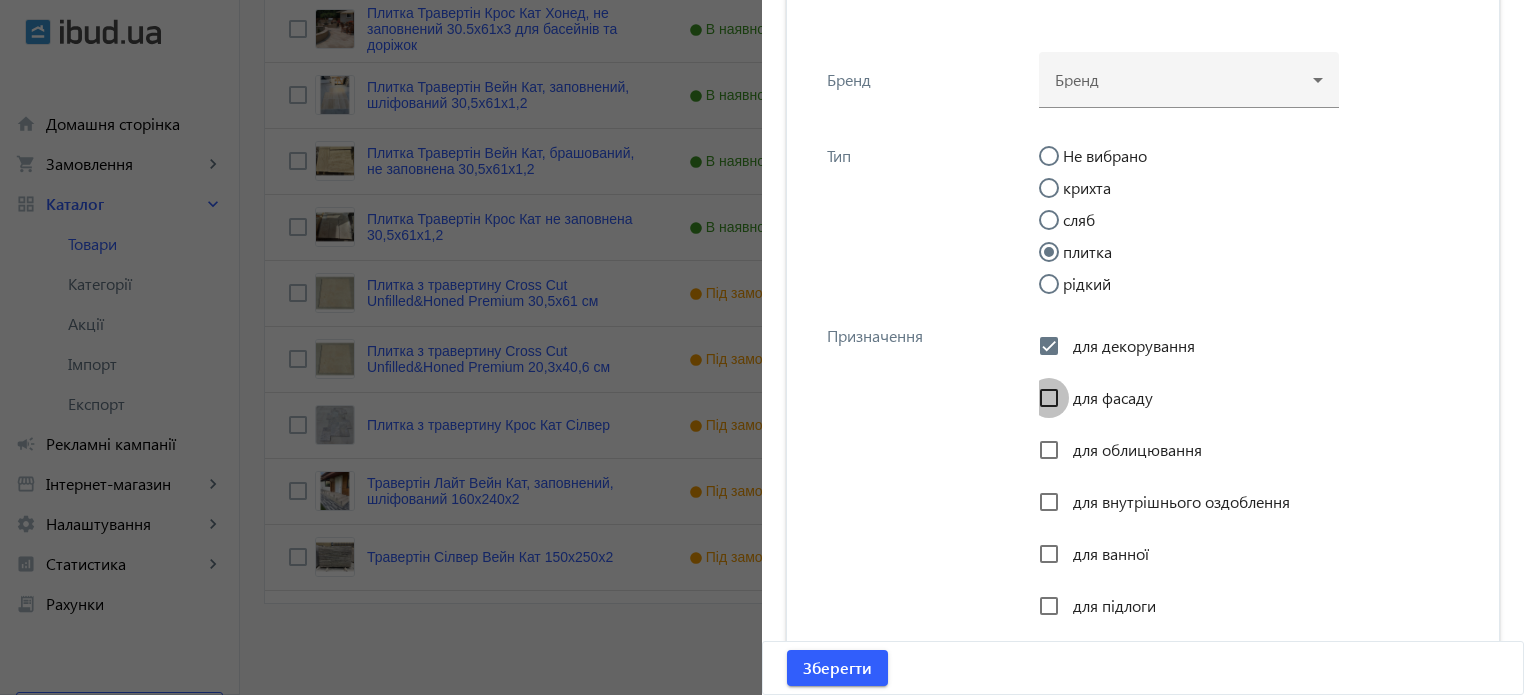 click on "для фасаду" at bounding box center [1049, 398] 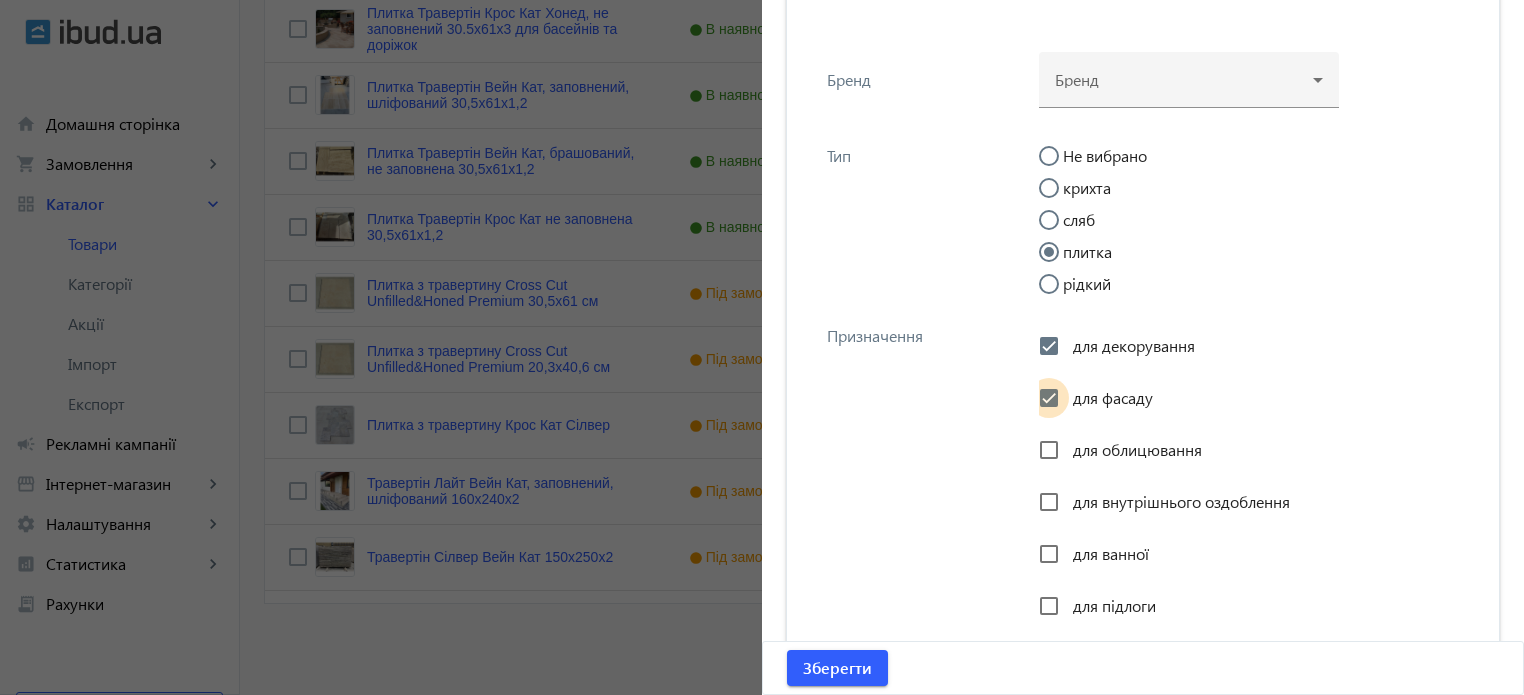 checkbox on "true" 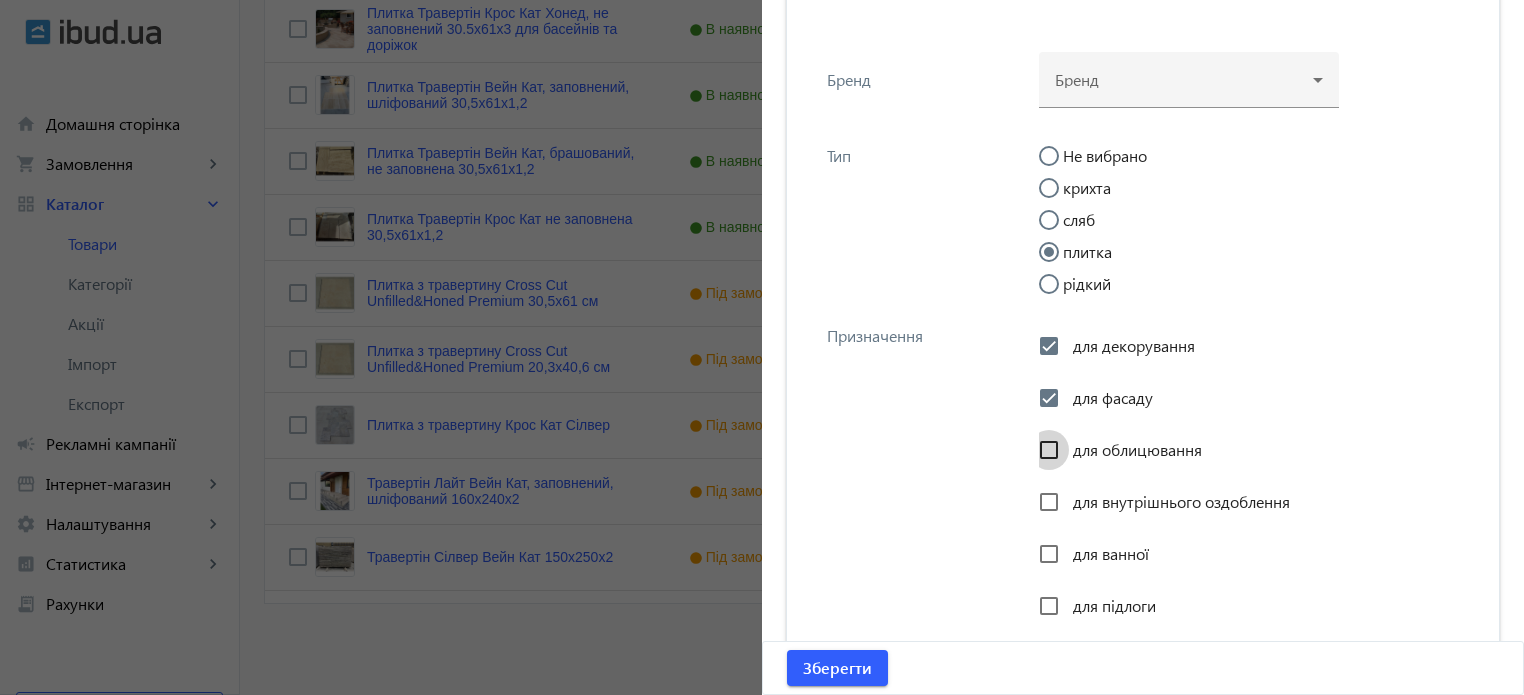 click on "для облицювання" at bounding box center (1049, 450) 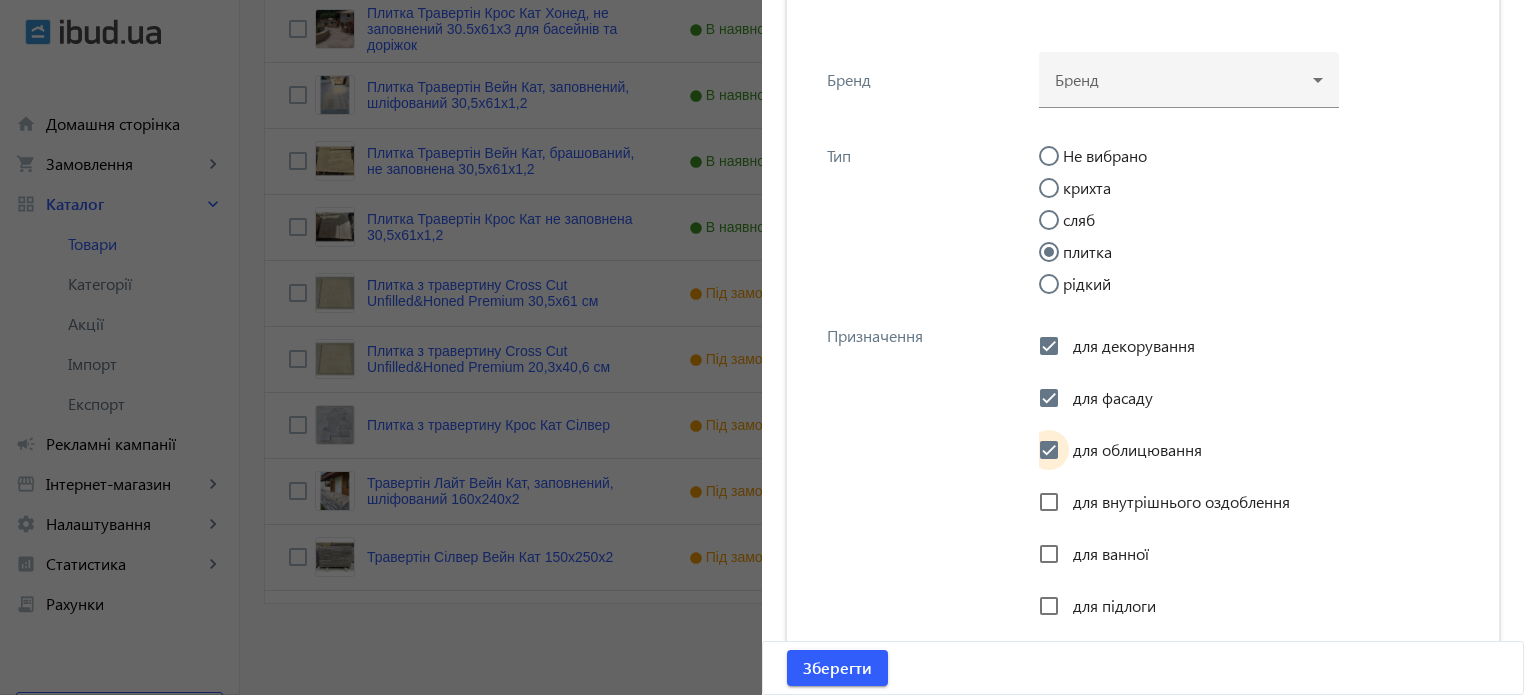 checkbox on "true" 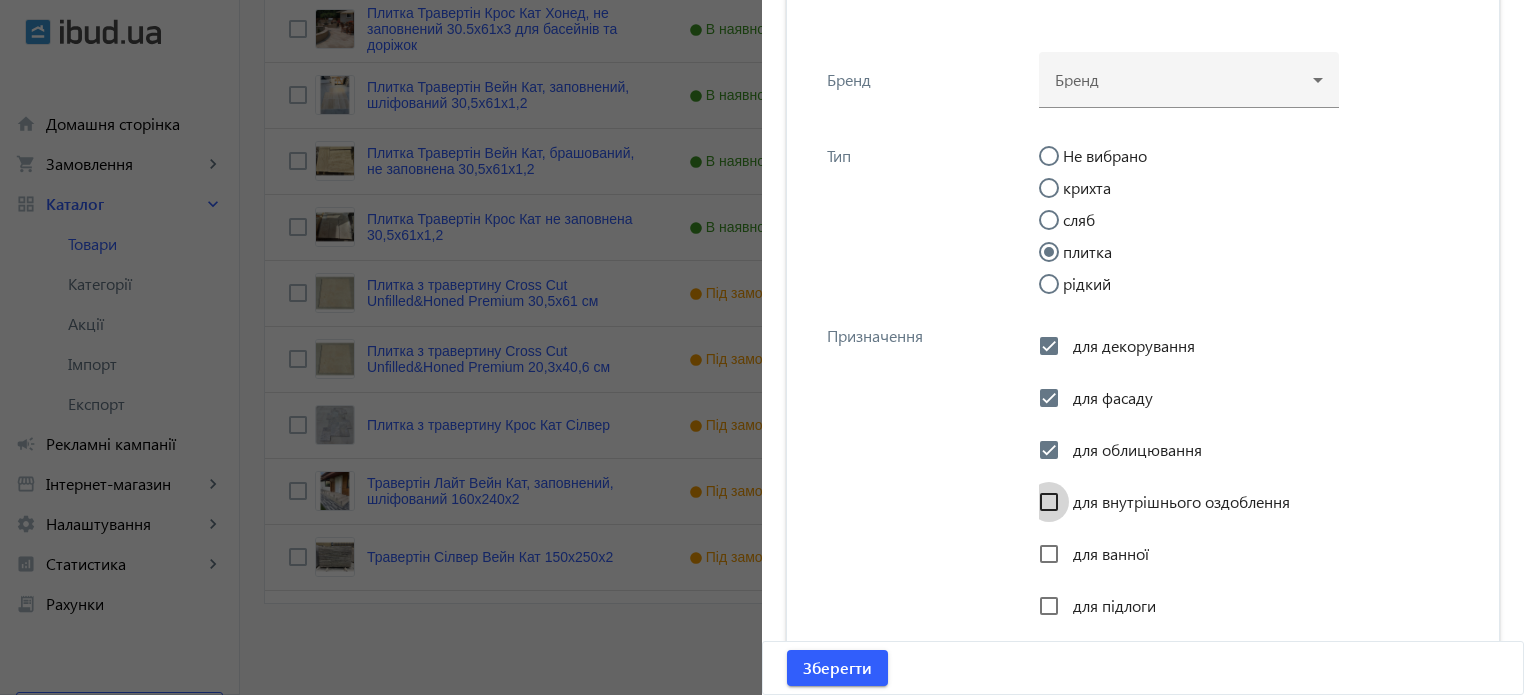 click on "для внутрішнього оздоблення" at bounding box center [1049, 502] 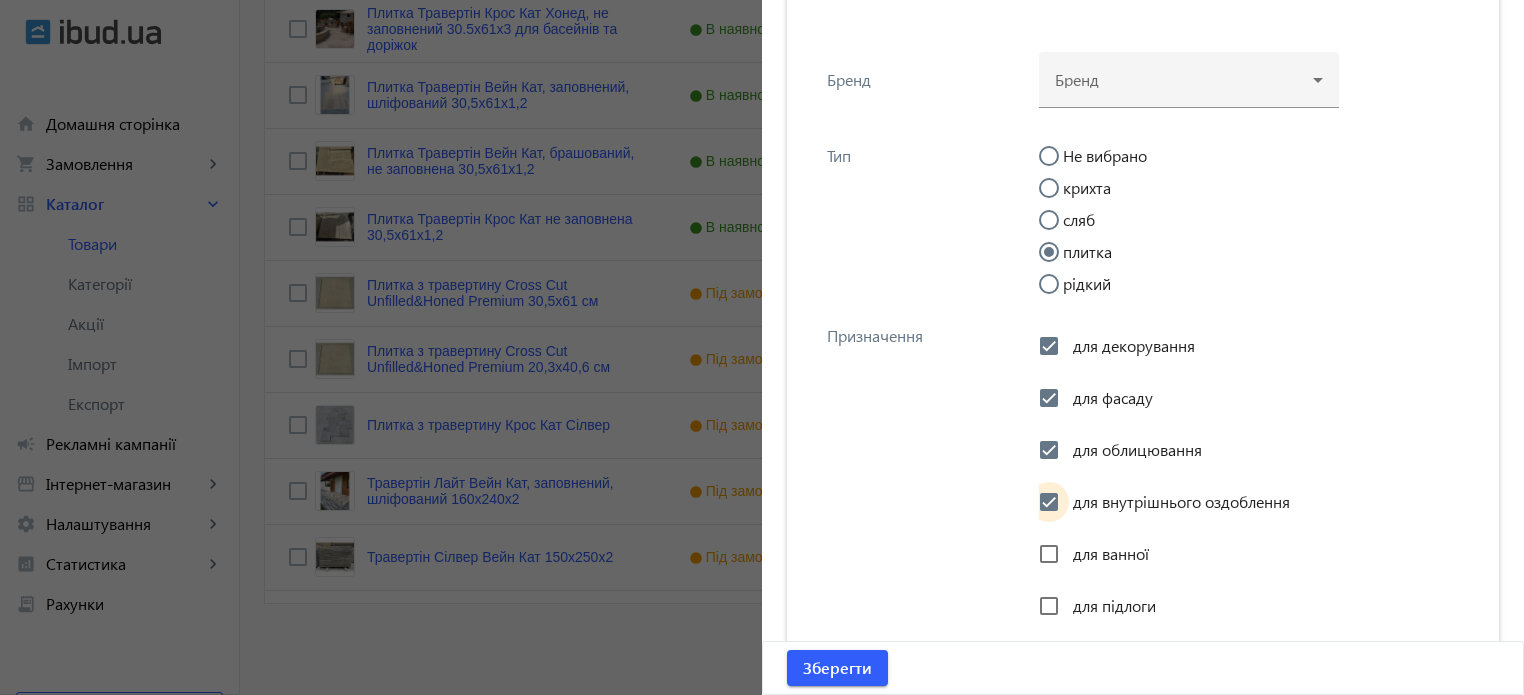 checkbox on "true" 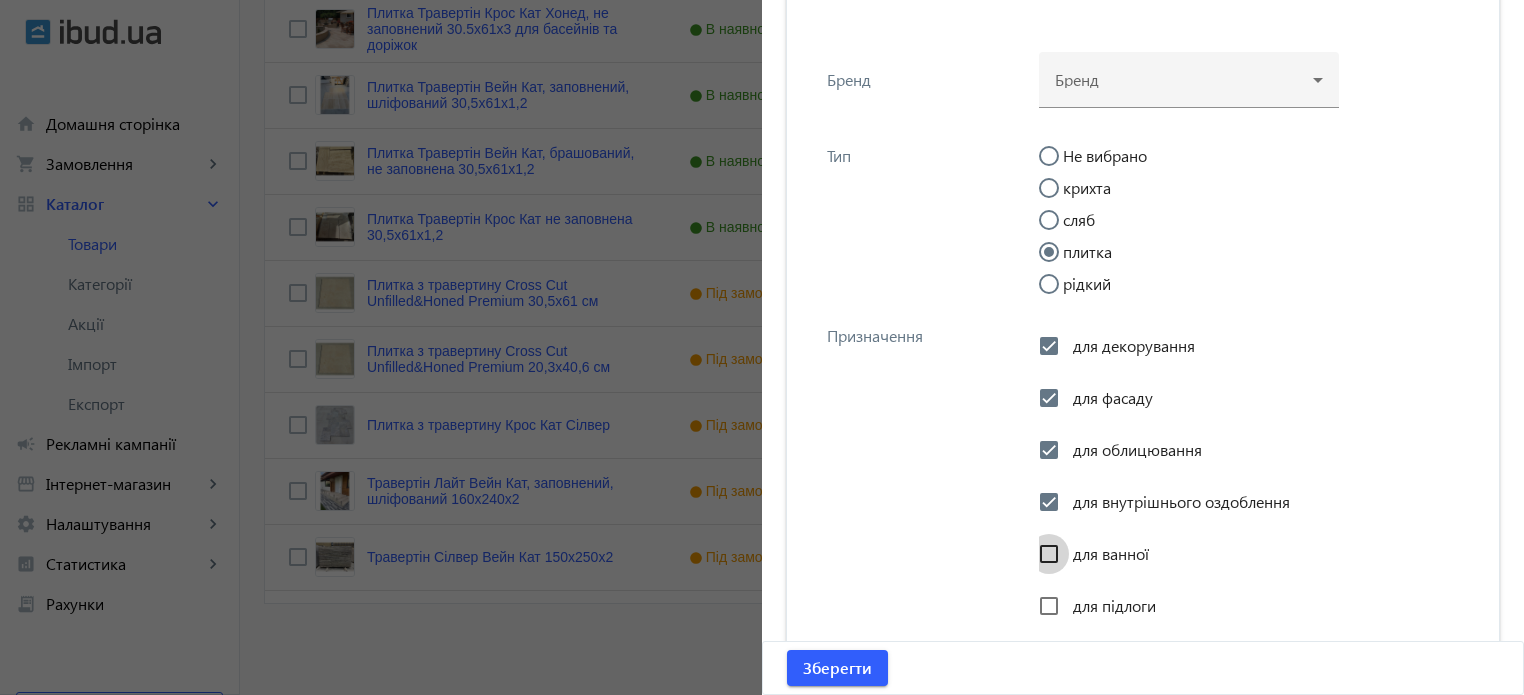 click on "для ванної" at bounding box center [1049, 554] 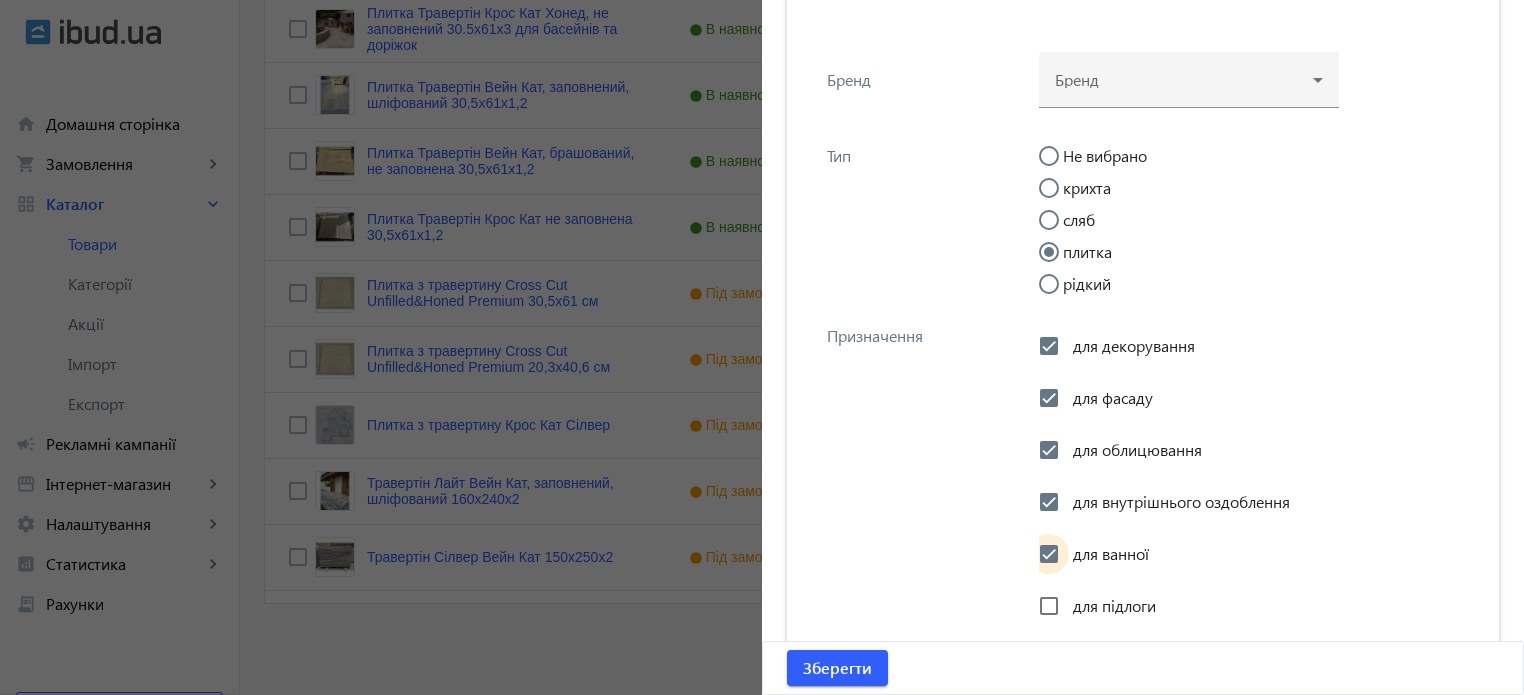 checkbox on "true" 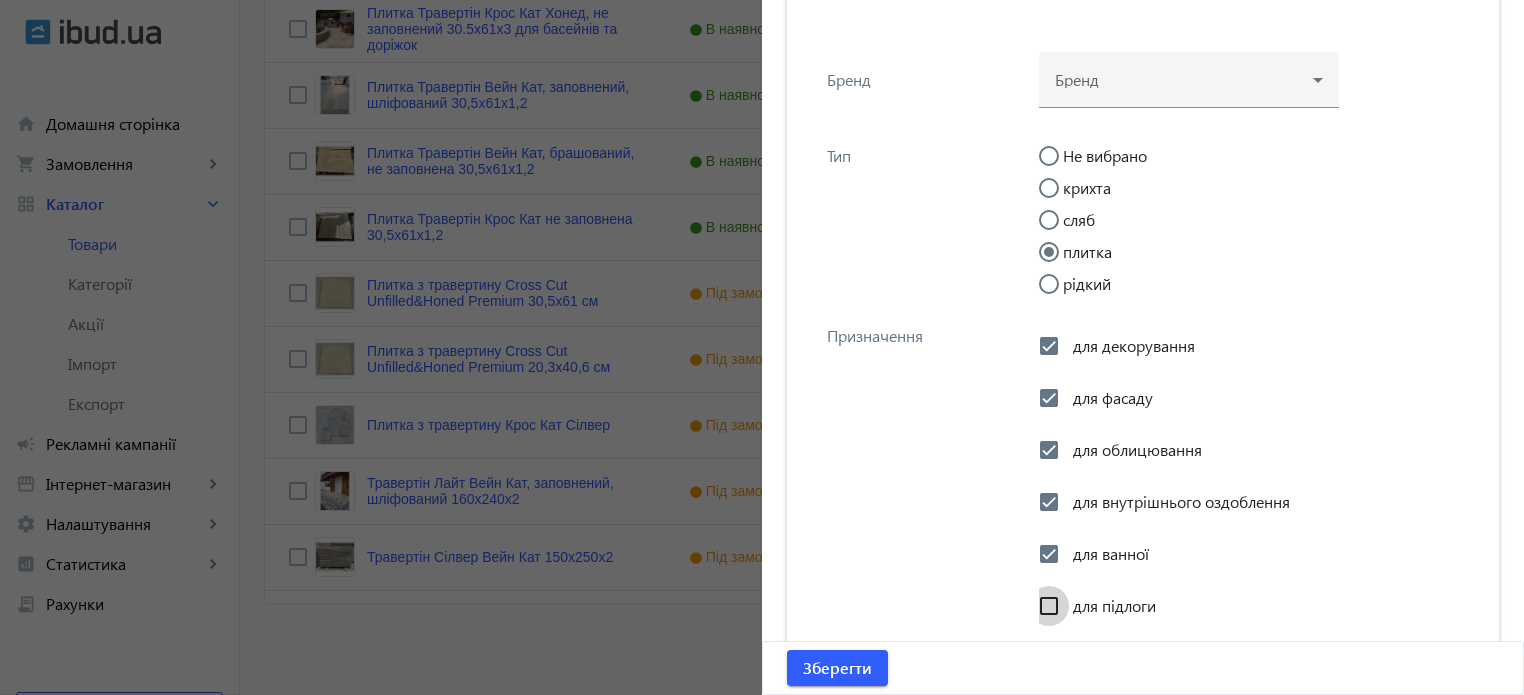 click on "для підлоги" at bounding box center [1049, 606] 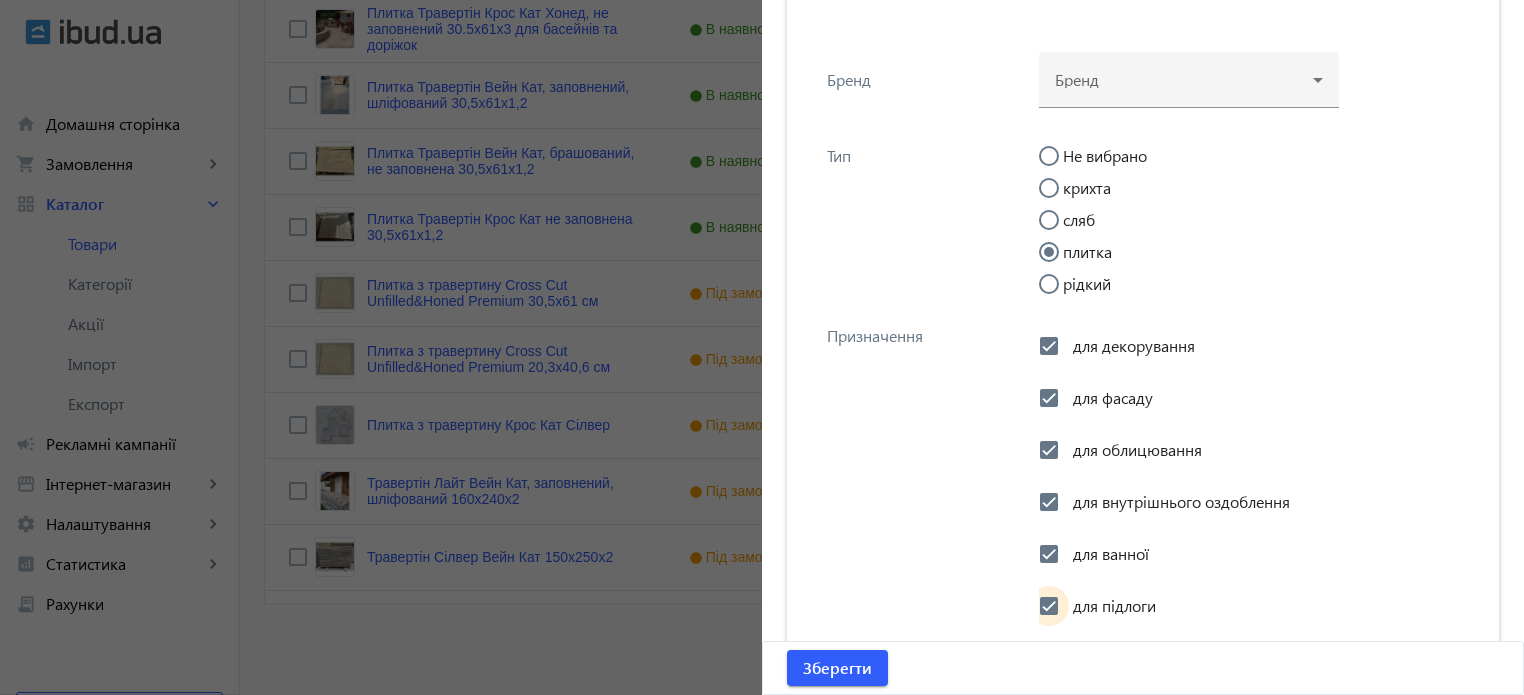 checkbox on "true" 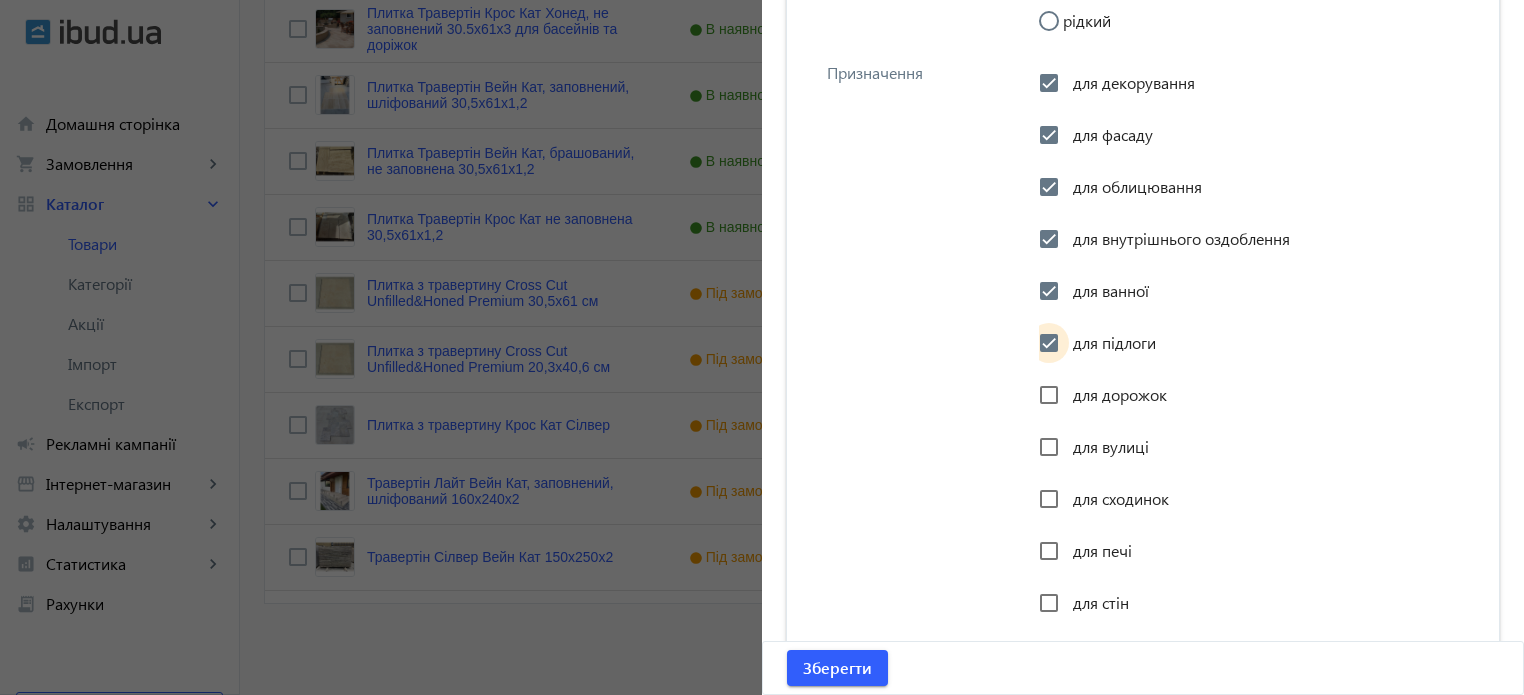 scroll, scrollTop: 2500, scrollLeft: 0, axis: vertical 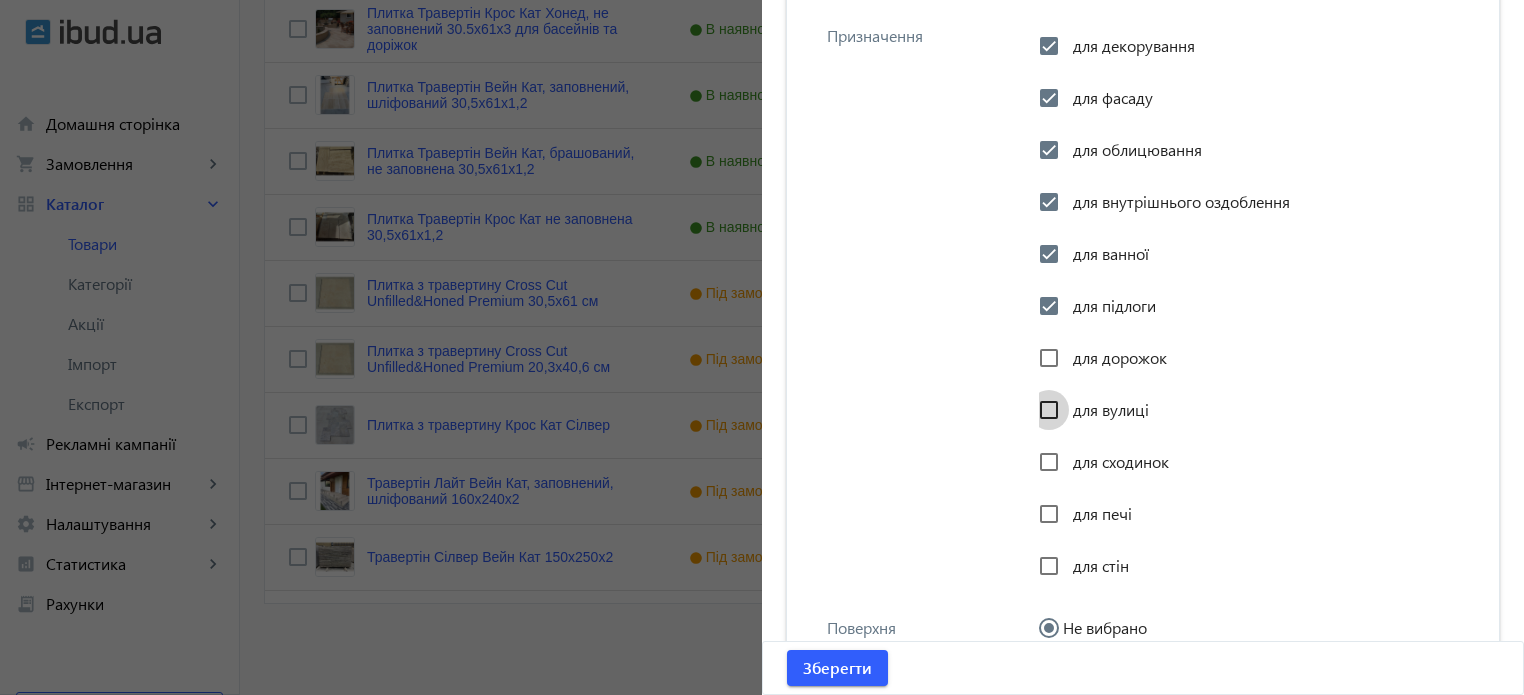 click on "для вулиці" at bounding box center [1049, 410] 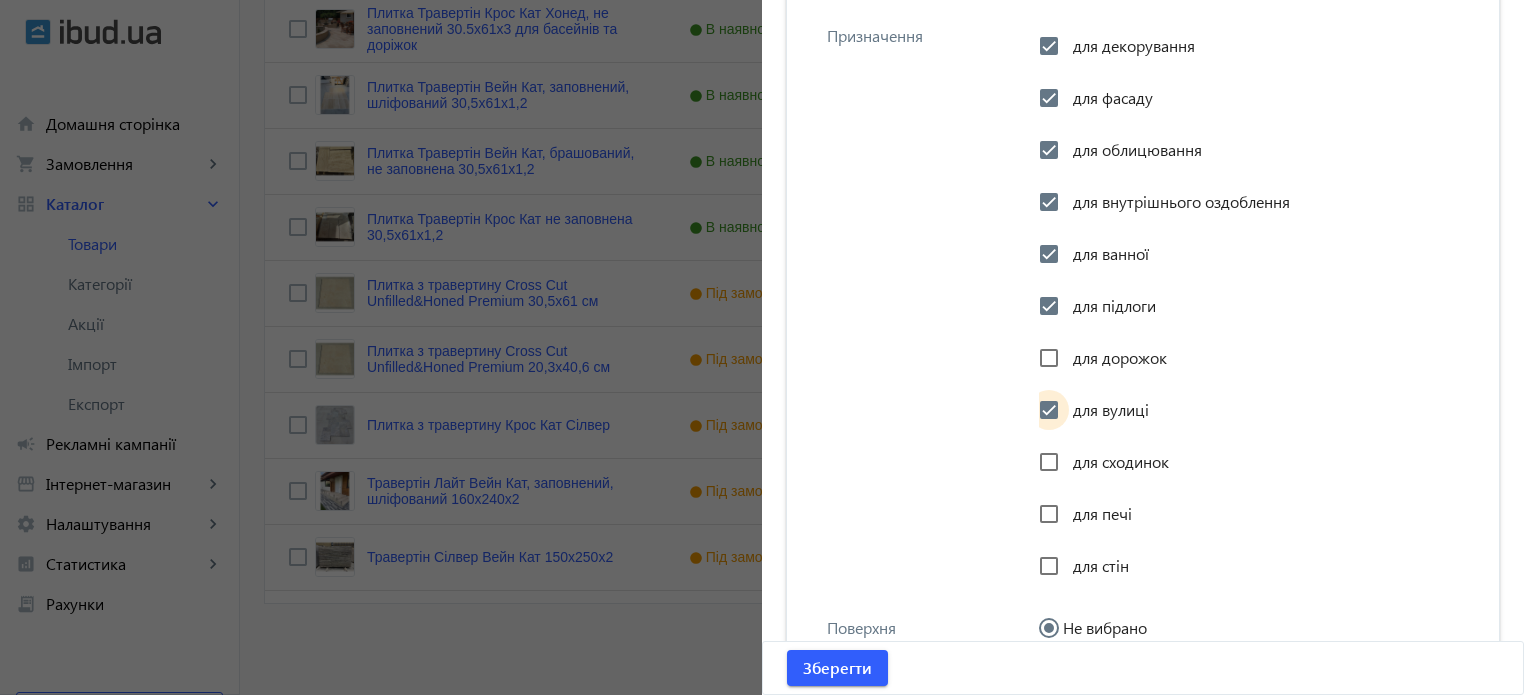 checkbox on "true" 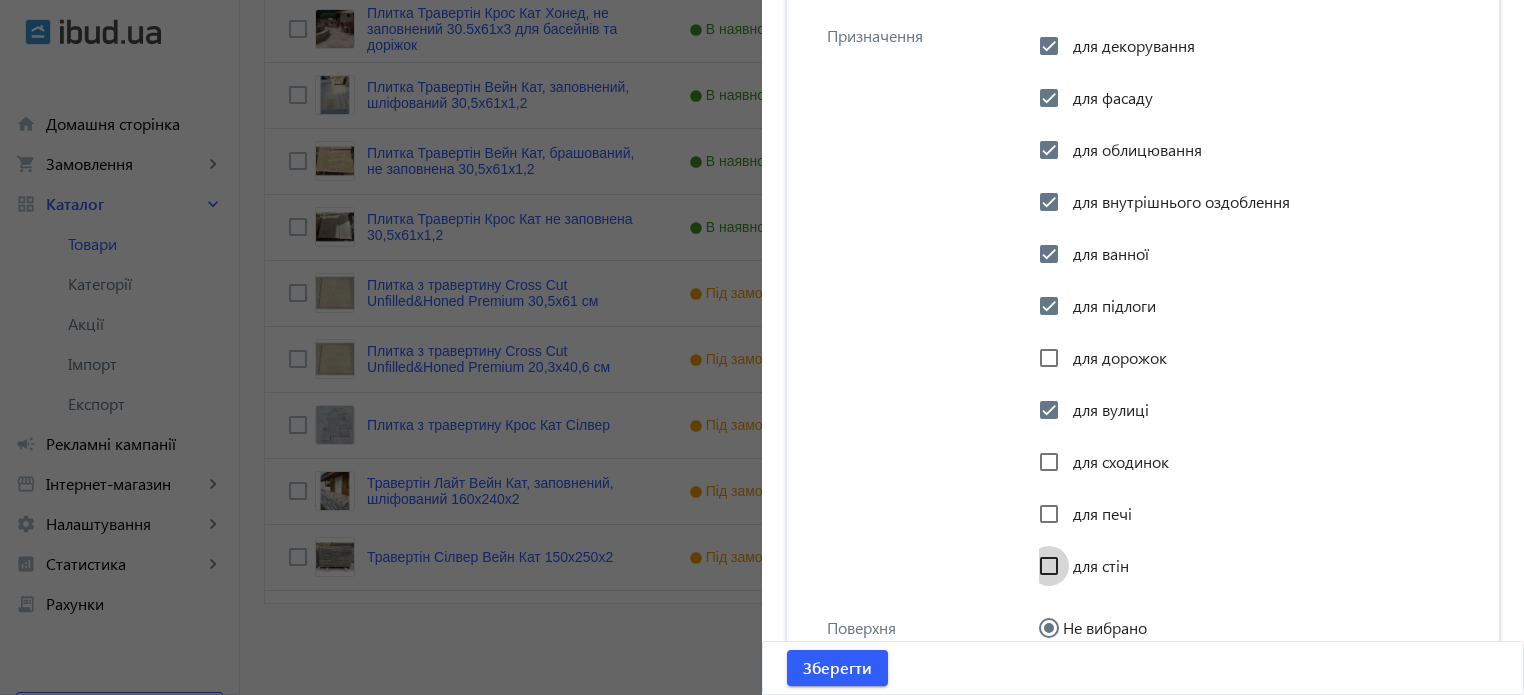 click on "для стін" at bounding box center (1049, 566) 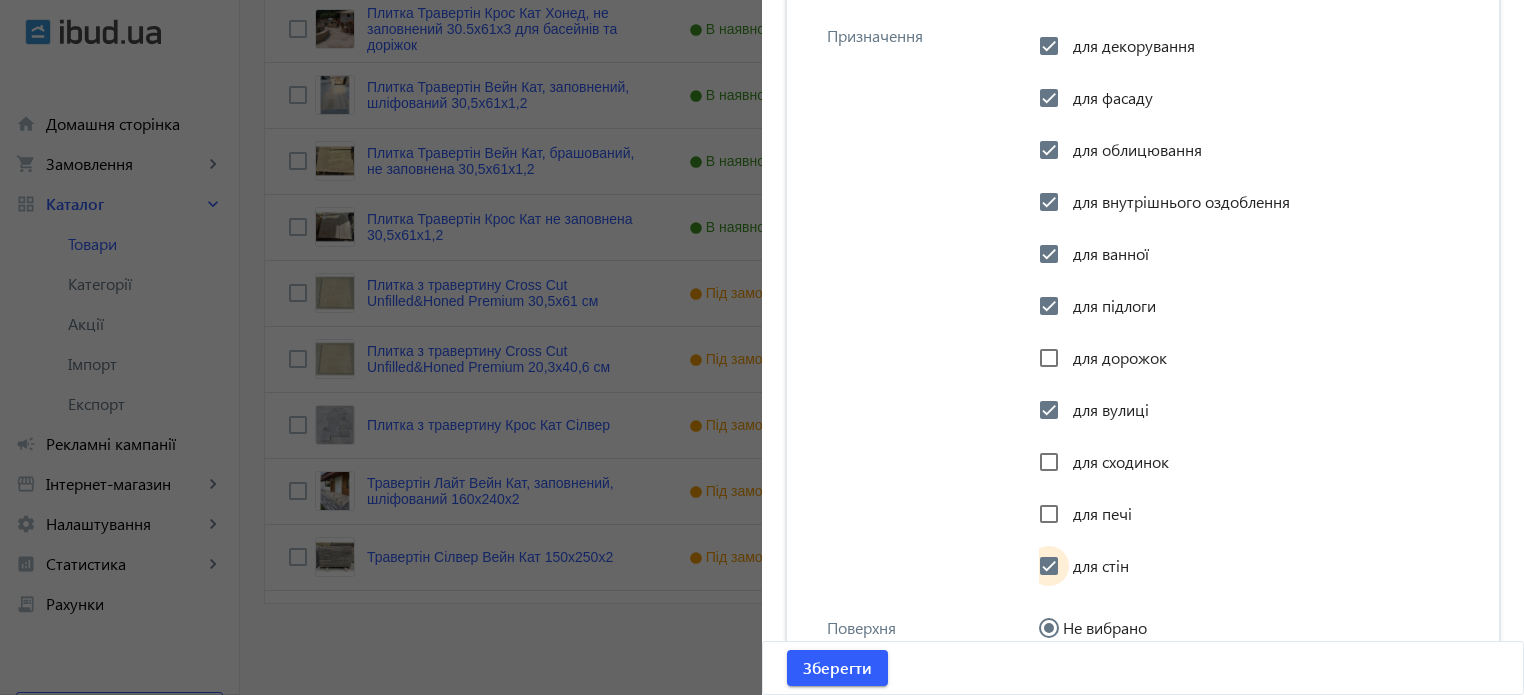 checkbox on "true" 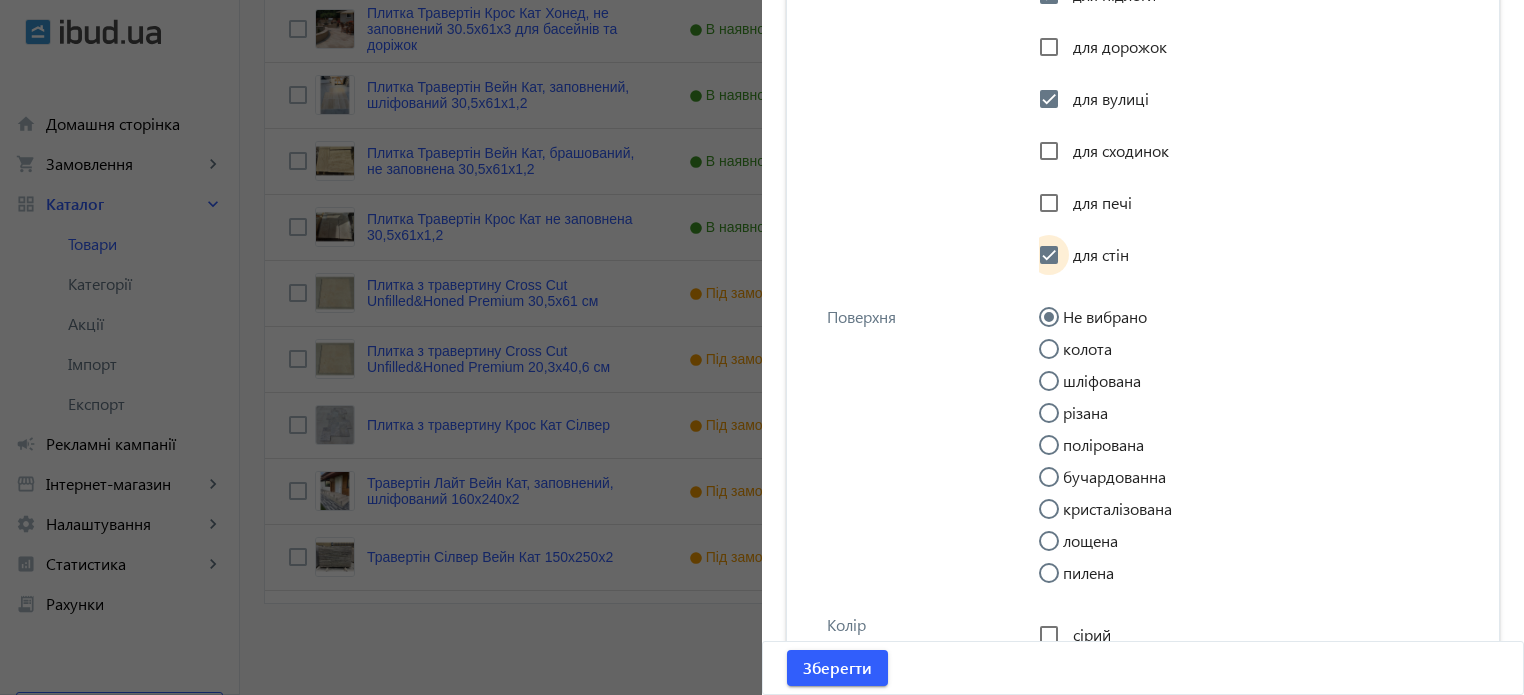 scroll, scrollTop: 2900, scrollLeft: 0, axis: vertical 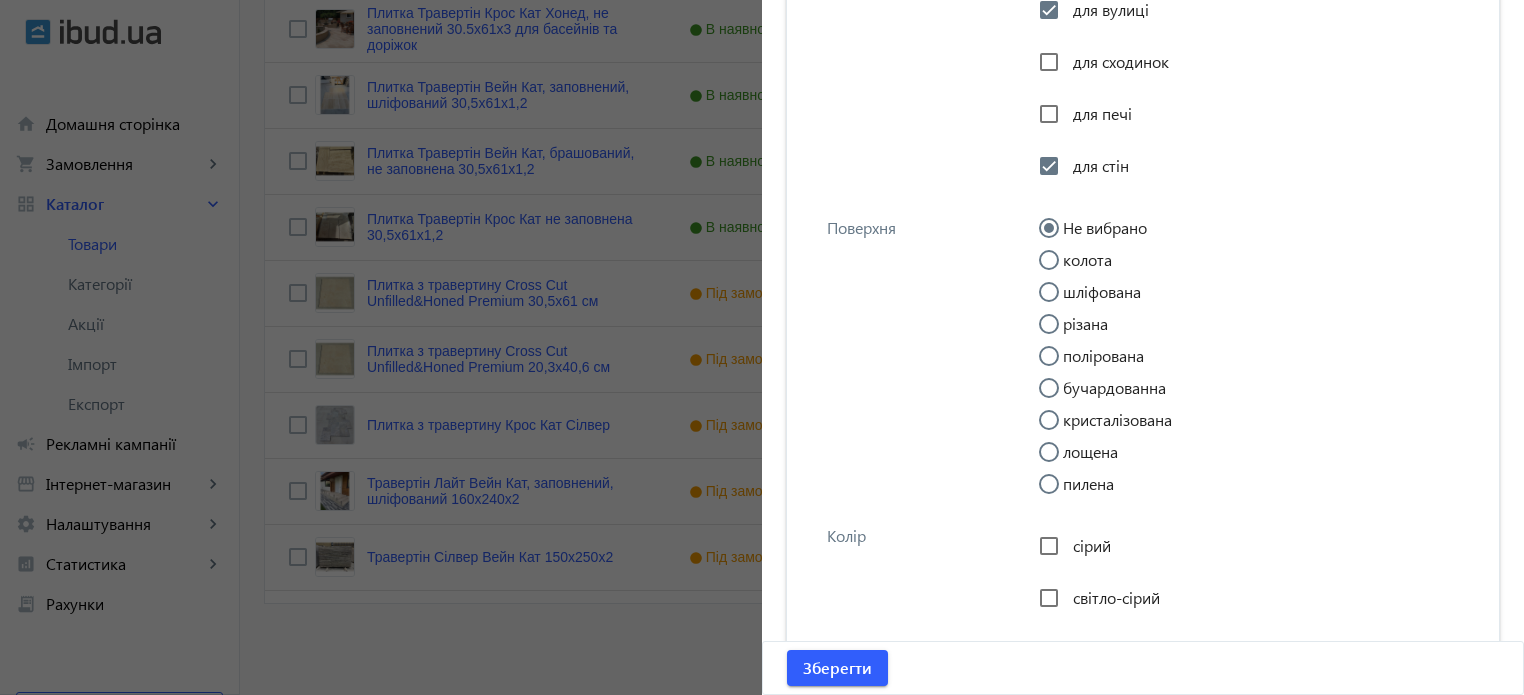click on "колота" at bounding box center [1059, 270] 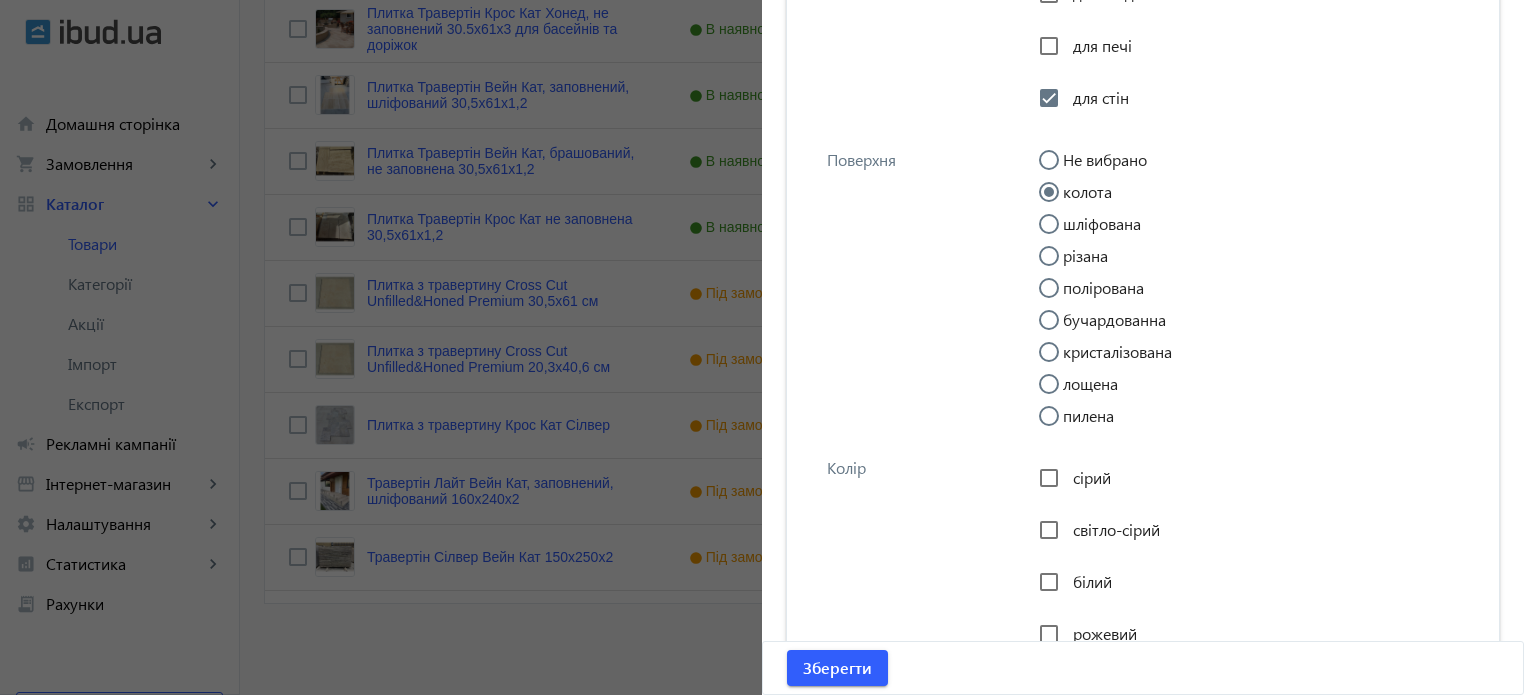 scroll, scrollTop: 3100, scrollLeft: 0, axis: vertical 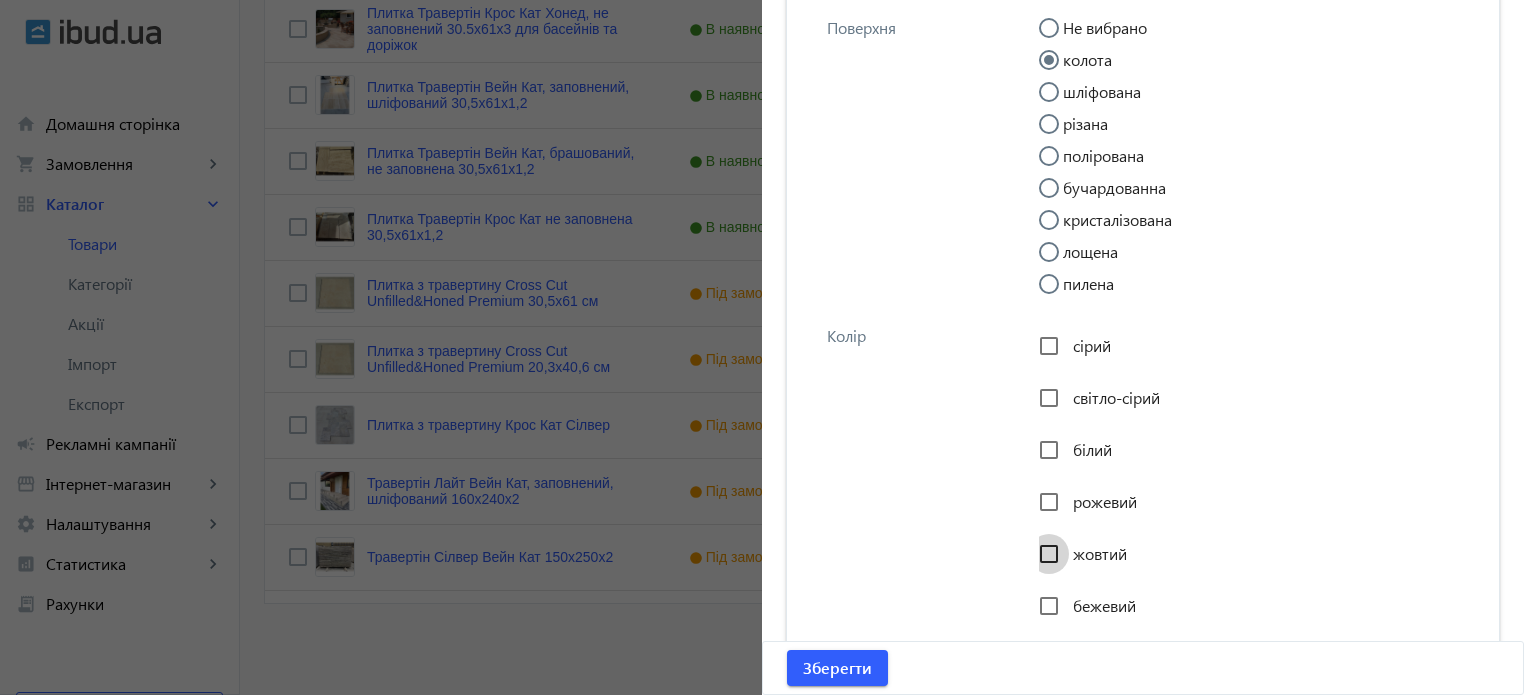 click on "жовтий" at bounding box center (1049, 554) 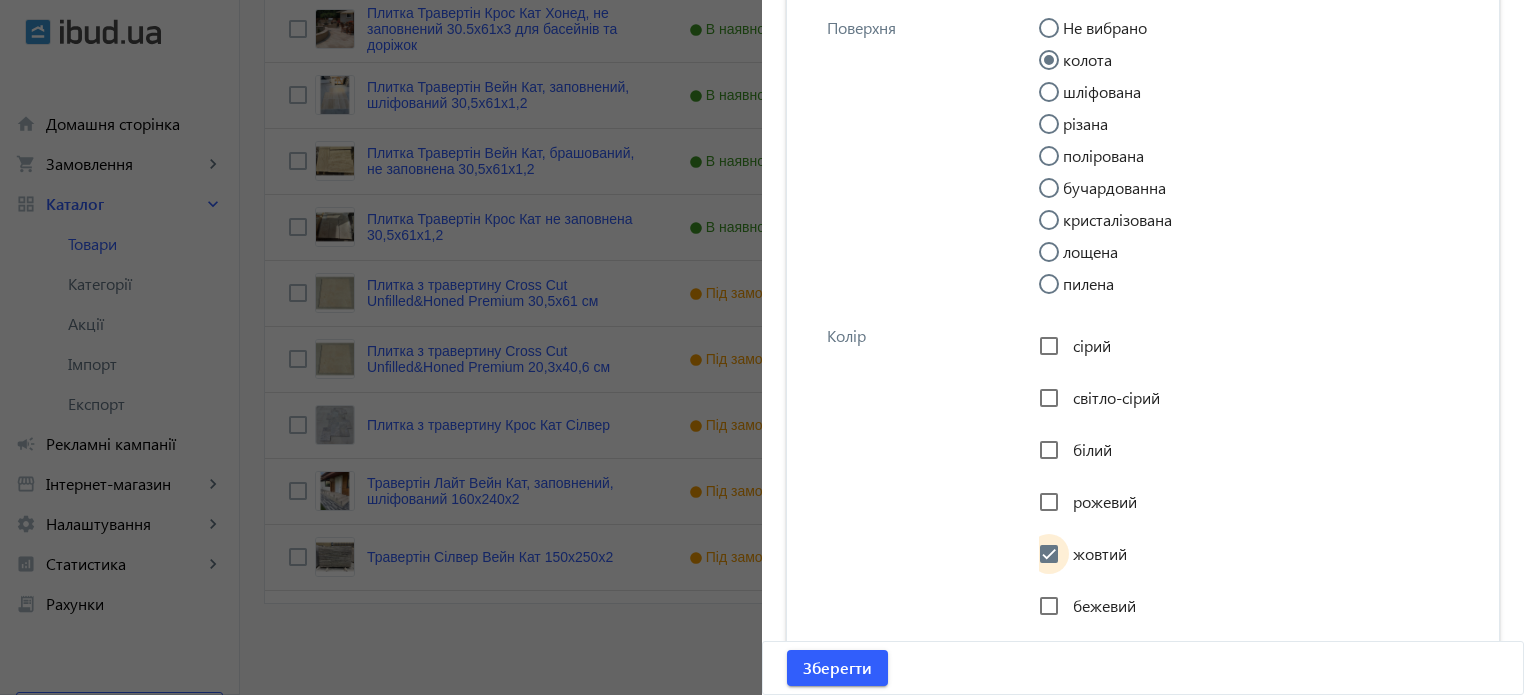 checkbox on "true" 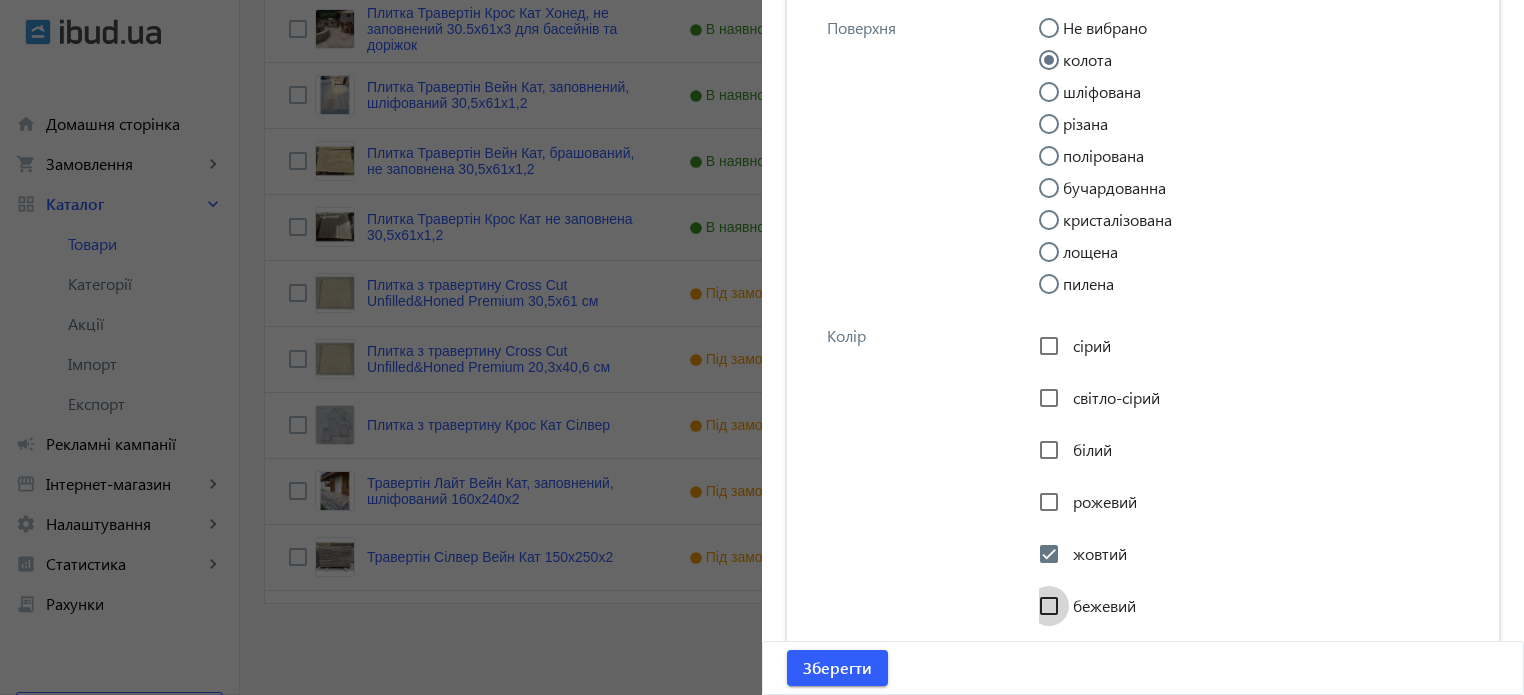 click on "бежевий" at bounding box center (1049, 606) 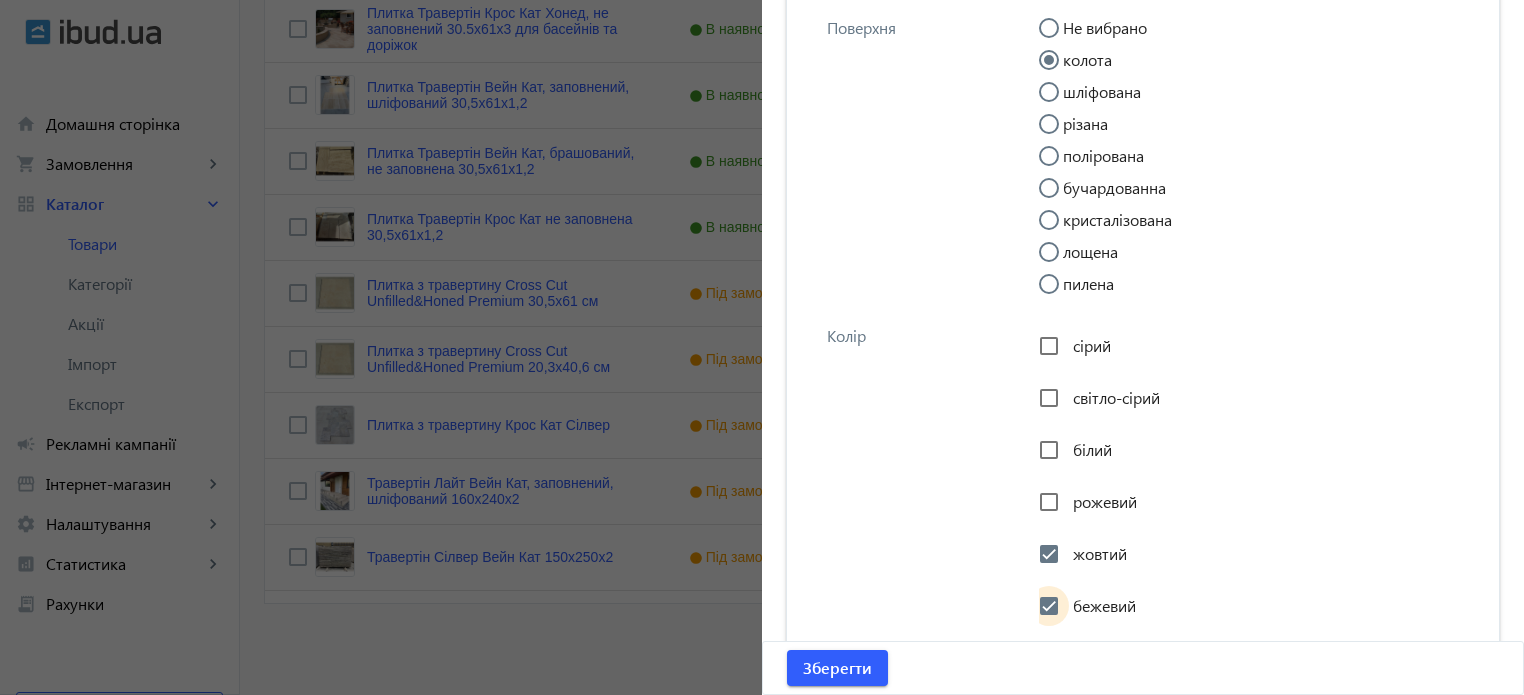checkbox on "true" 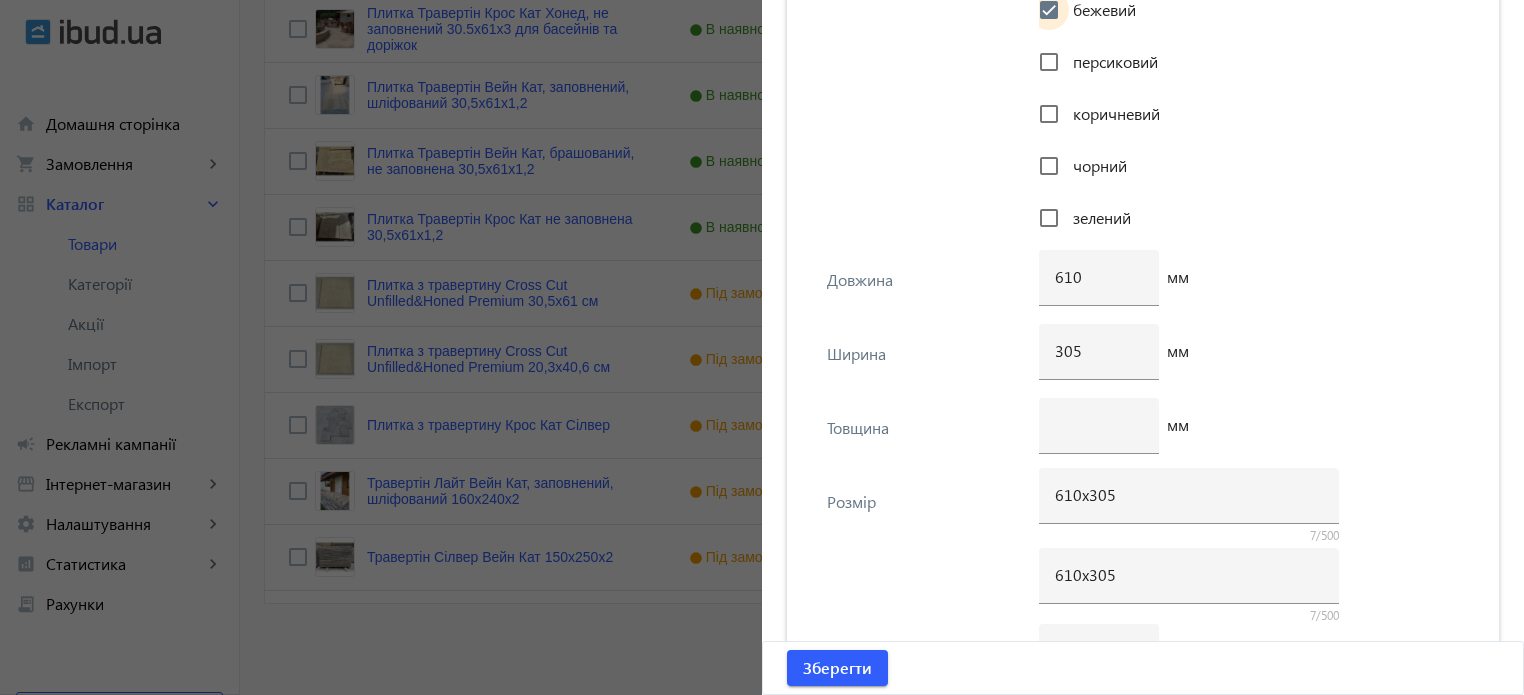 scroll, scrollTop: 3700, scrollLeft: 0, axis: vertical 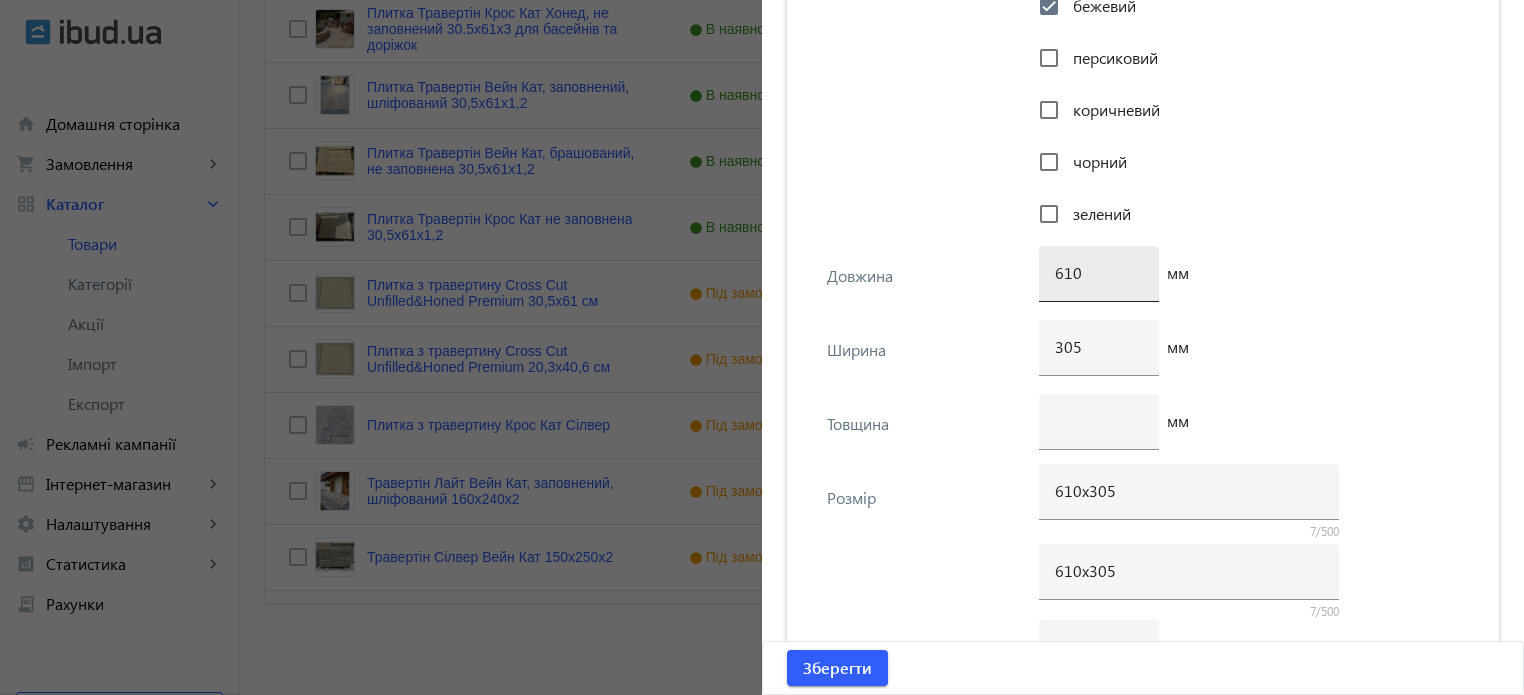 click on "610" at bounding box center [1099, 272] 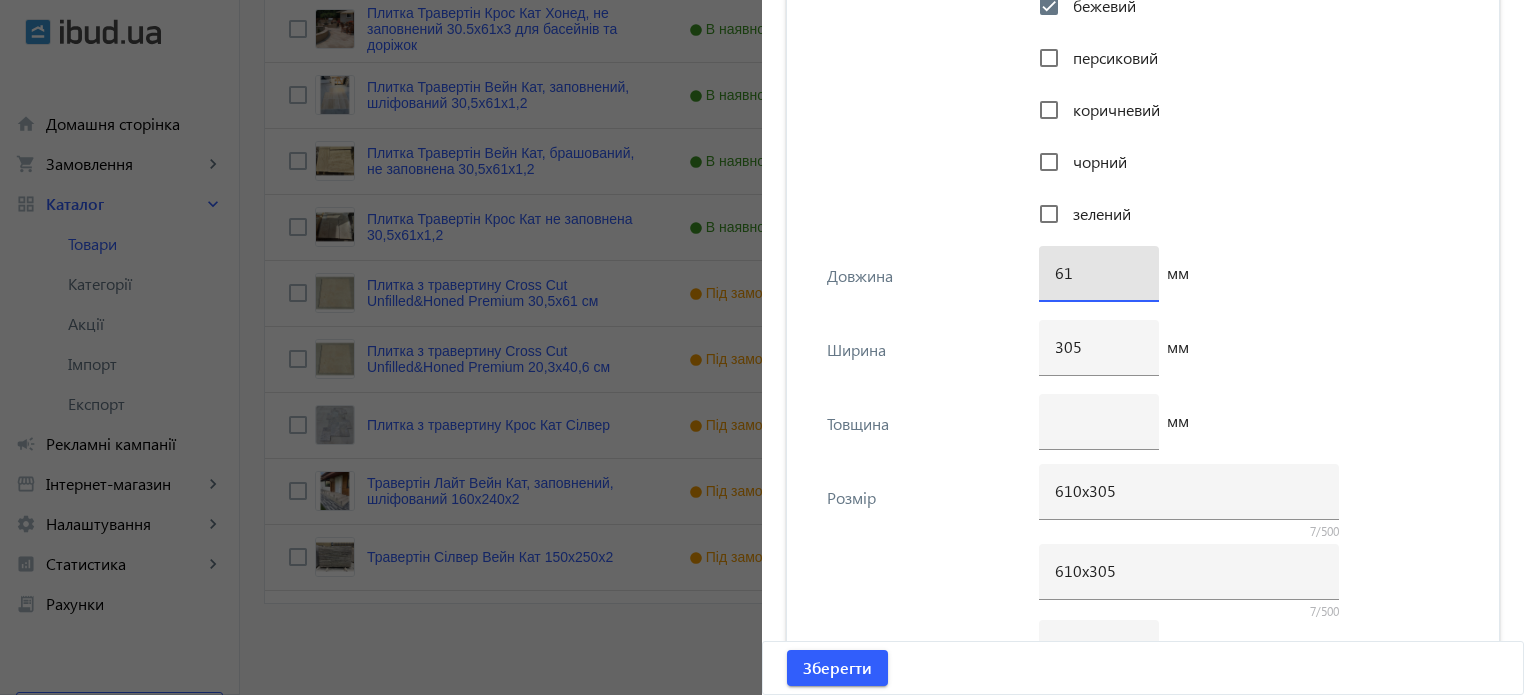 type on "6" 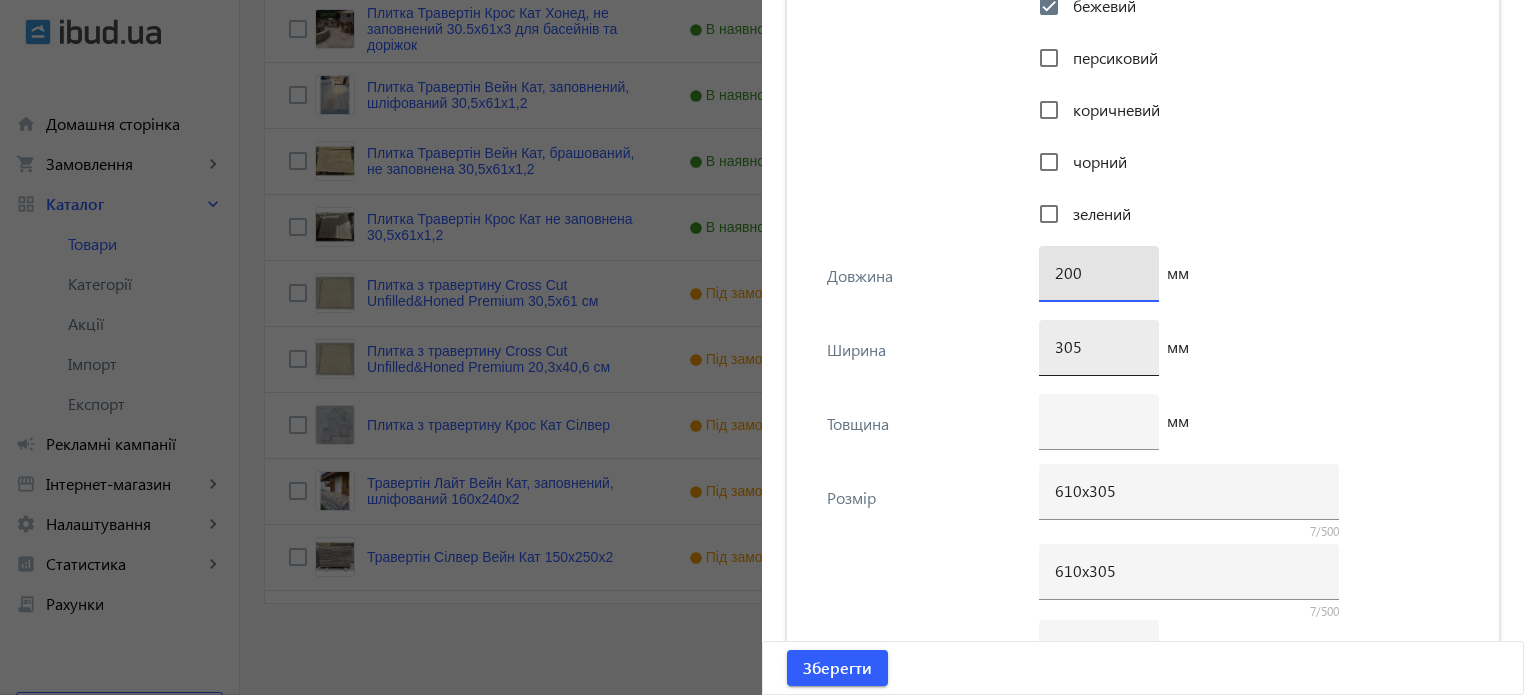 type on "200" 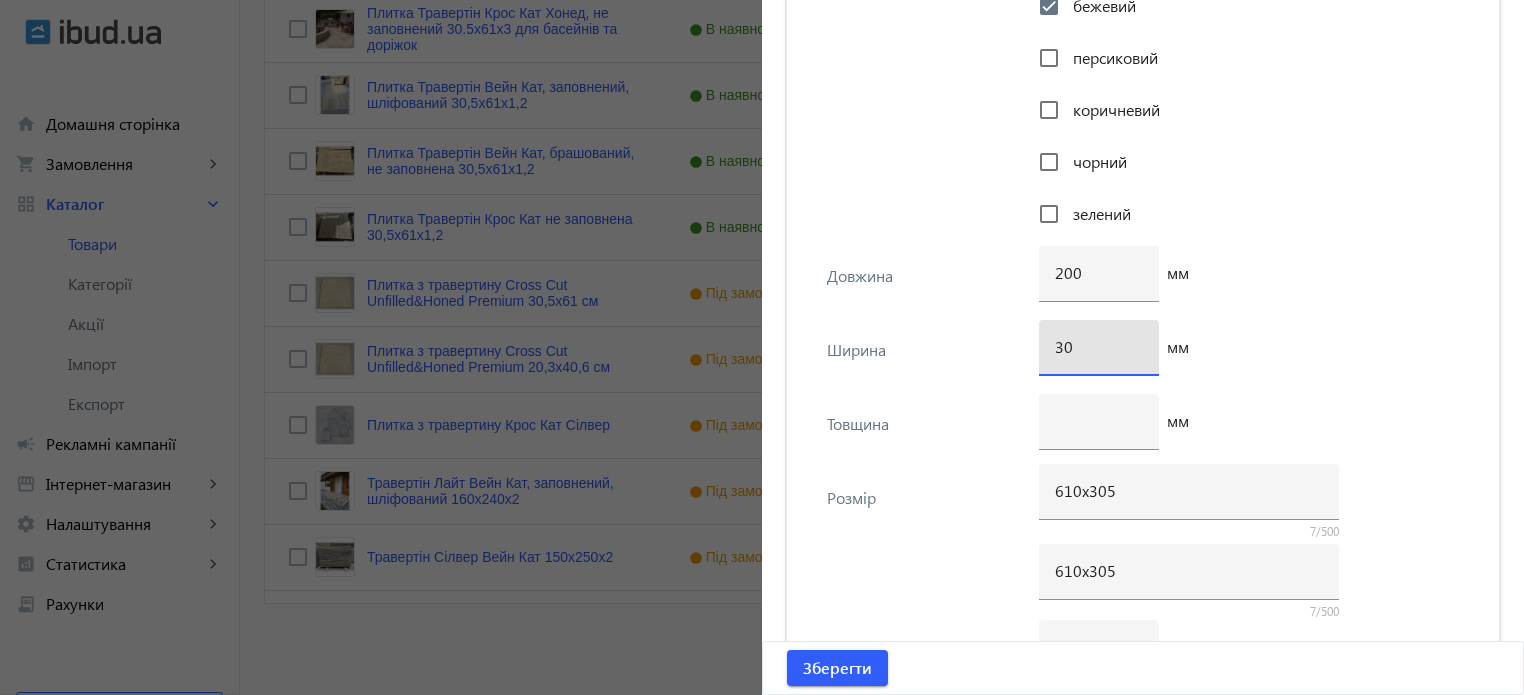 type on "3" 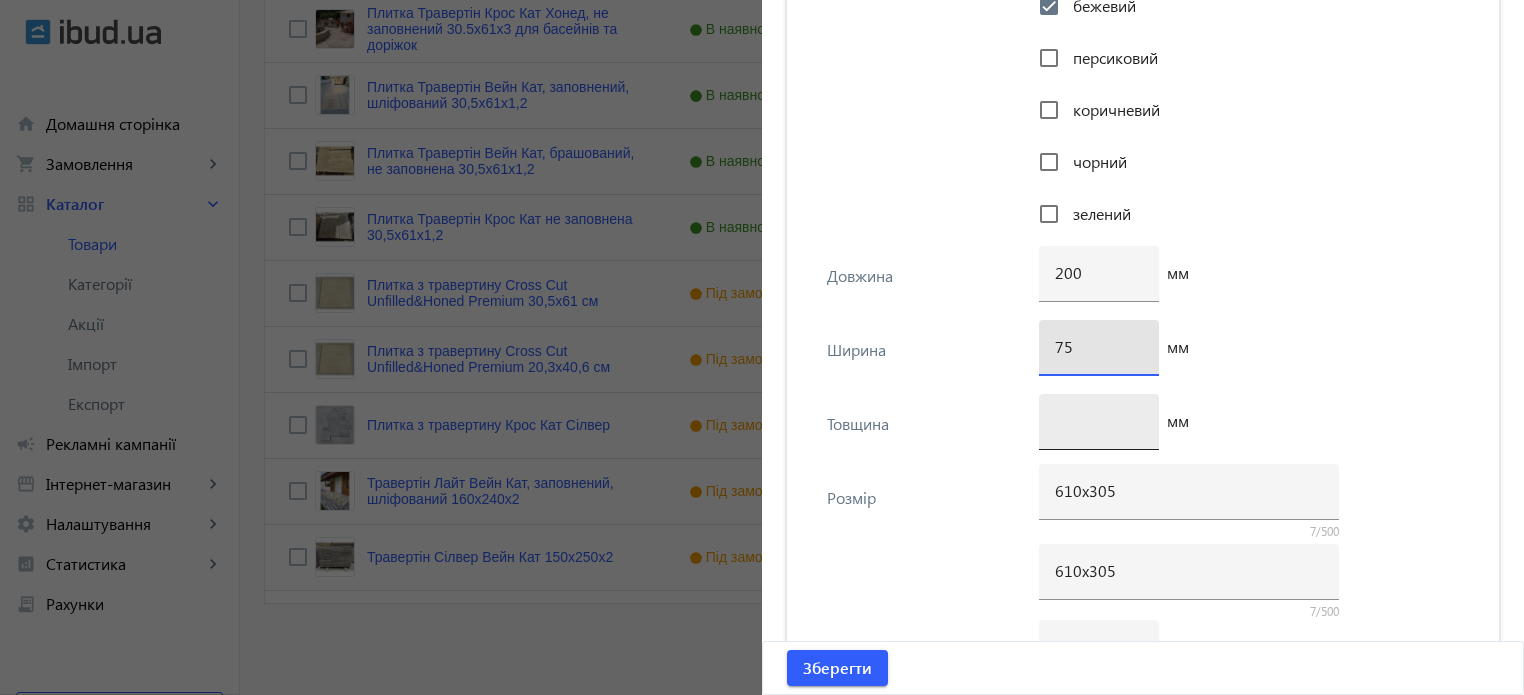 type on "75" 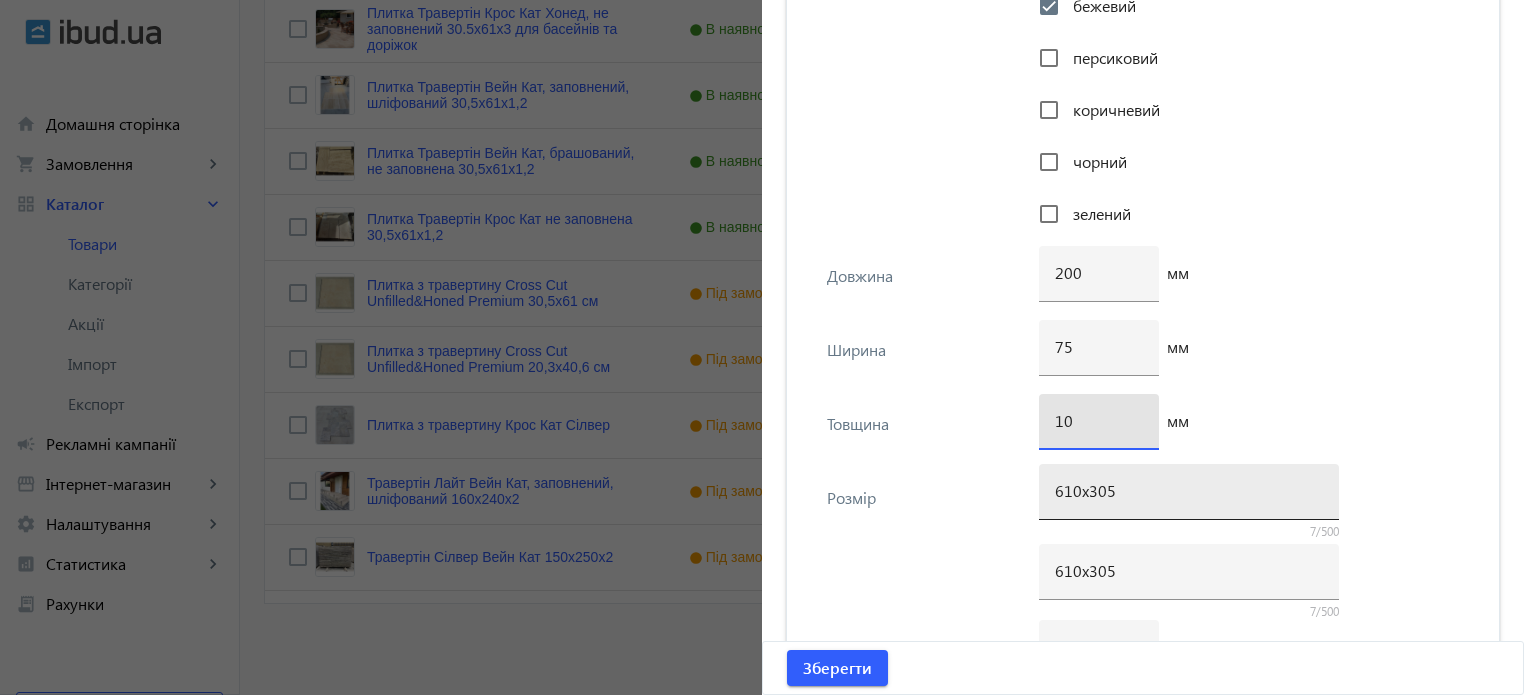 type on "10" 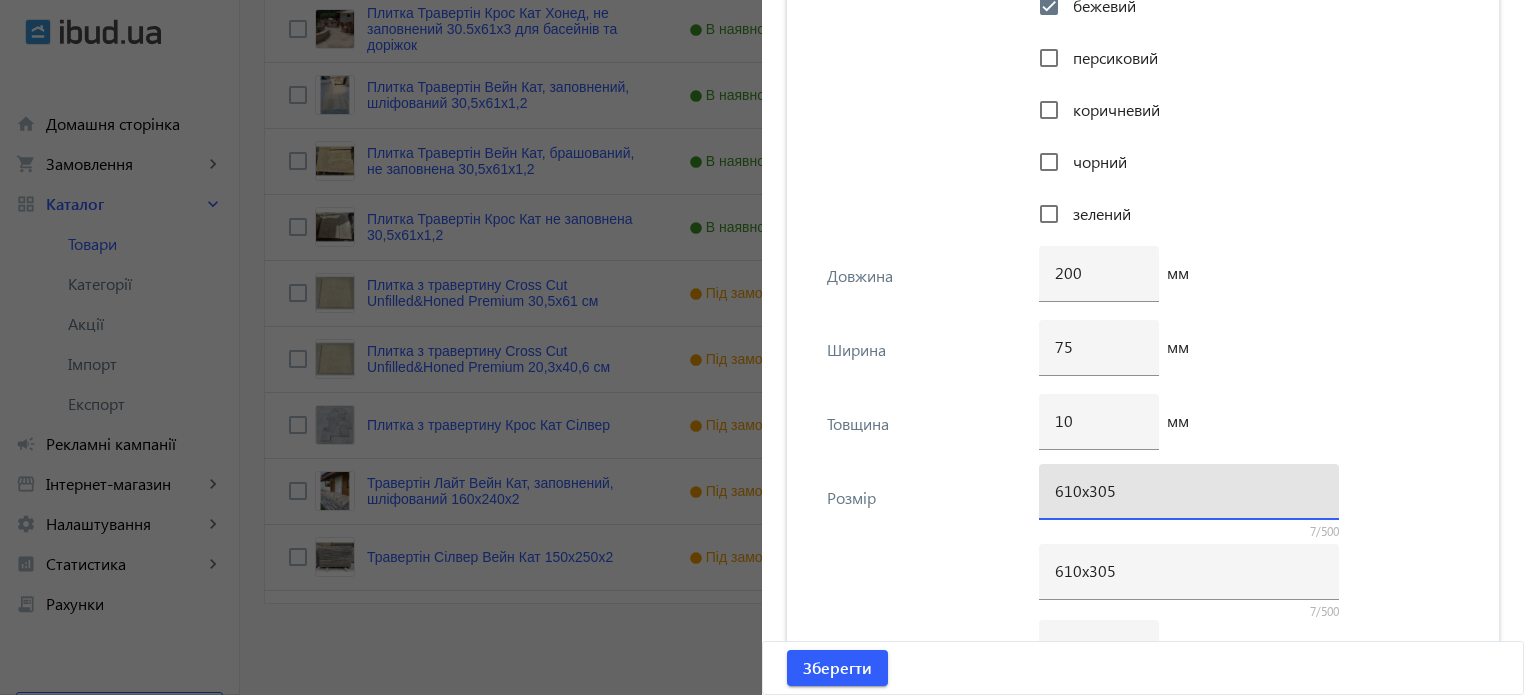 drag, startPoint x: 1148, startPoint y: 495, endPoint x: 1022, endPoint y: 568, distance: 145.61937 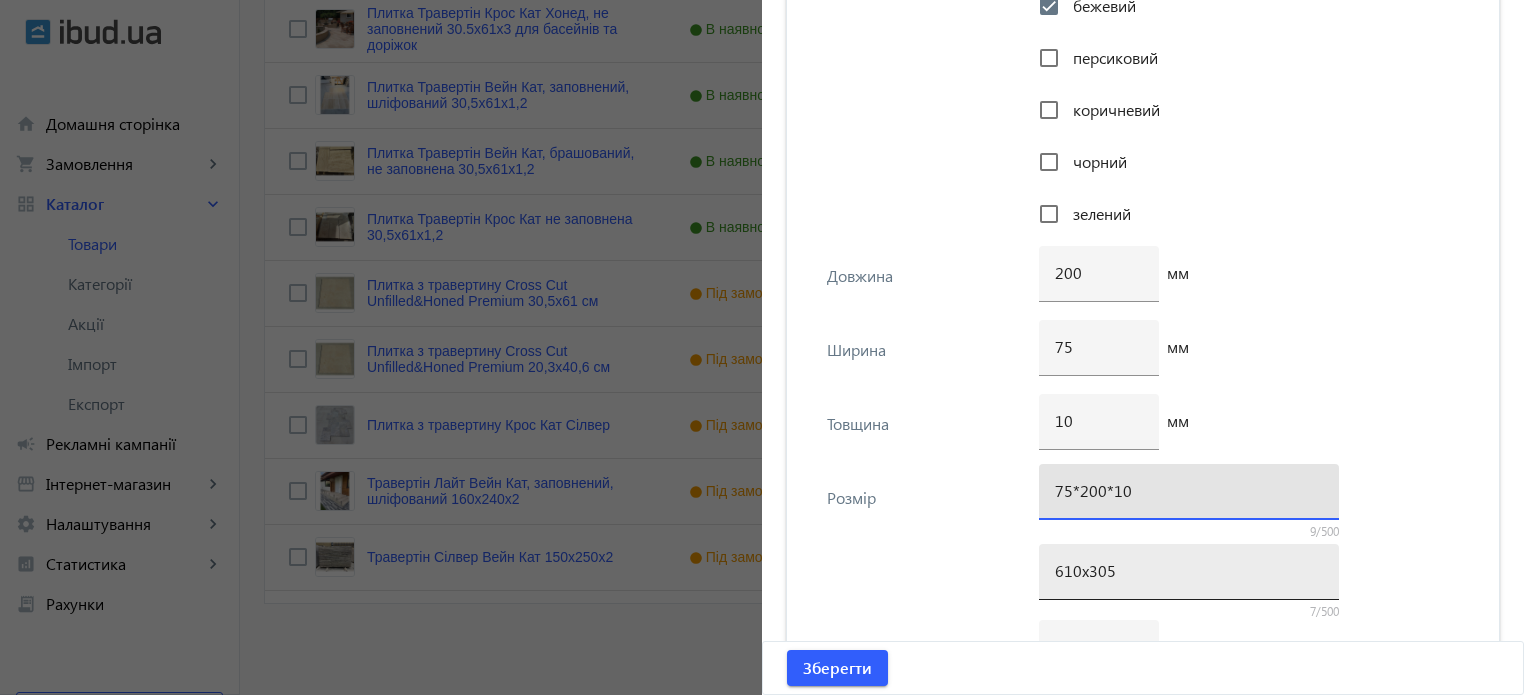 type on "75*200*10" 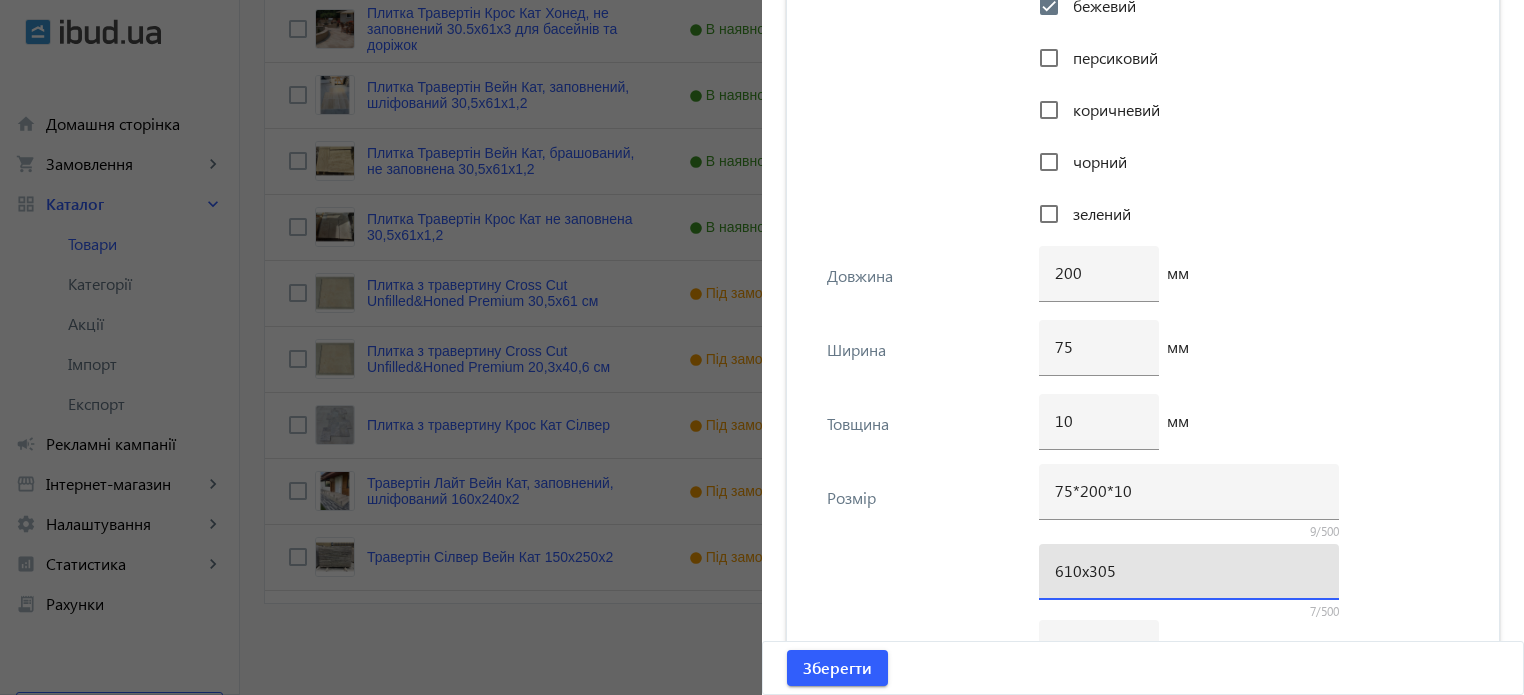 drag, startPoint x: 1114, startPoint y: 570, endPoint x: 944, endPoint y: 525, distance: 175.85506 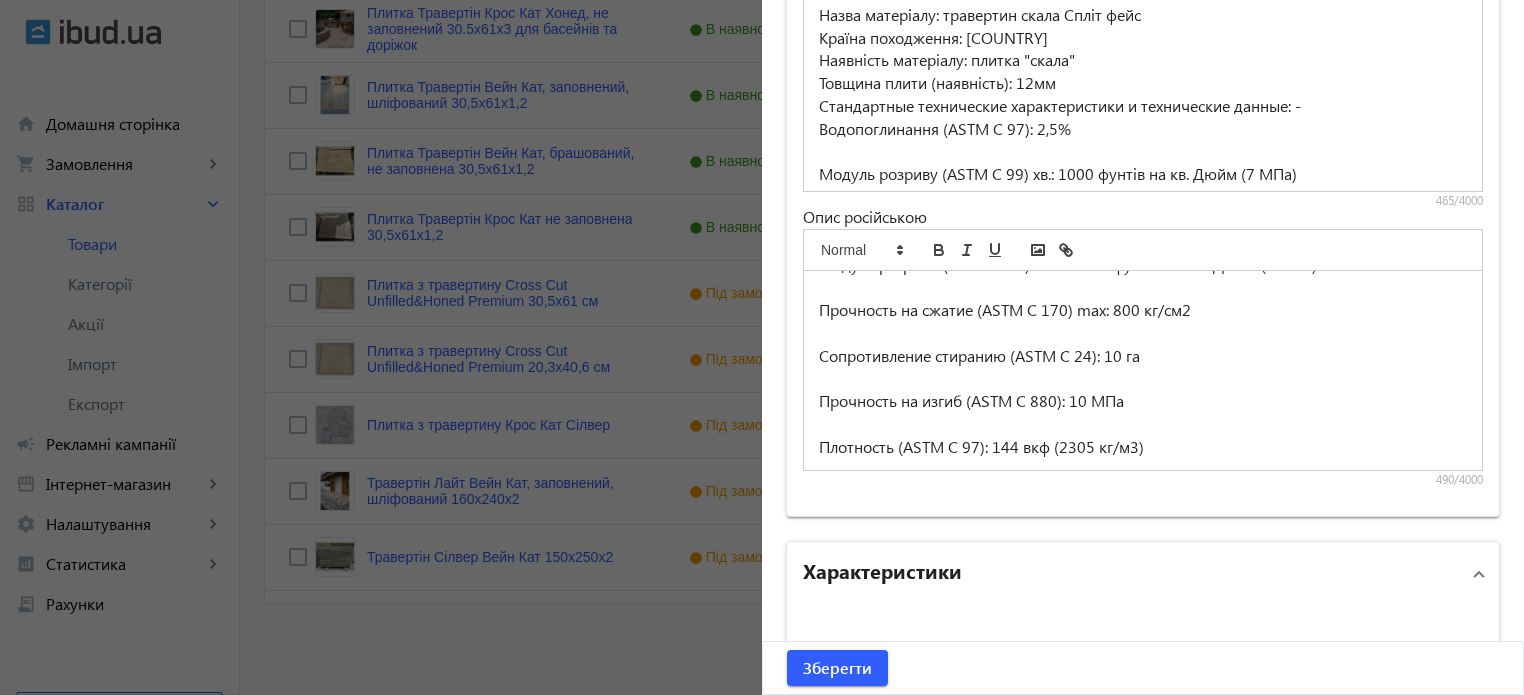 scroll, scrollTop: 1600, scrollLeft: 0, axis: vertical 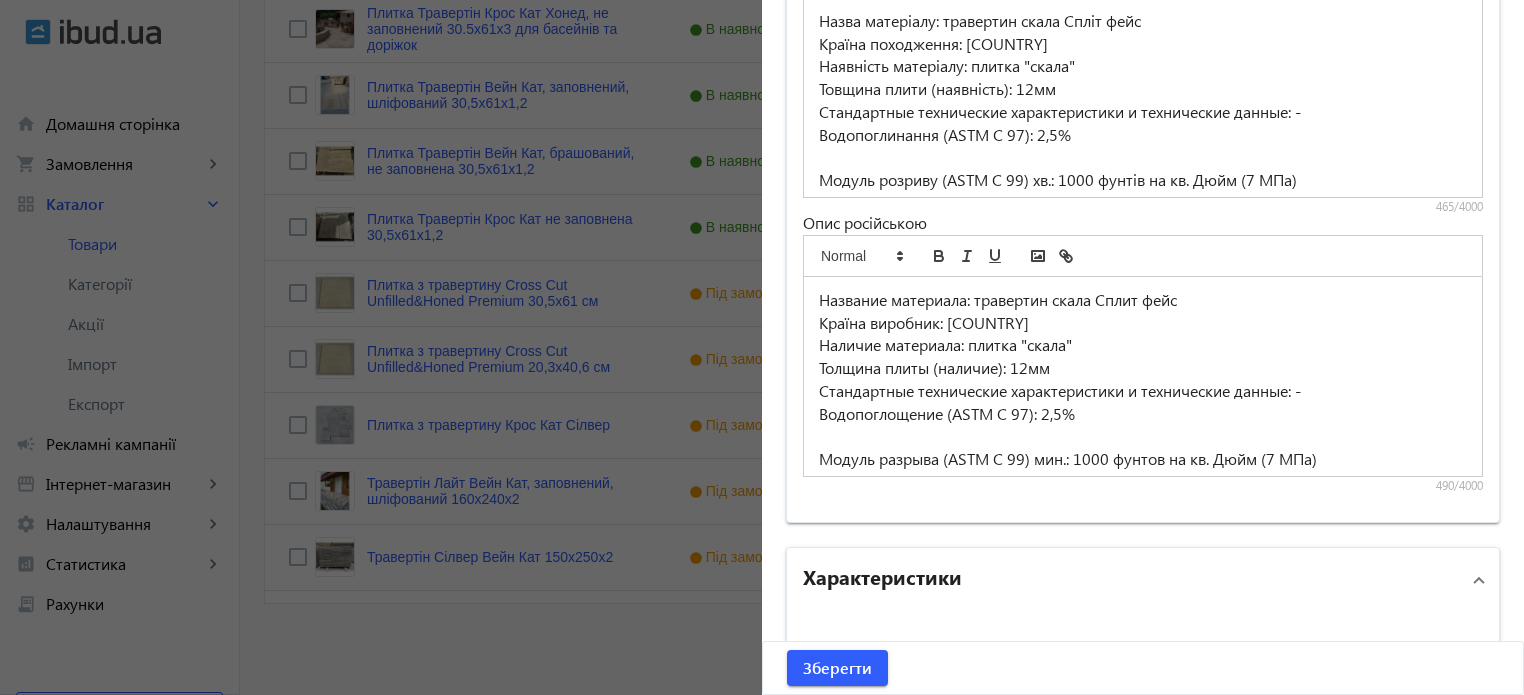 type on "75*200*10" 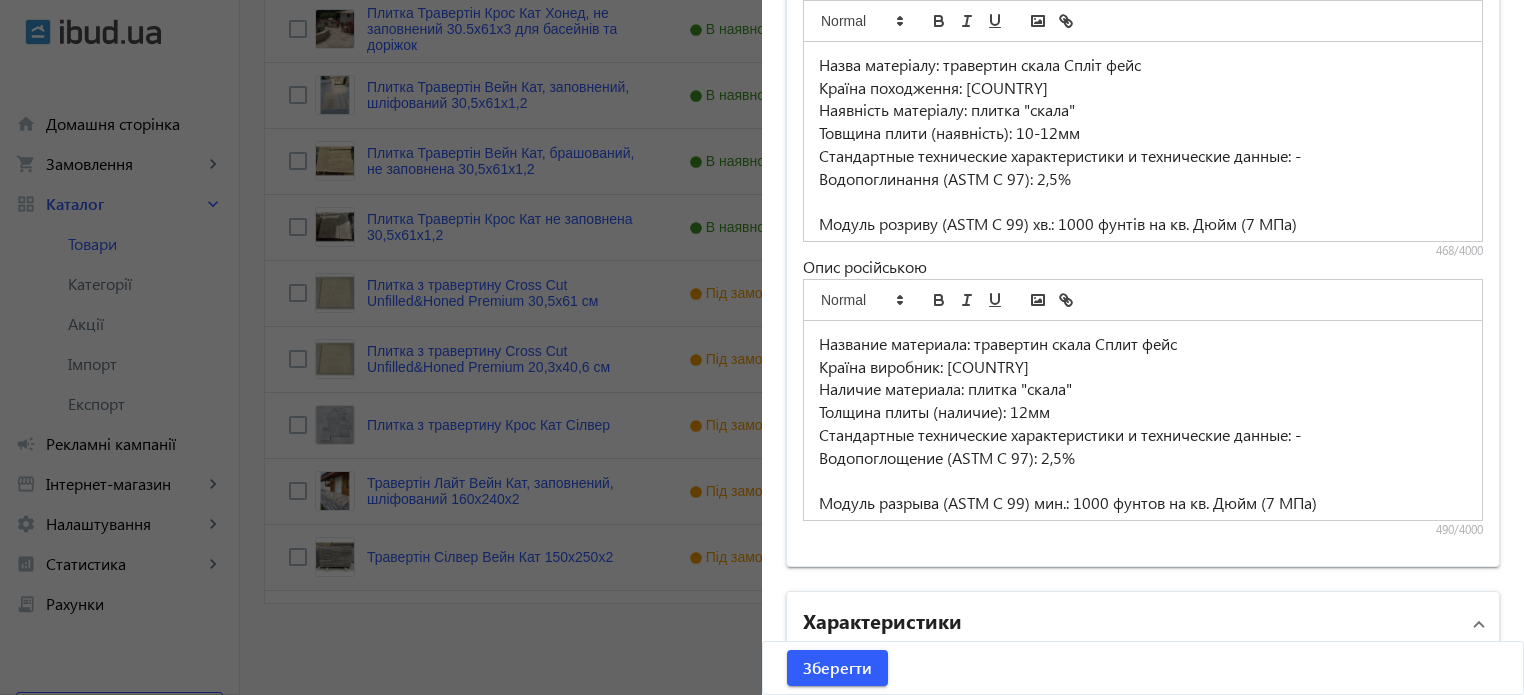 scroll, scrollTop: 1300, scrollLeft: 0, axis: vertical 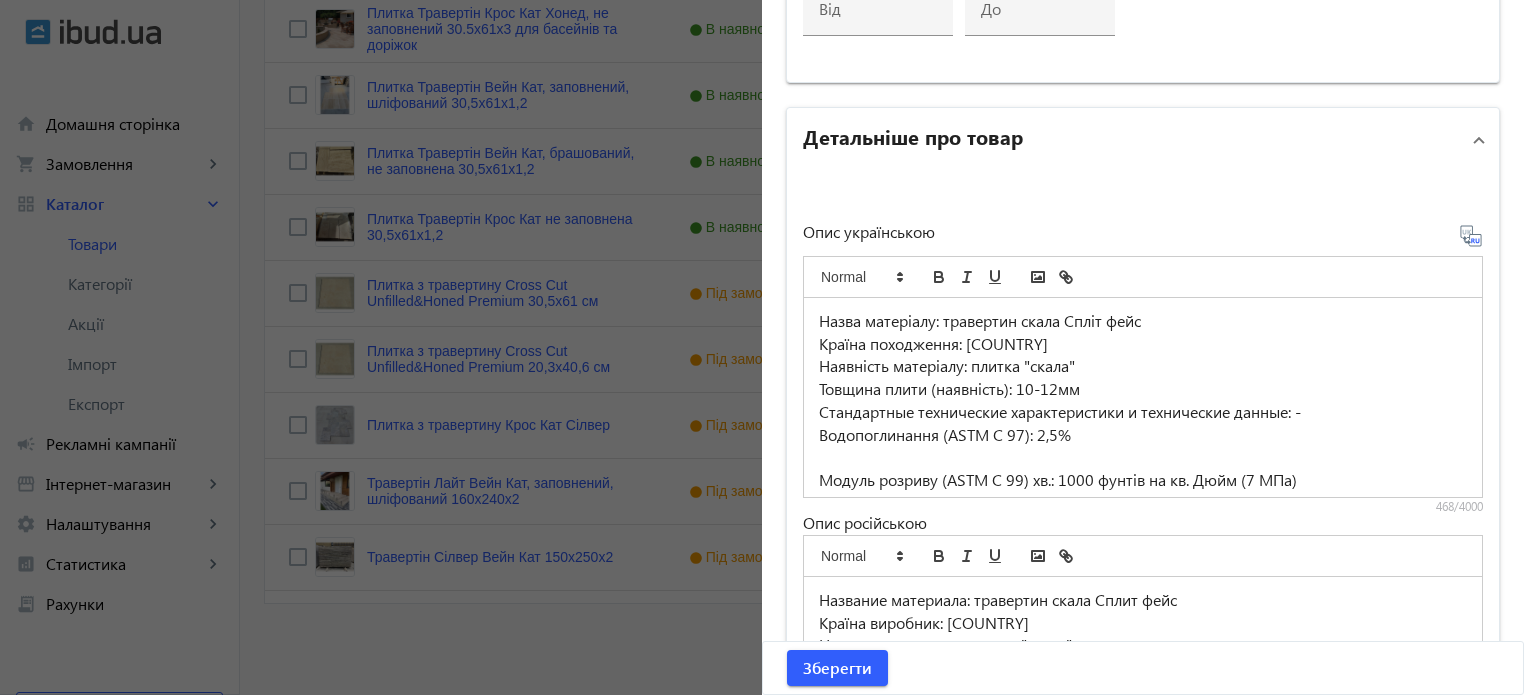 click 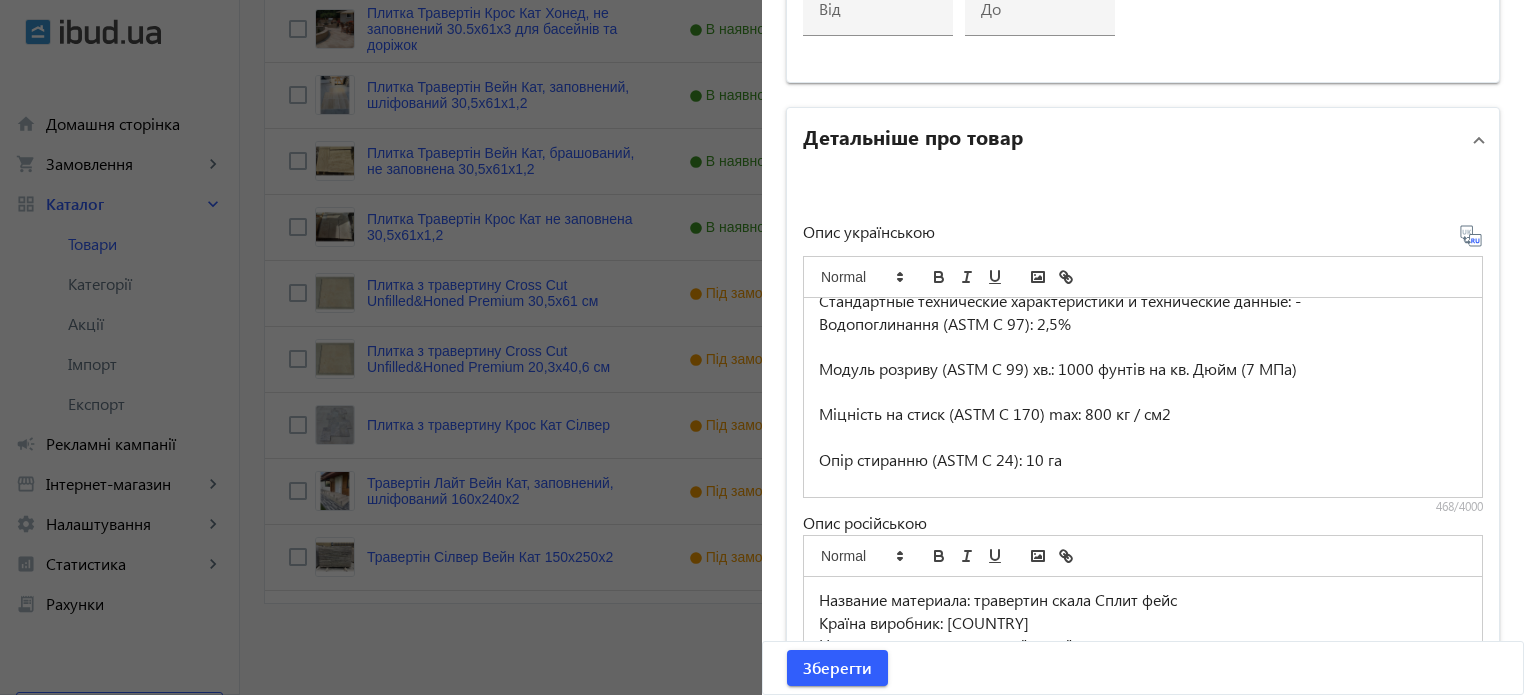 scroll, scrollTop: 188, scrollLeft: 0, axis: vertical 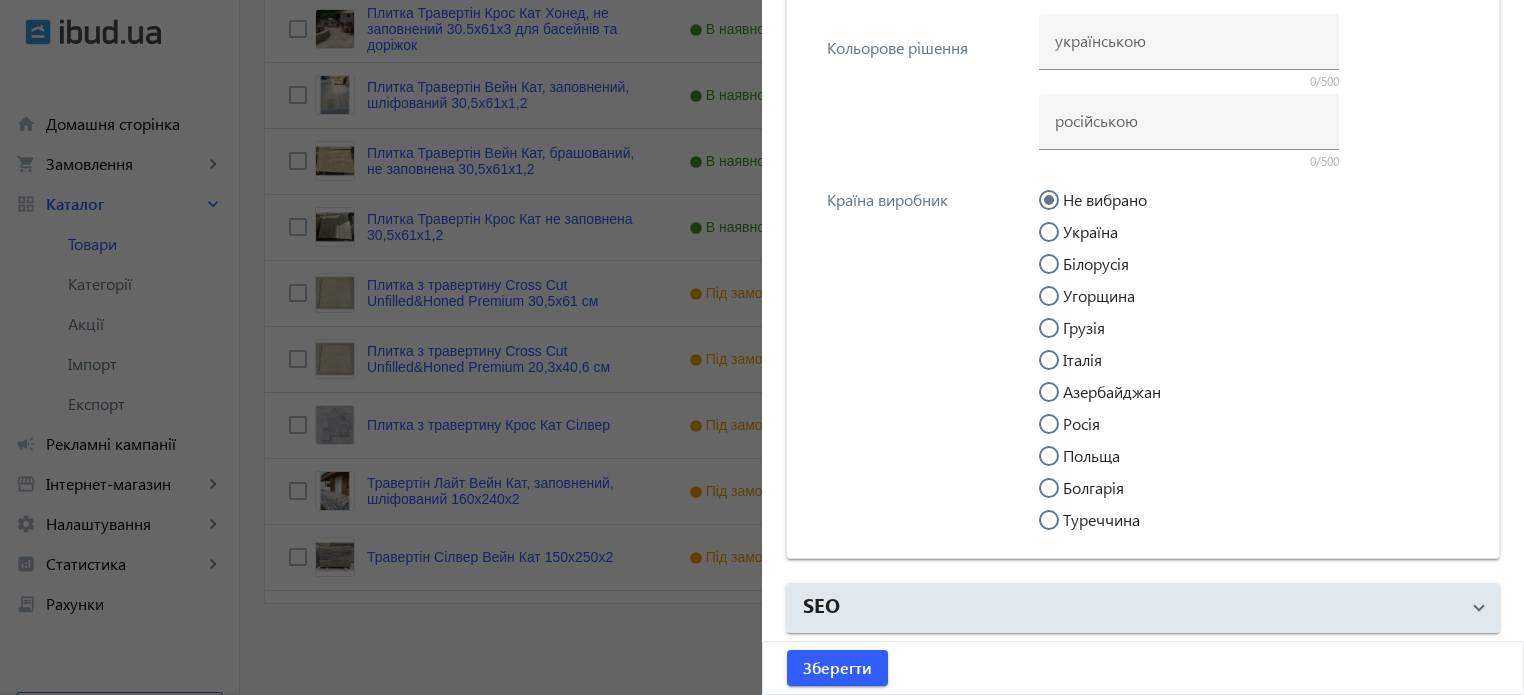 click on "Туреччина" at bounding box center [1059, 530] 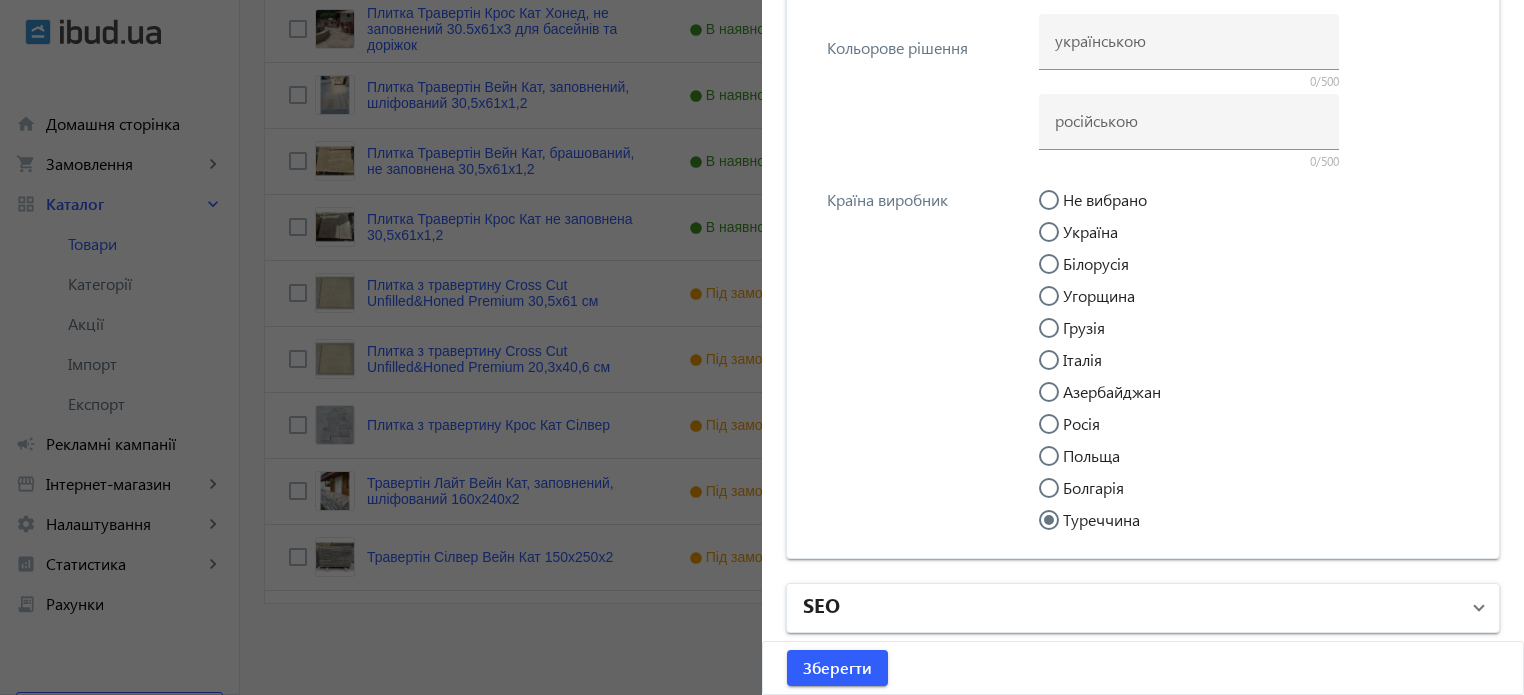 click on "SEO" at bounding box center (1131, 608) 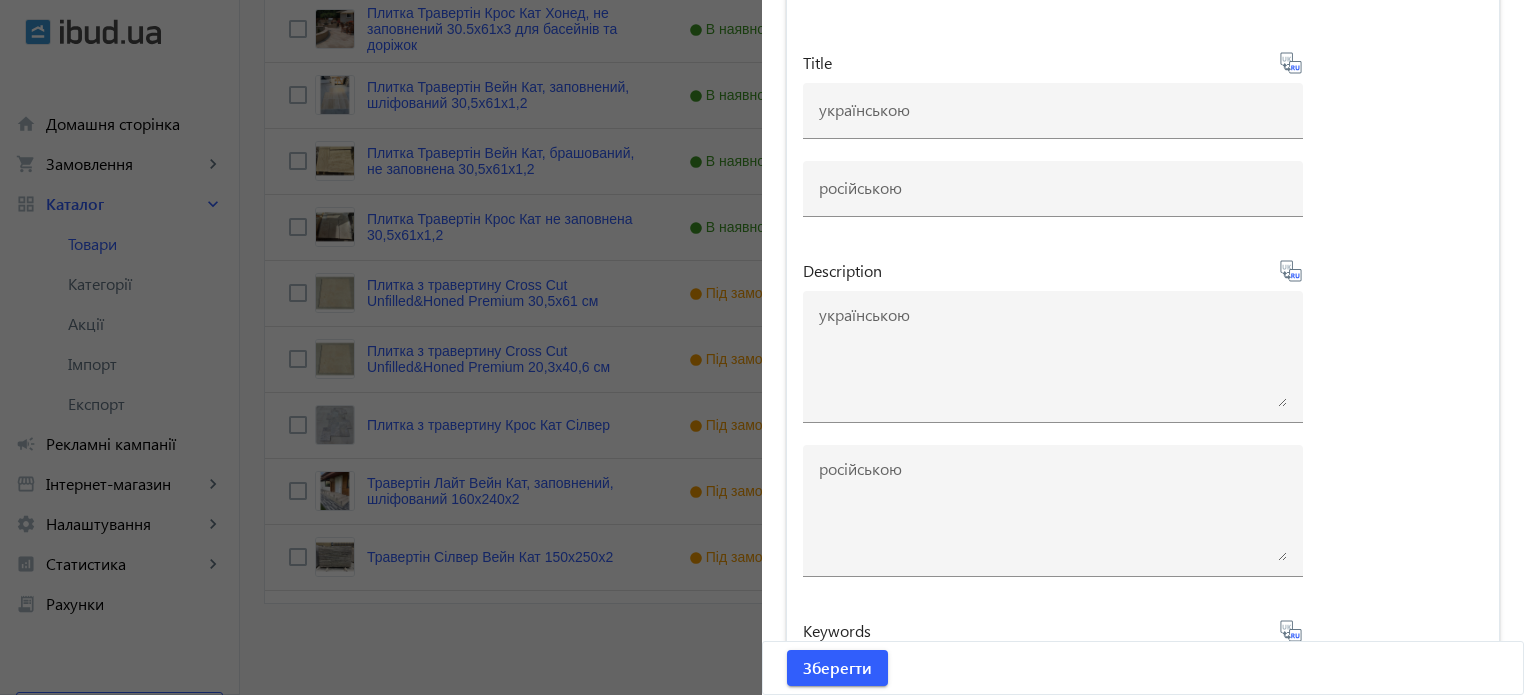 scroll, scrollTop: 5958, scrollLeft: 0, axis: vertical 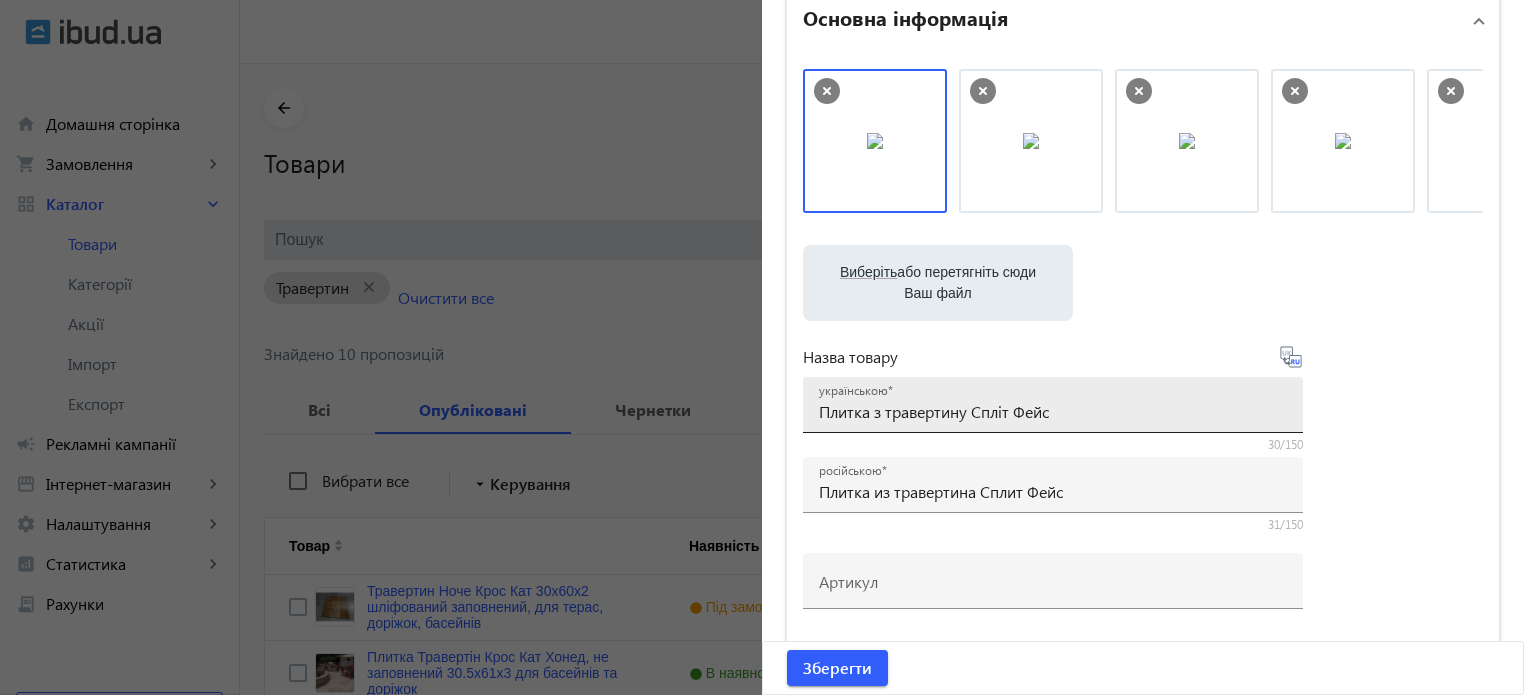 drag, startPoint x: 811, startPoint y: 411, endPoint x: 1026, endPoint y: 424, distance: 215.39267 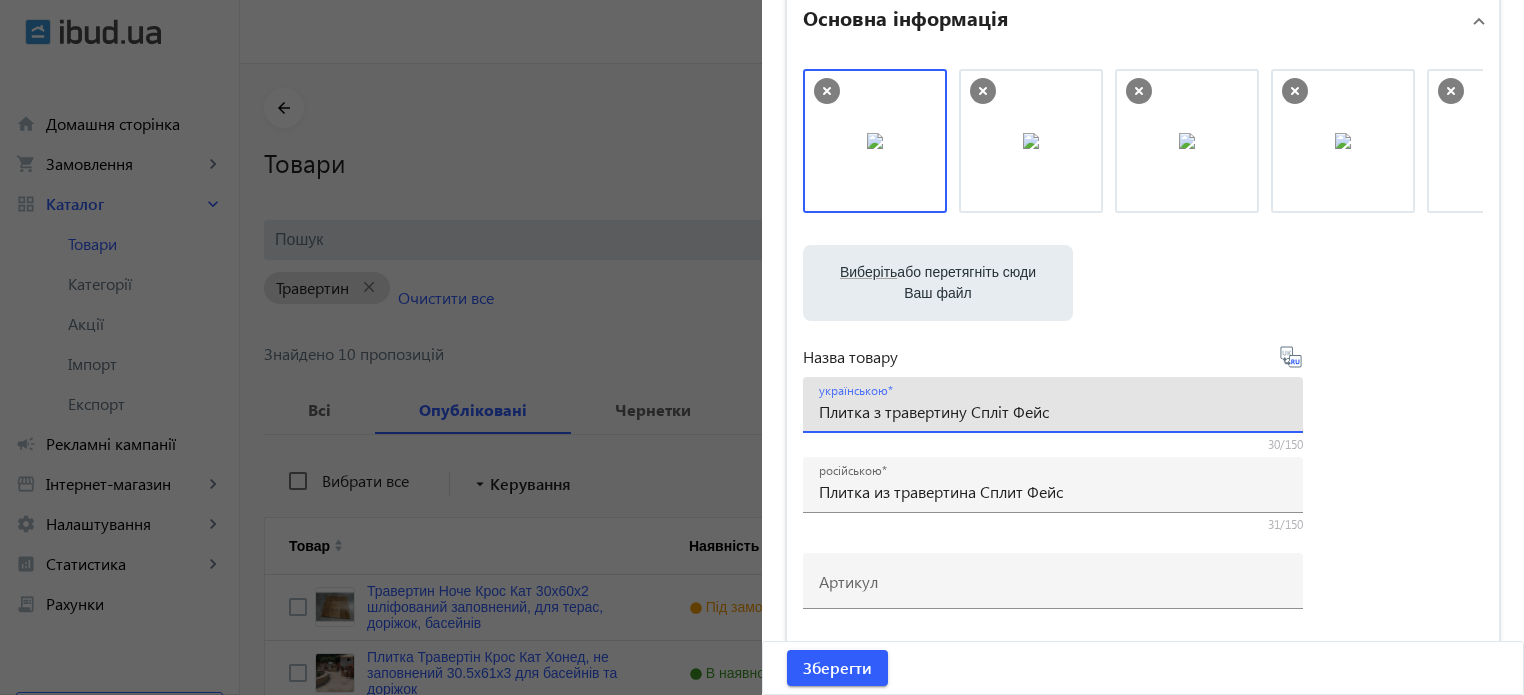 click on "Плитка з травертину Спліт Фейс" at bounding box center (1053, 411) 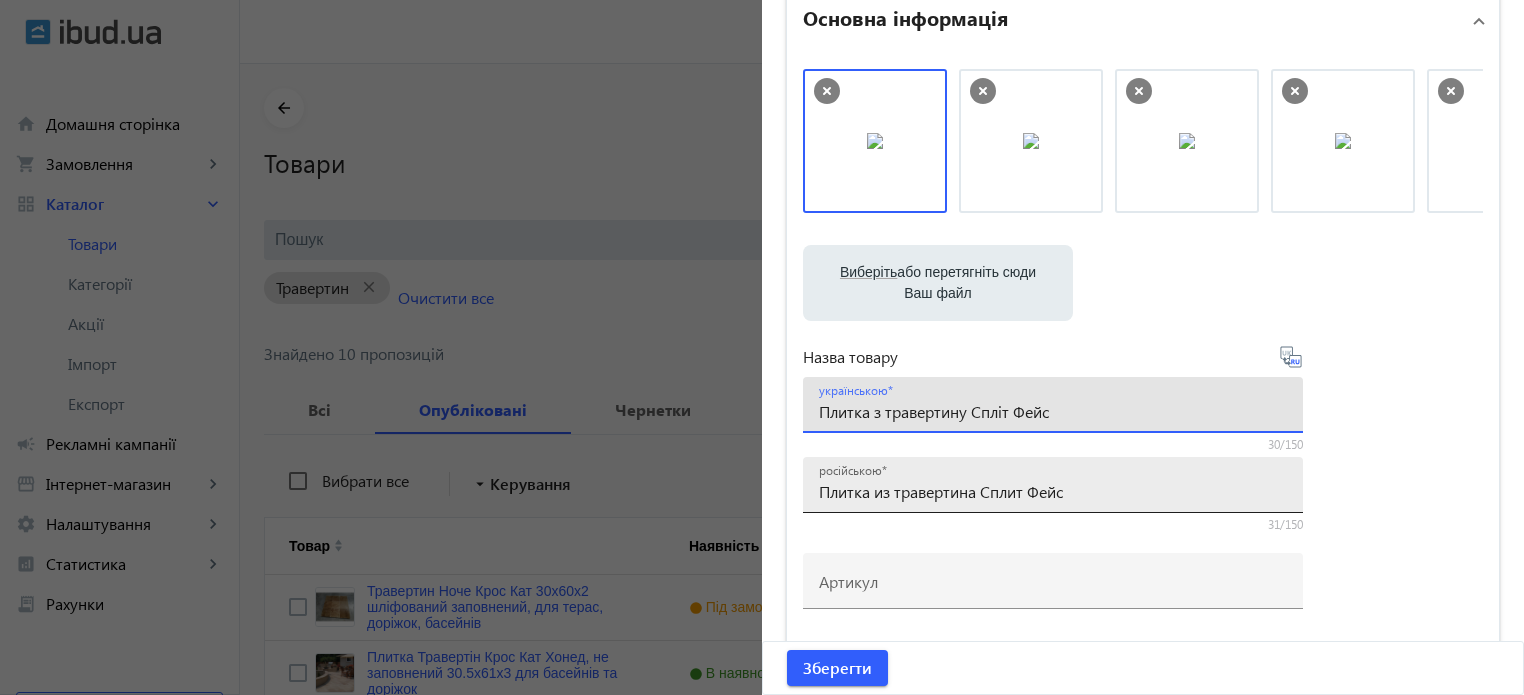 drag, startPoint x: 895, startPoint y: 410, endPoint x: 1124, endPoint y: 493, distance: 243.5775 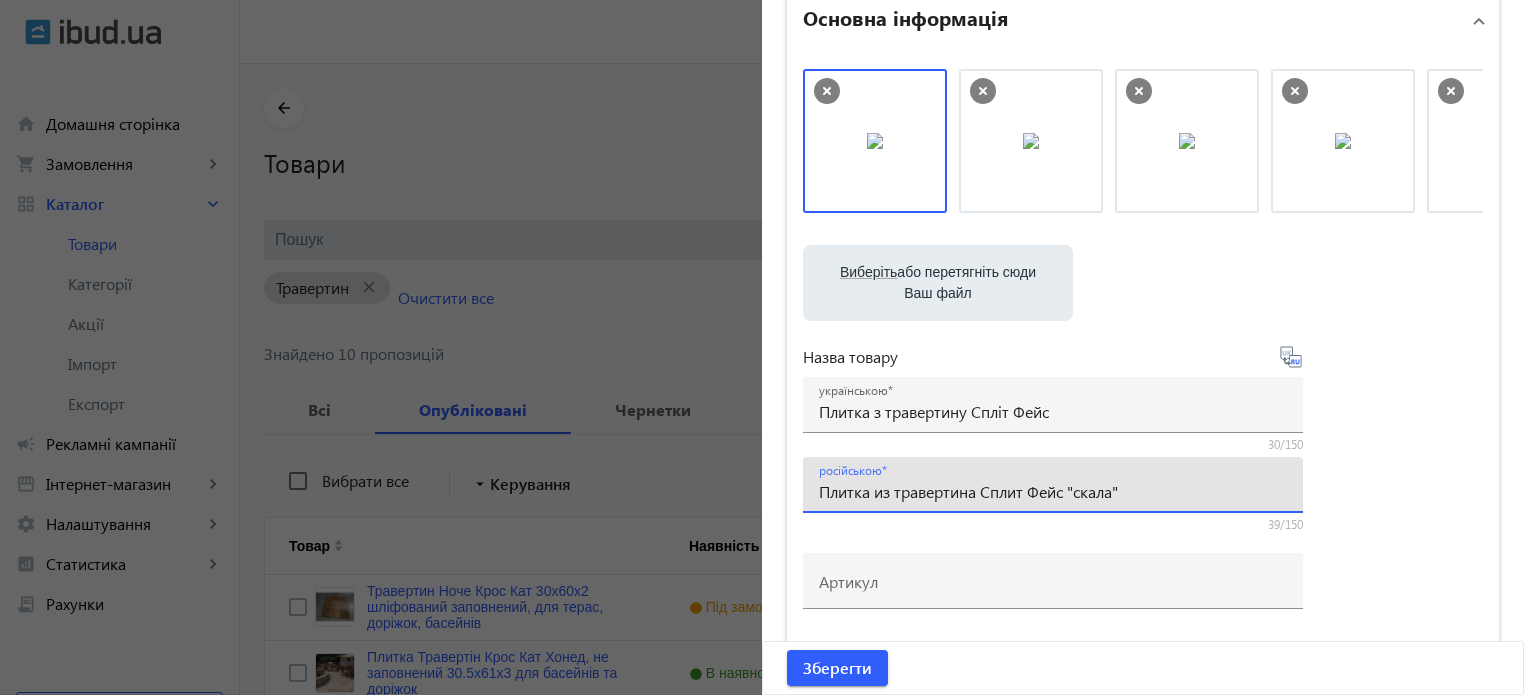 type on "Плитка из травертина Сплит Фейс "скала"" 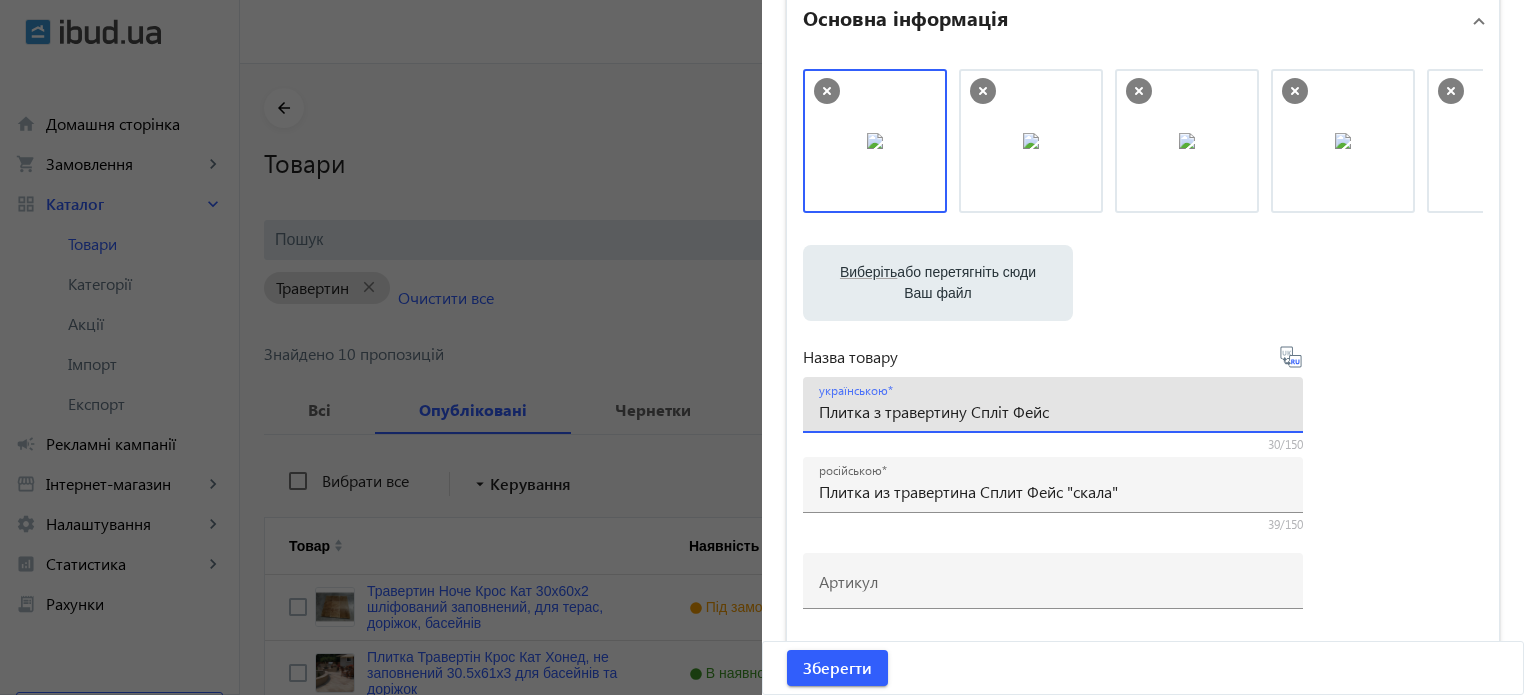 click on "Плитка з травертину Спліт Фейс" at bounding box center (1053, 411) 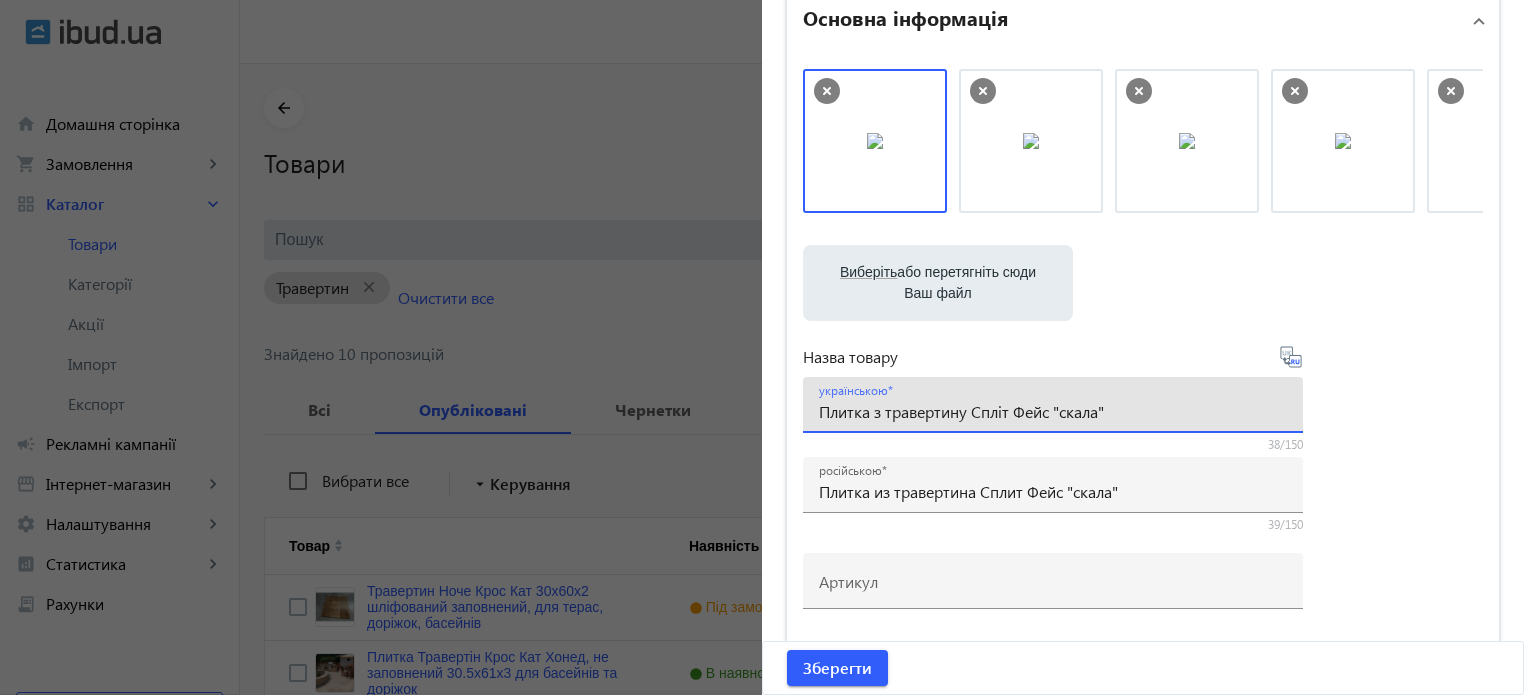 click on "Плитка з травертину Спліт Фейс "скала"" at bounding box center (1053, 411) 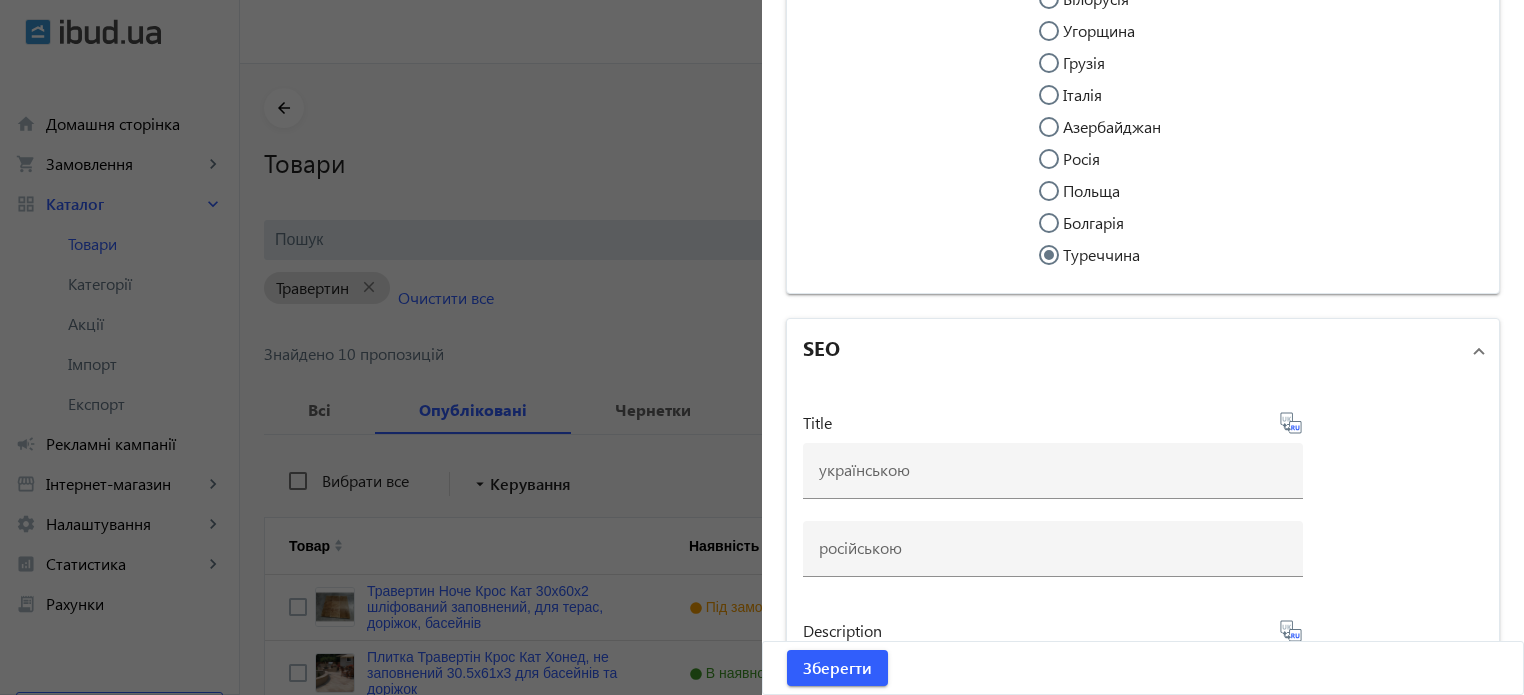 scroll, scrollTop: 5800, scrollLeft: 0, axis: vertical 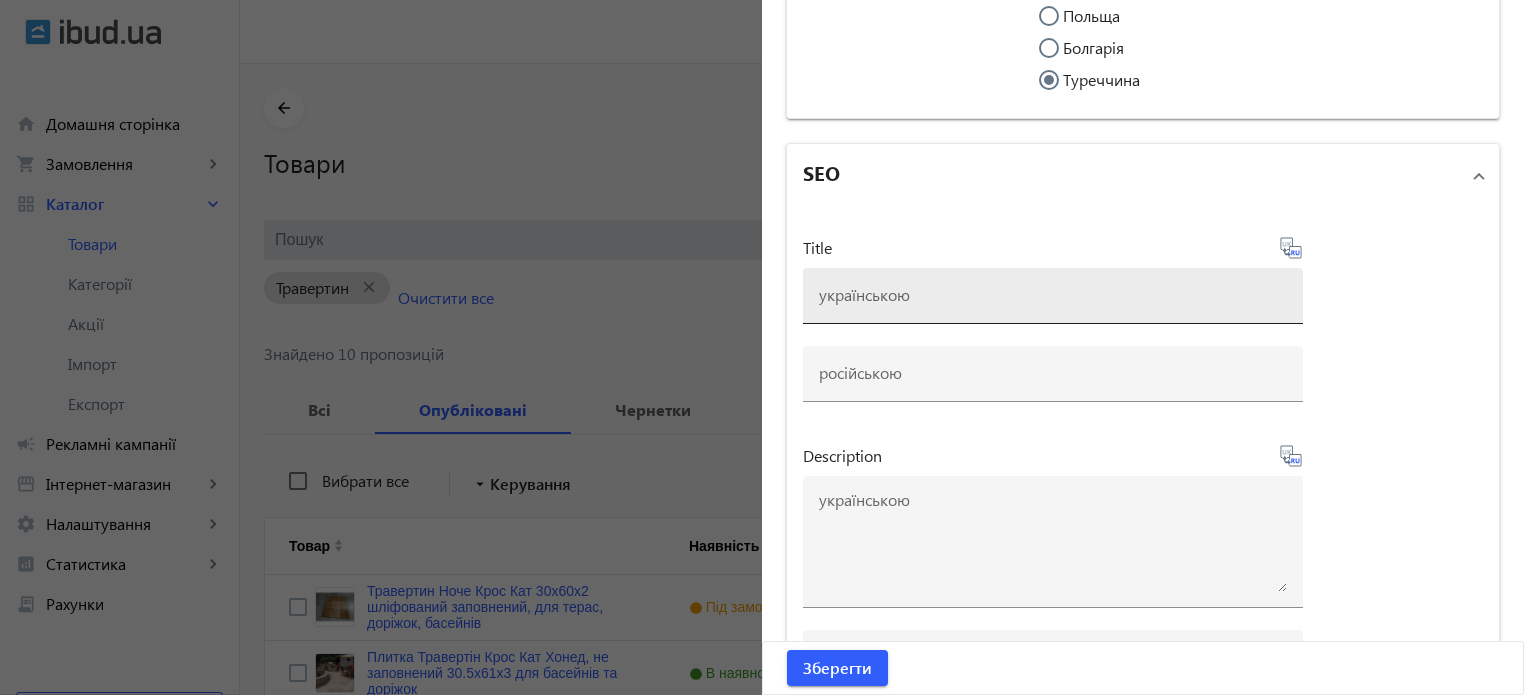 type on "Плитка з травертину Спліт Фейс "скала"" 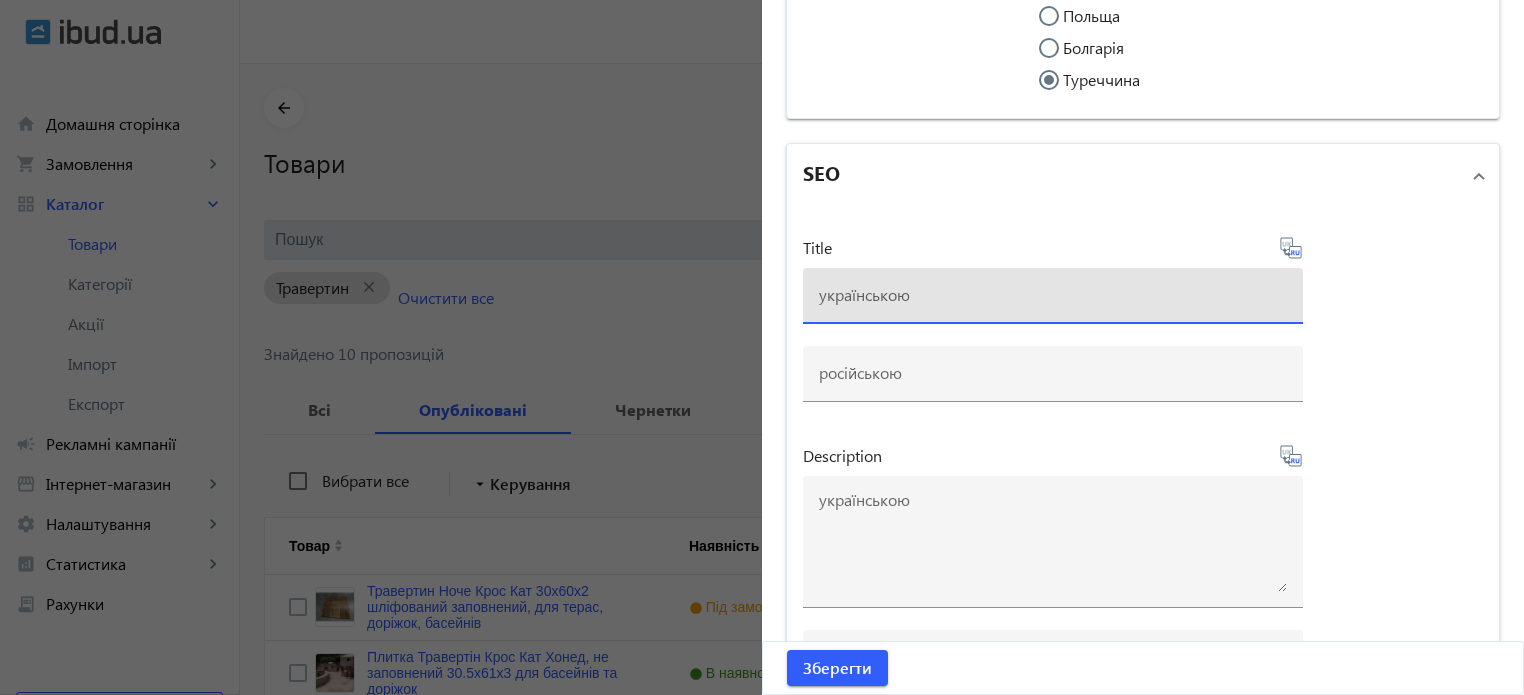 paste on "Плитка з травертину Спліт Фейс "скала"" 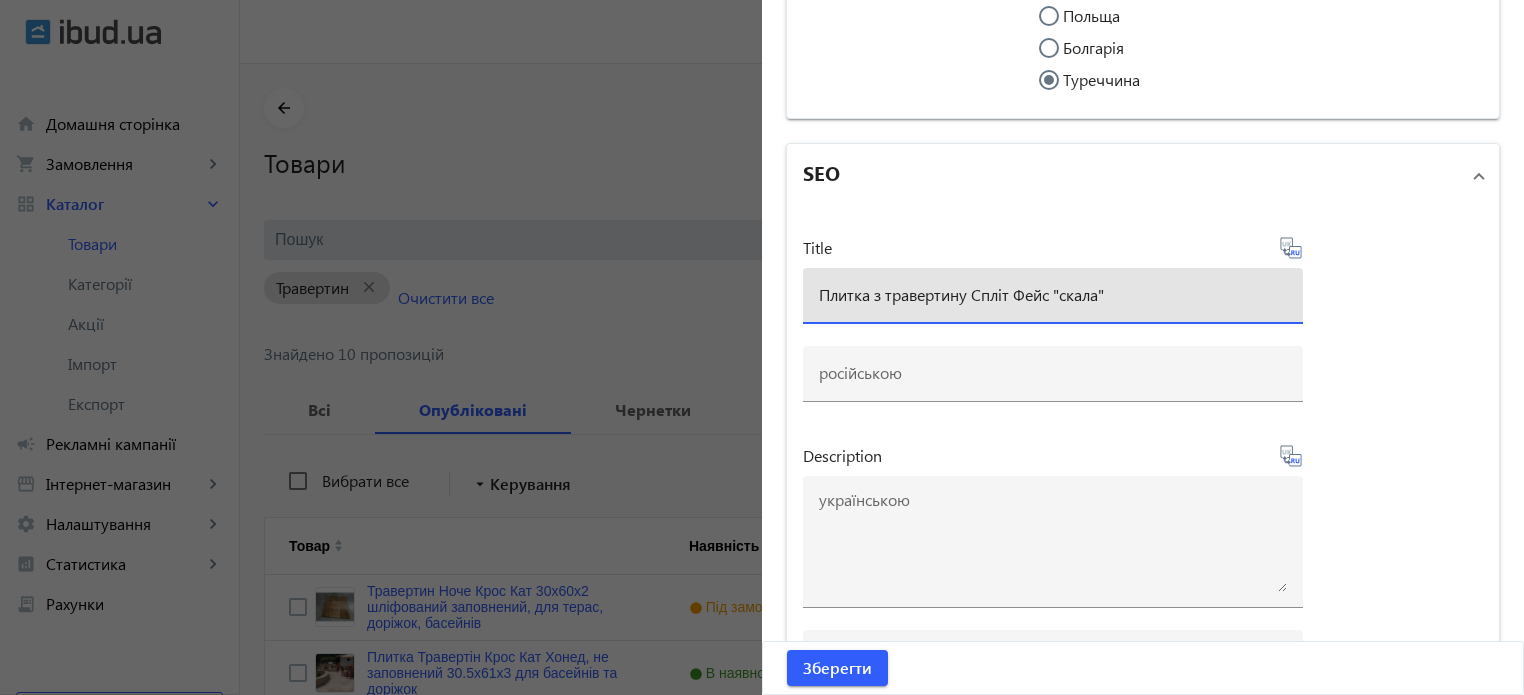 type on "Плитка з травертину Спліт Фейс "скала"" 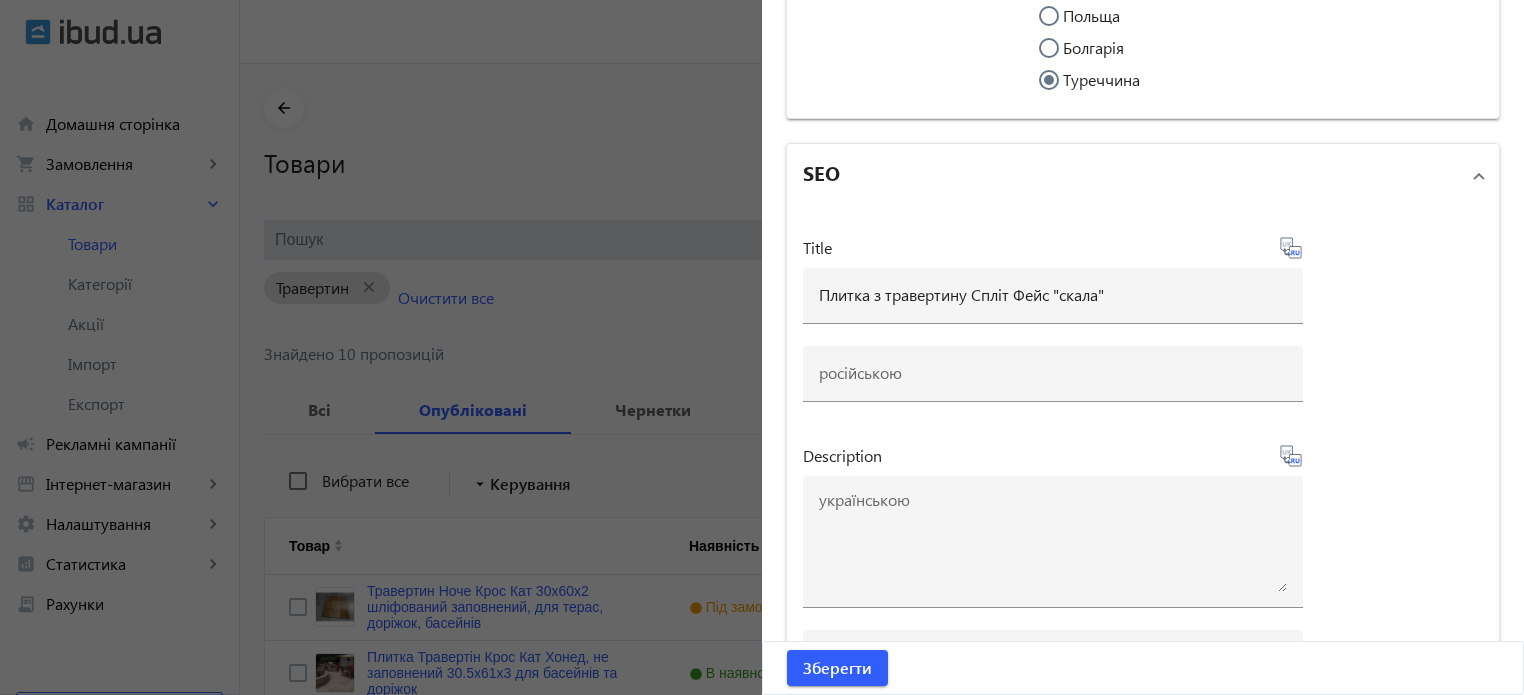 click 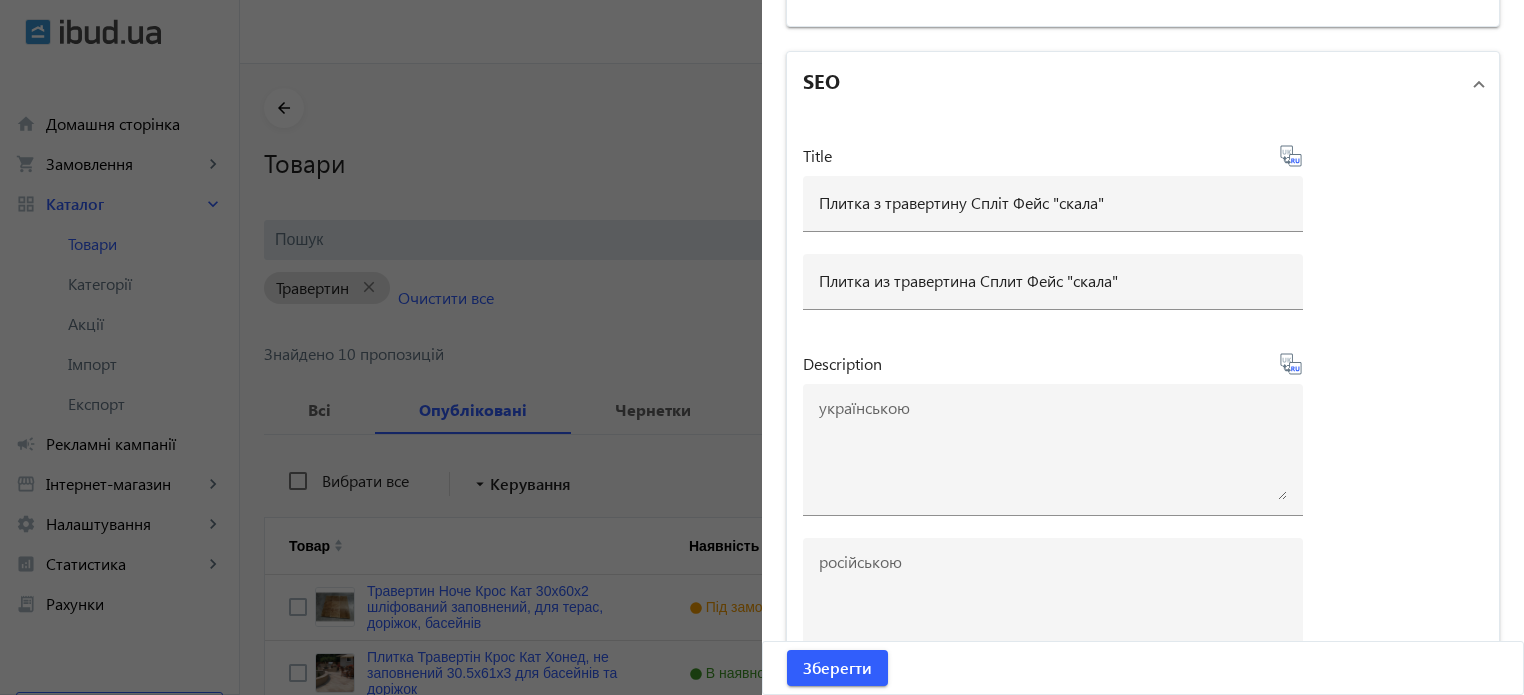 scroll, scrollTop: 5900, scrollLeft: 0, axis: vertical 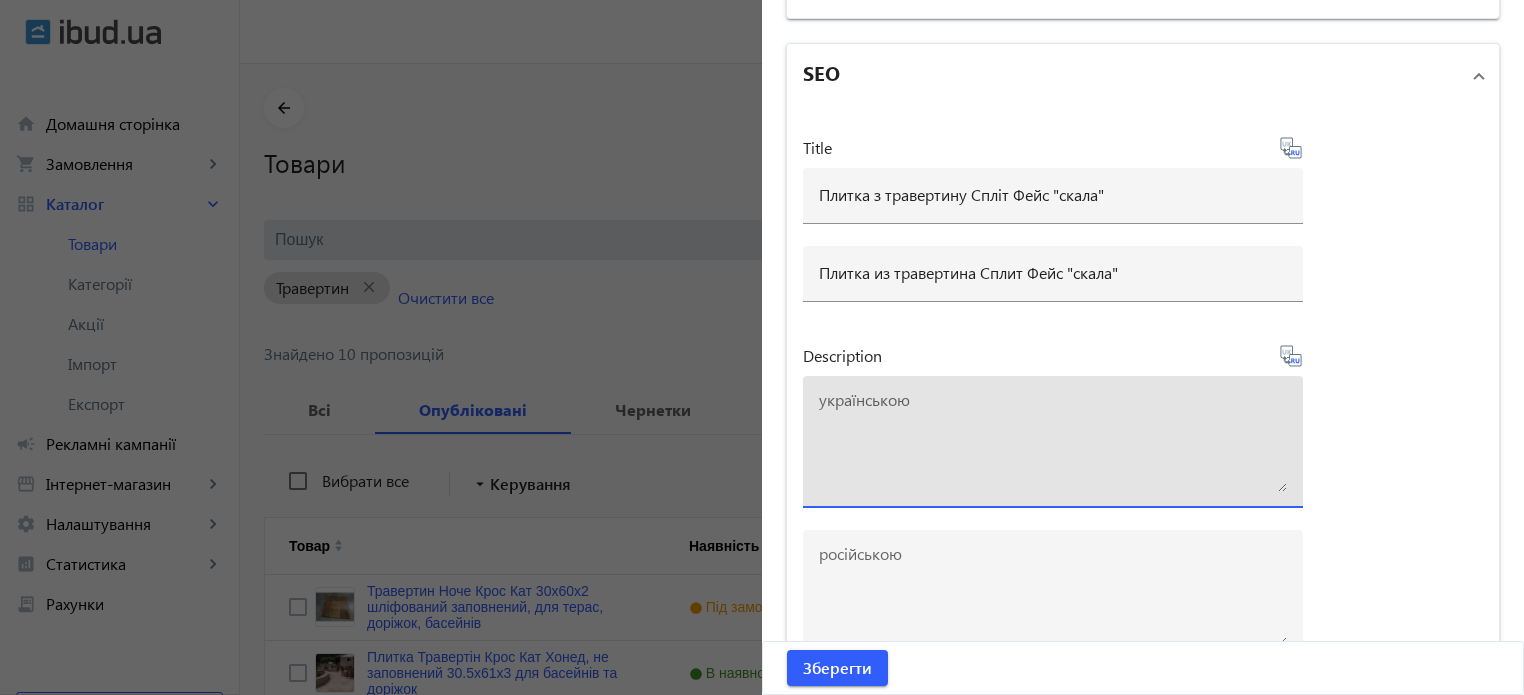 paste on "Плитка з травертину Спліт Фейс "скала"" 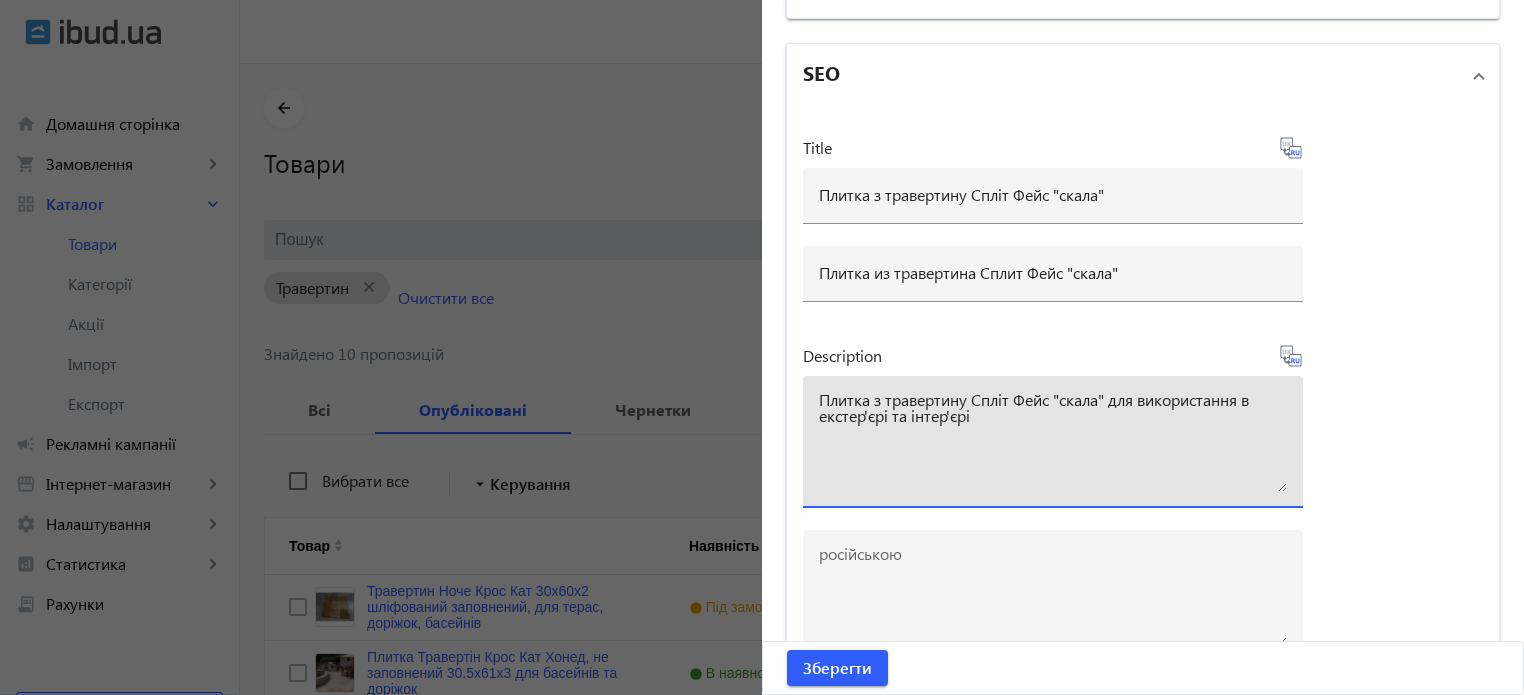 type on "Плитка з травертину Спліт Фейс "скала" для використання в екстер'єрі та інтер'єрі" 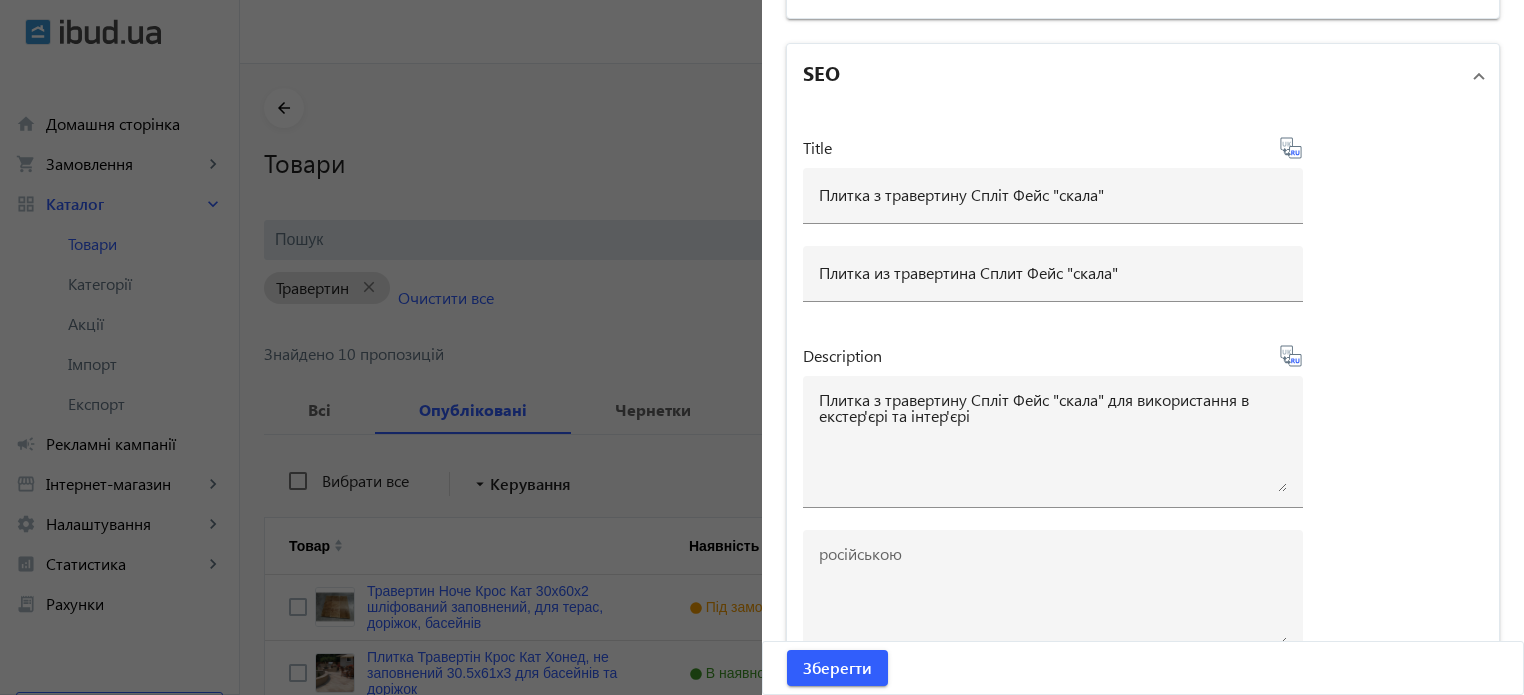 type on "Плитка из травертина Сплит Фейс "скала" для использования в экстерьере и интерьере" 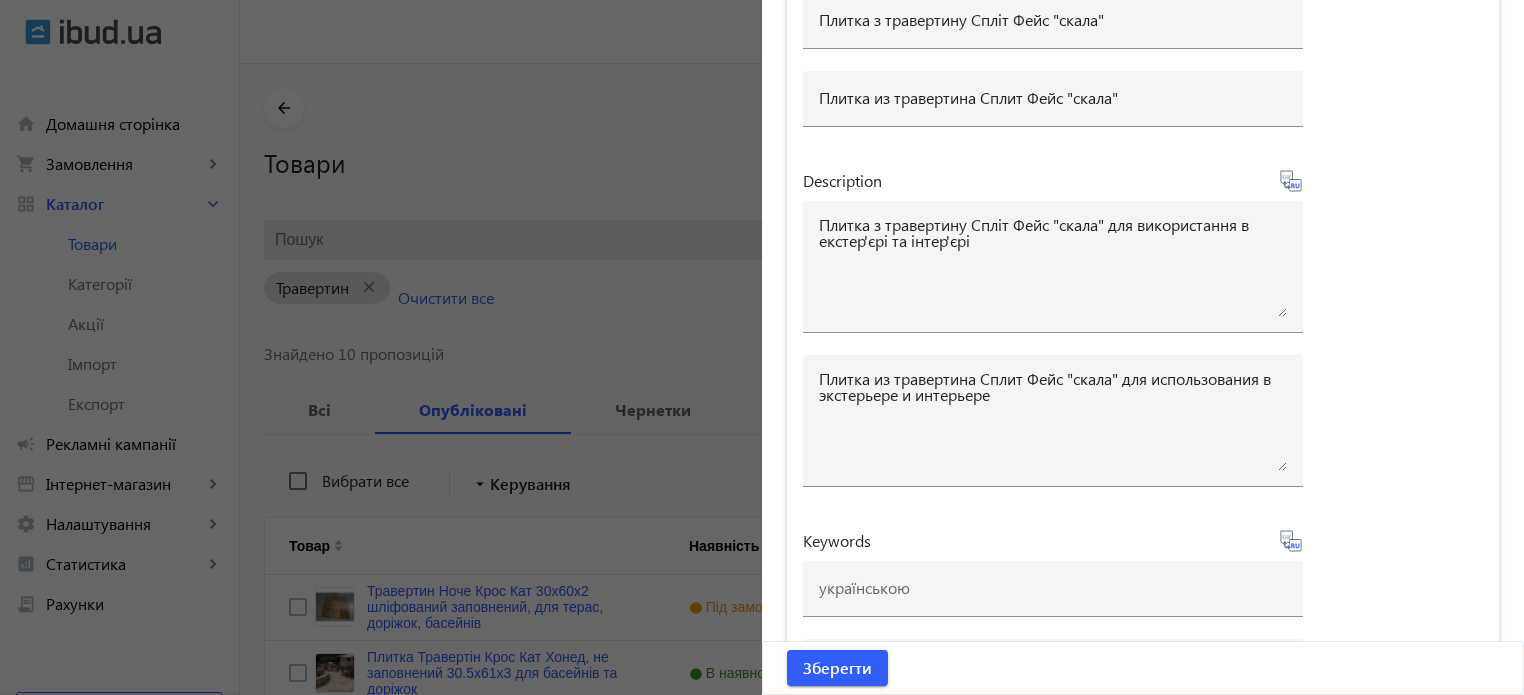 scroll, scrollTop: 6158, scrollLeft: 0, axis: vertical 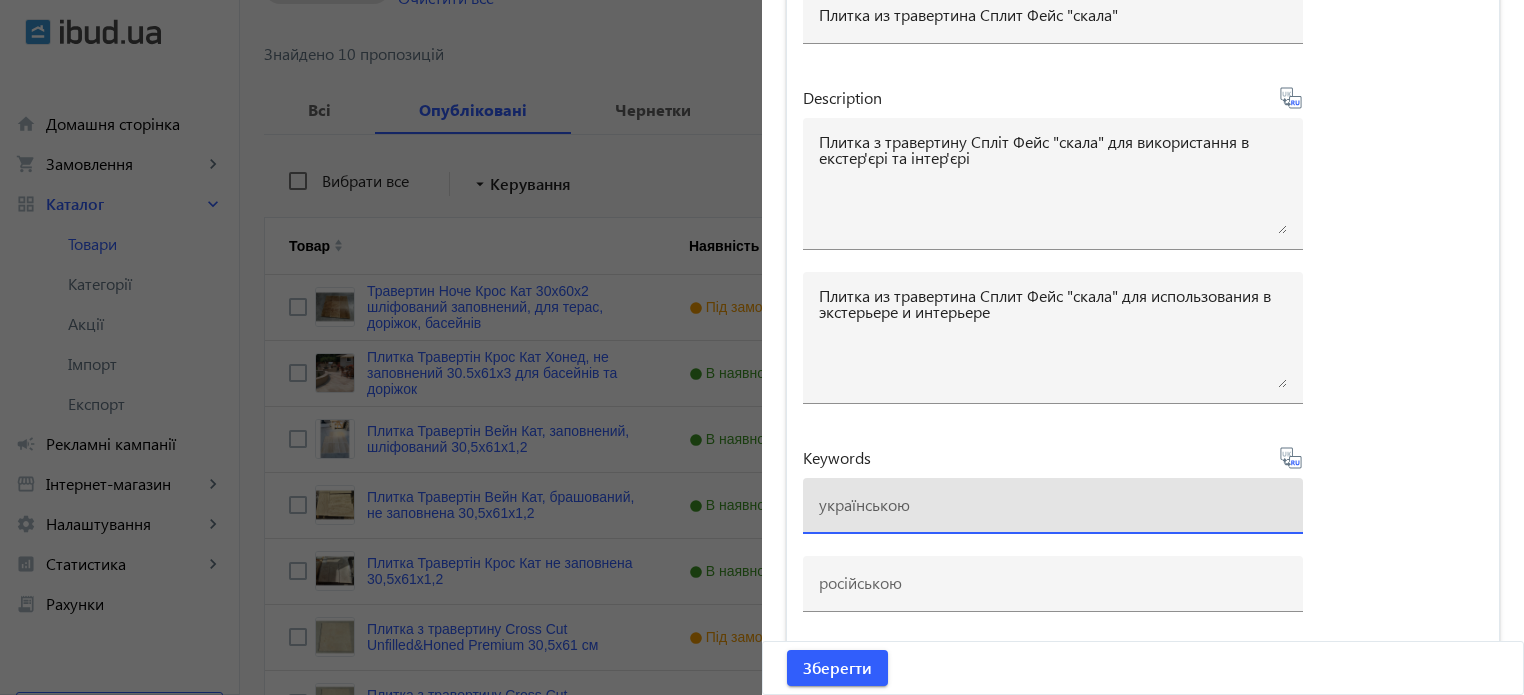click at bounding box center (1053, 504) 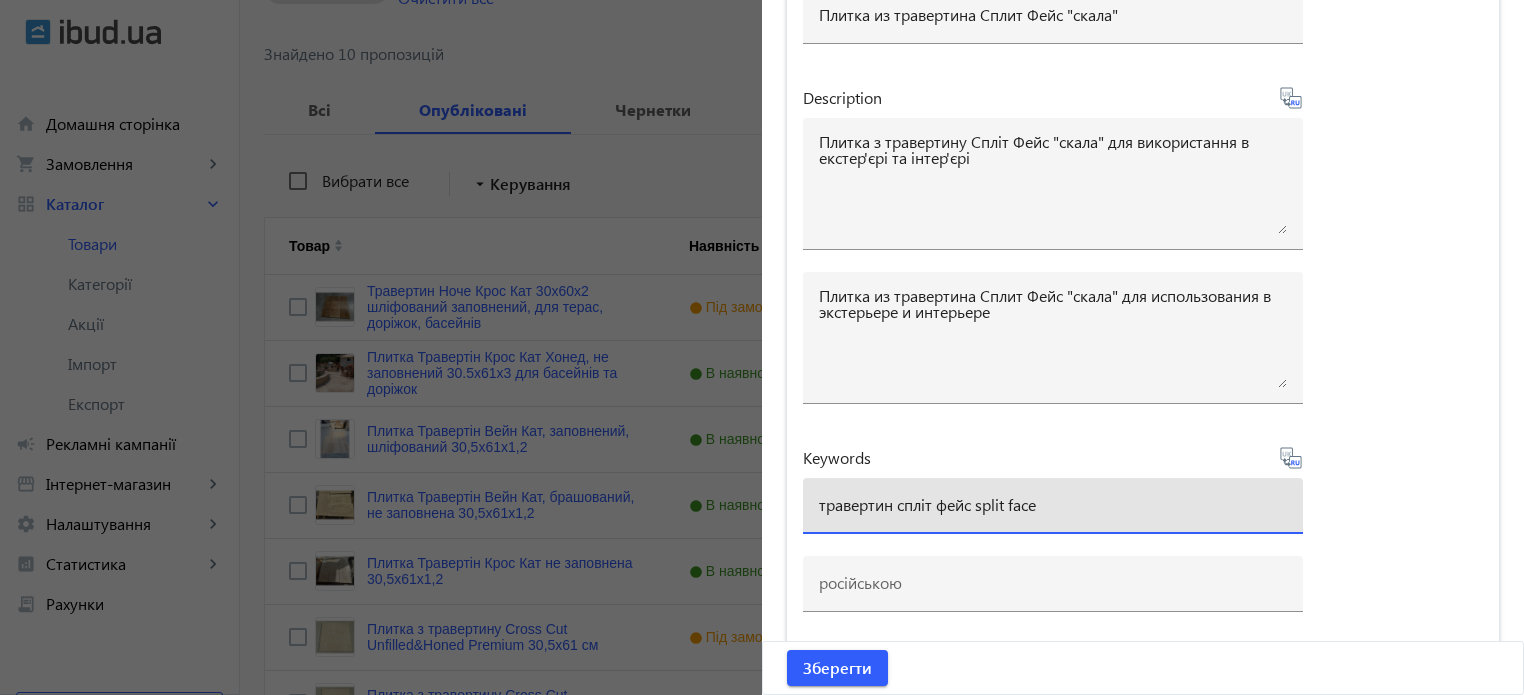 type on "травертин спліт фейс split face" 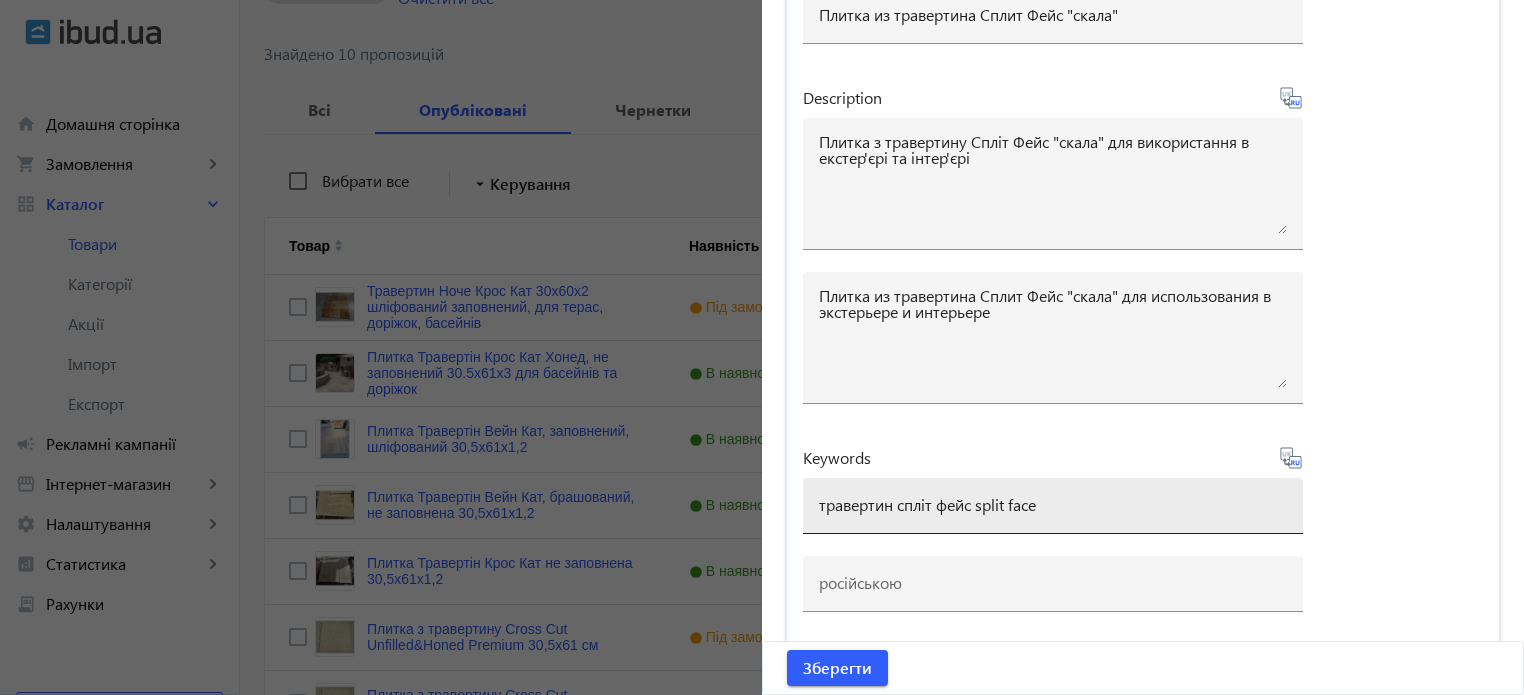 type on "травертин сплит фейс split face" 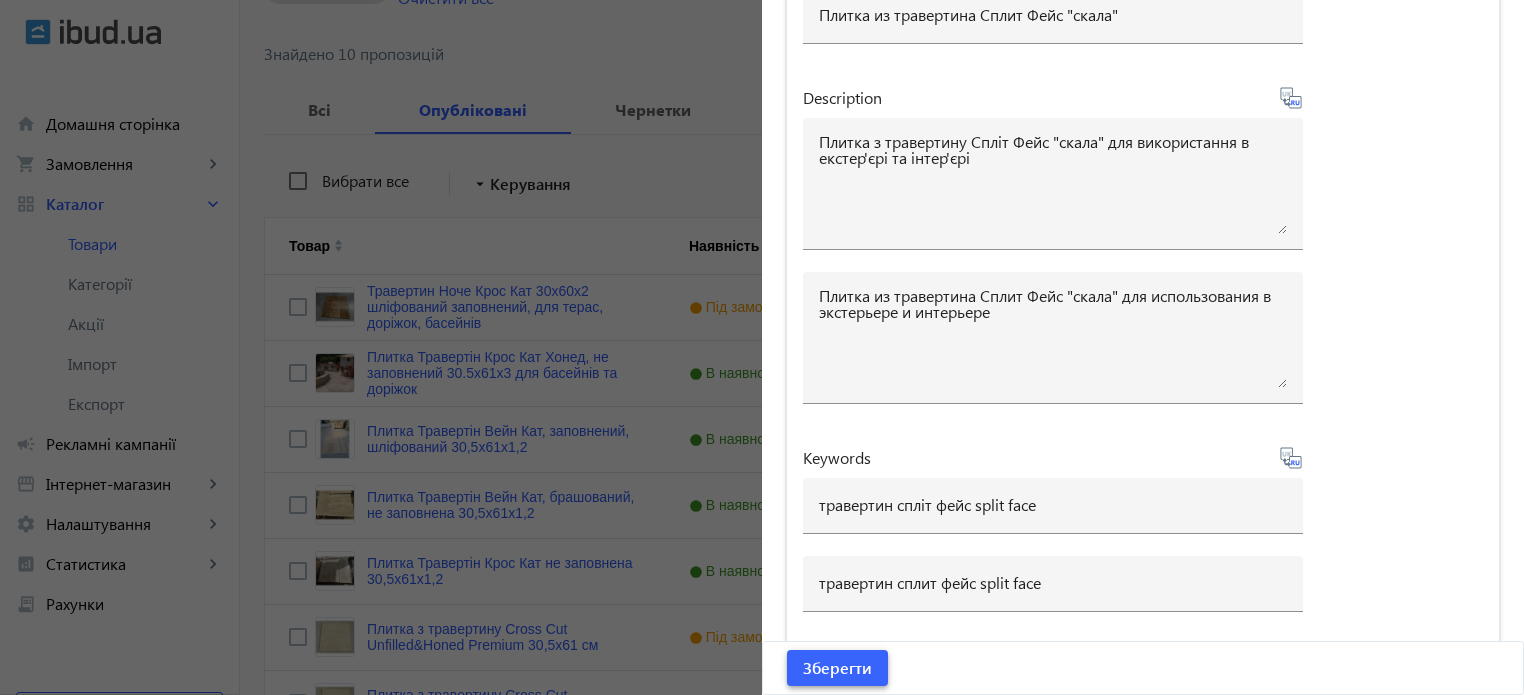 click on "Зберегти" 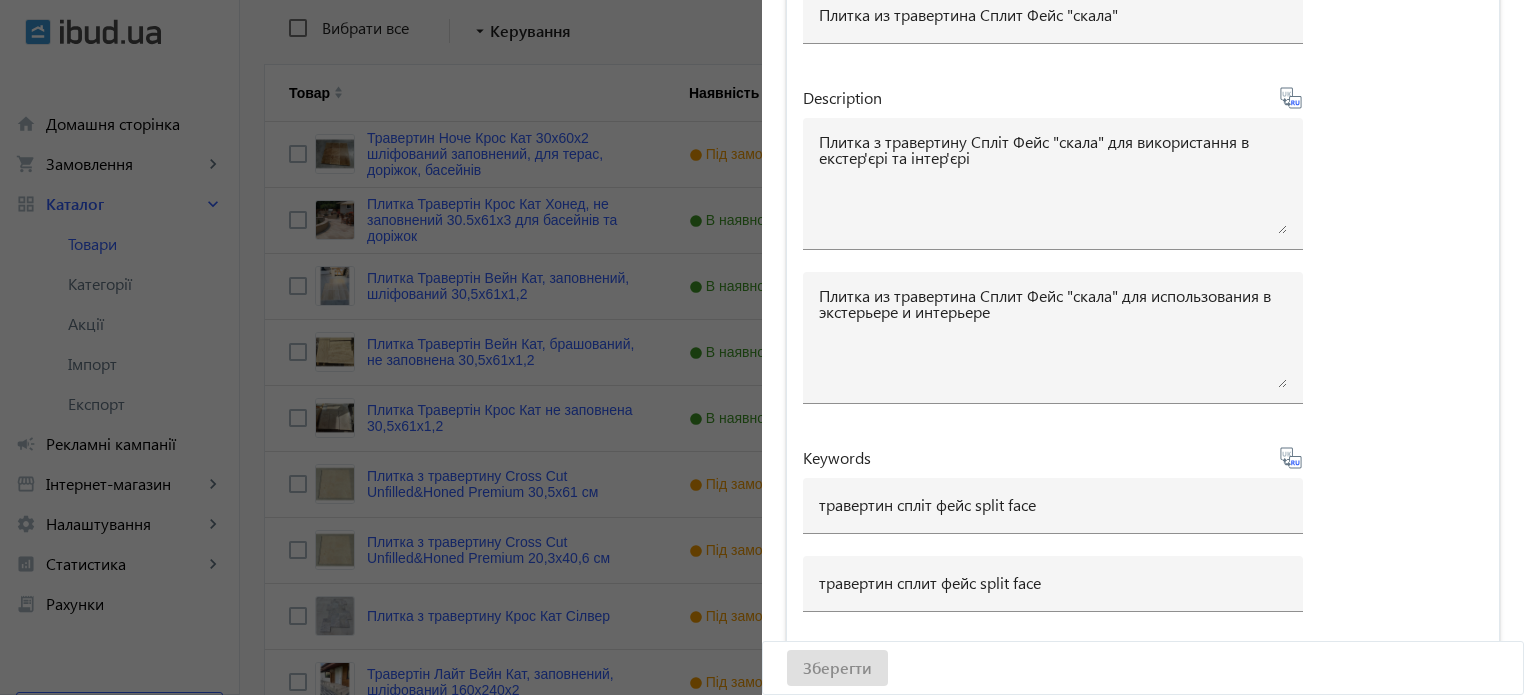 scroll, scrollTop: 644, scrollLeft: 0, axis: vertical 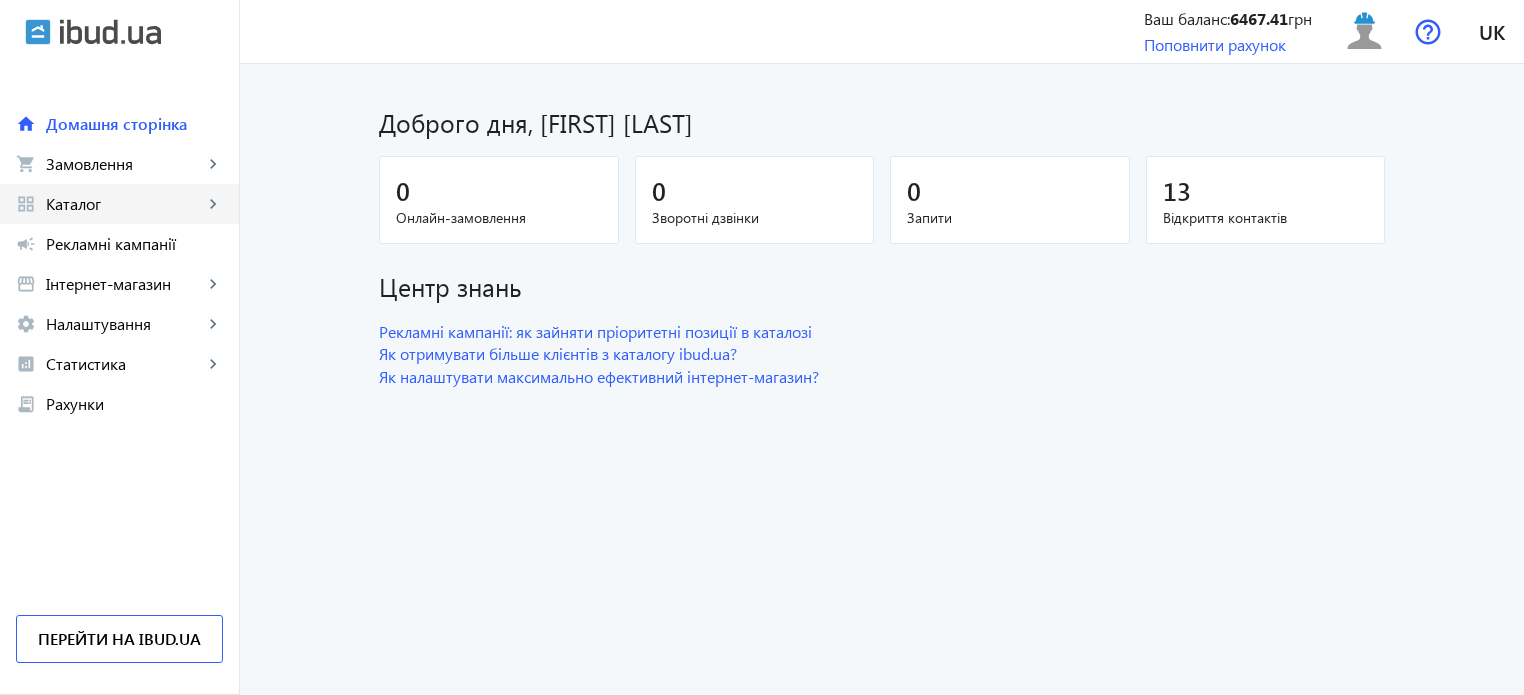 click on "keyboard_arrow_right" 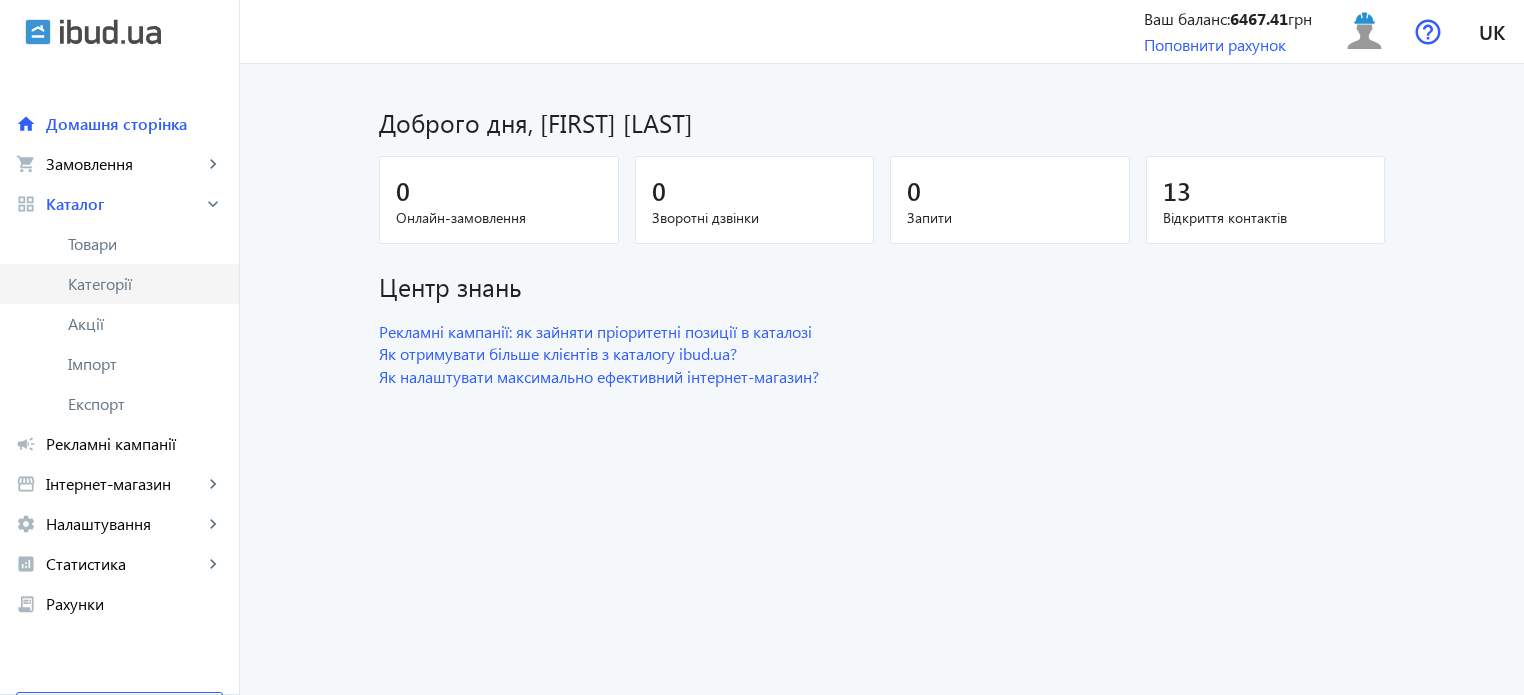 click on "Категорії" 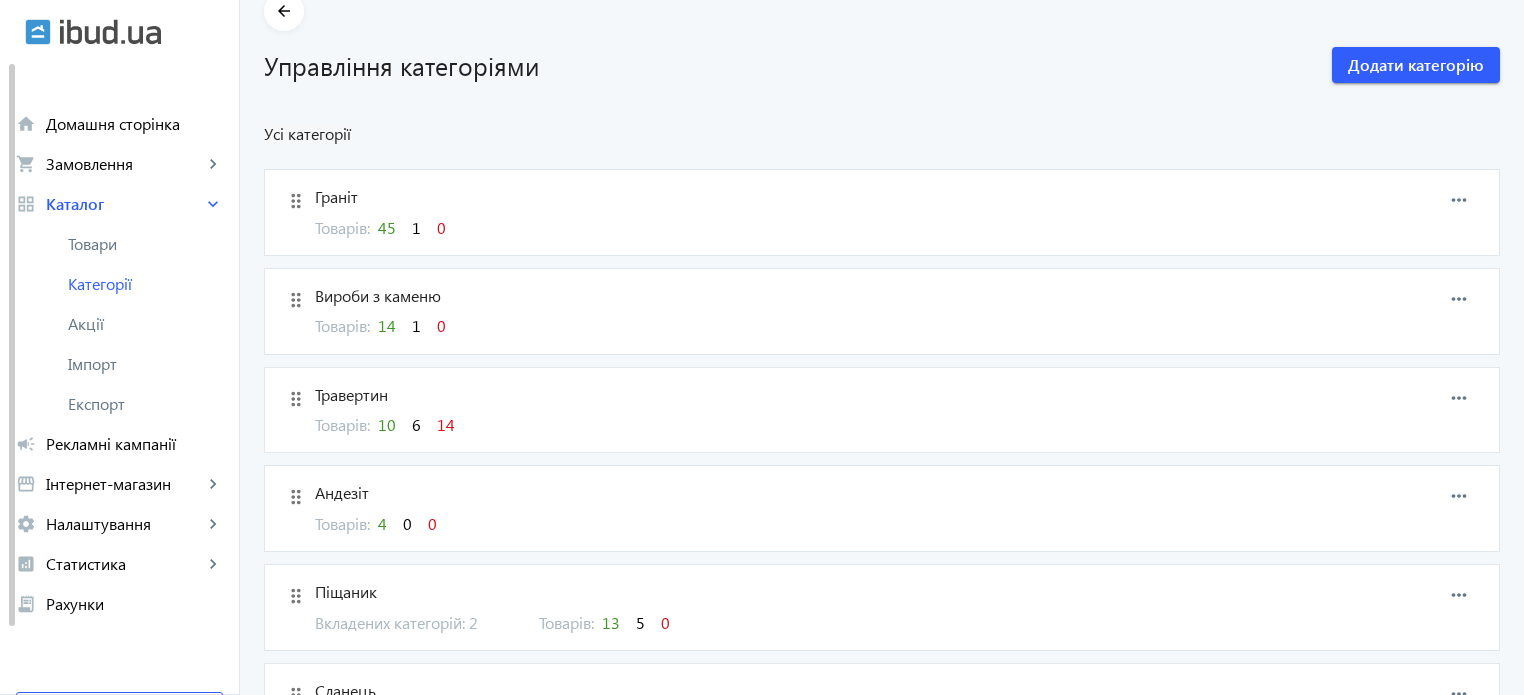 scroll, scrollTop: 300, scrollLeft: 0, axis: vertical 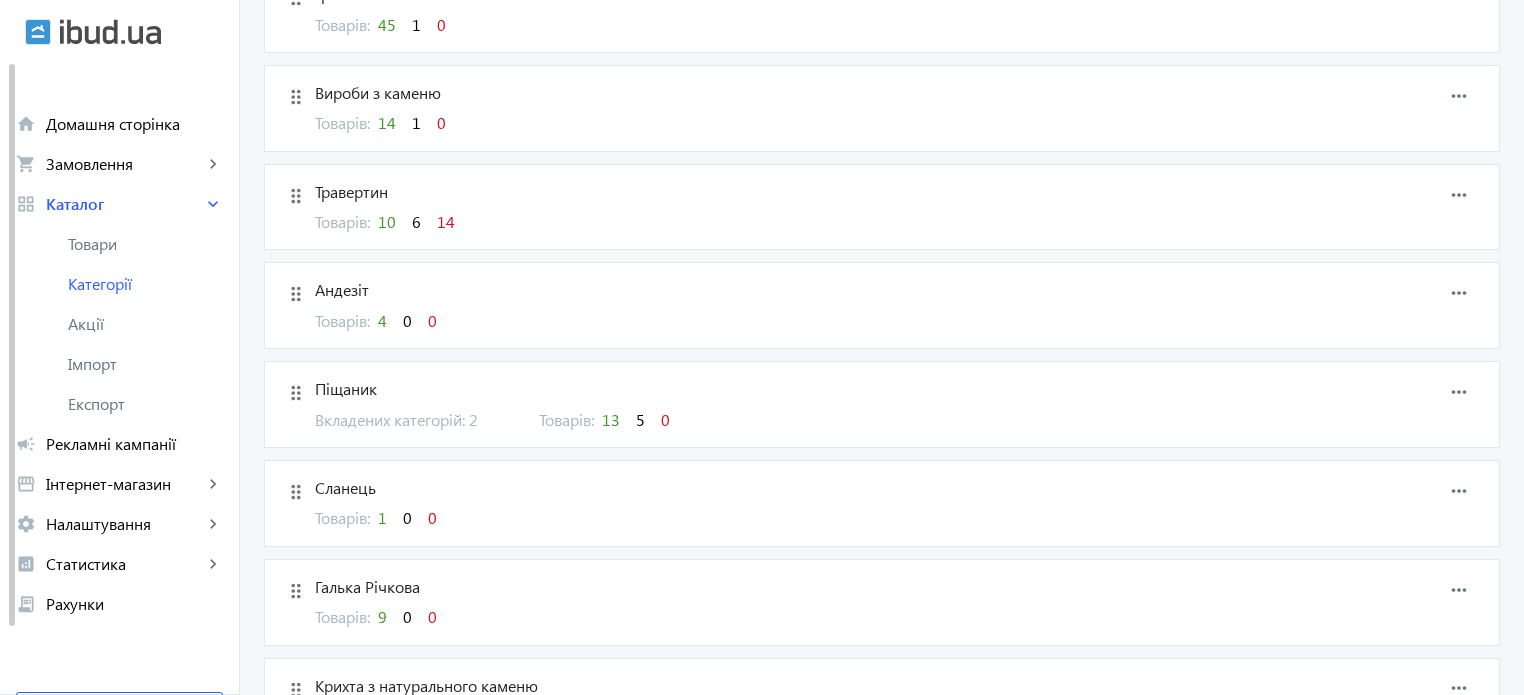 click on "10" at bounding box center (387, 221) 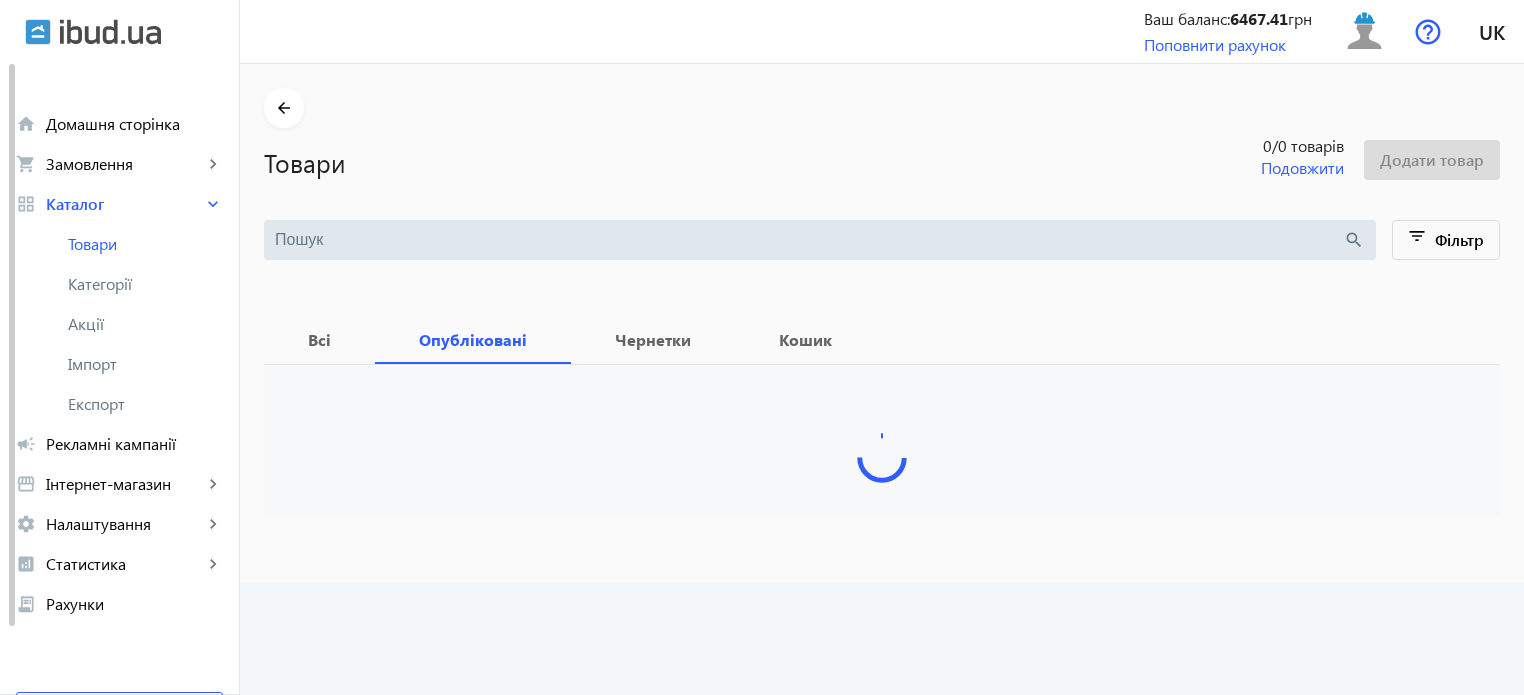 type 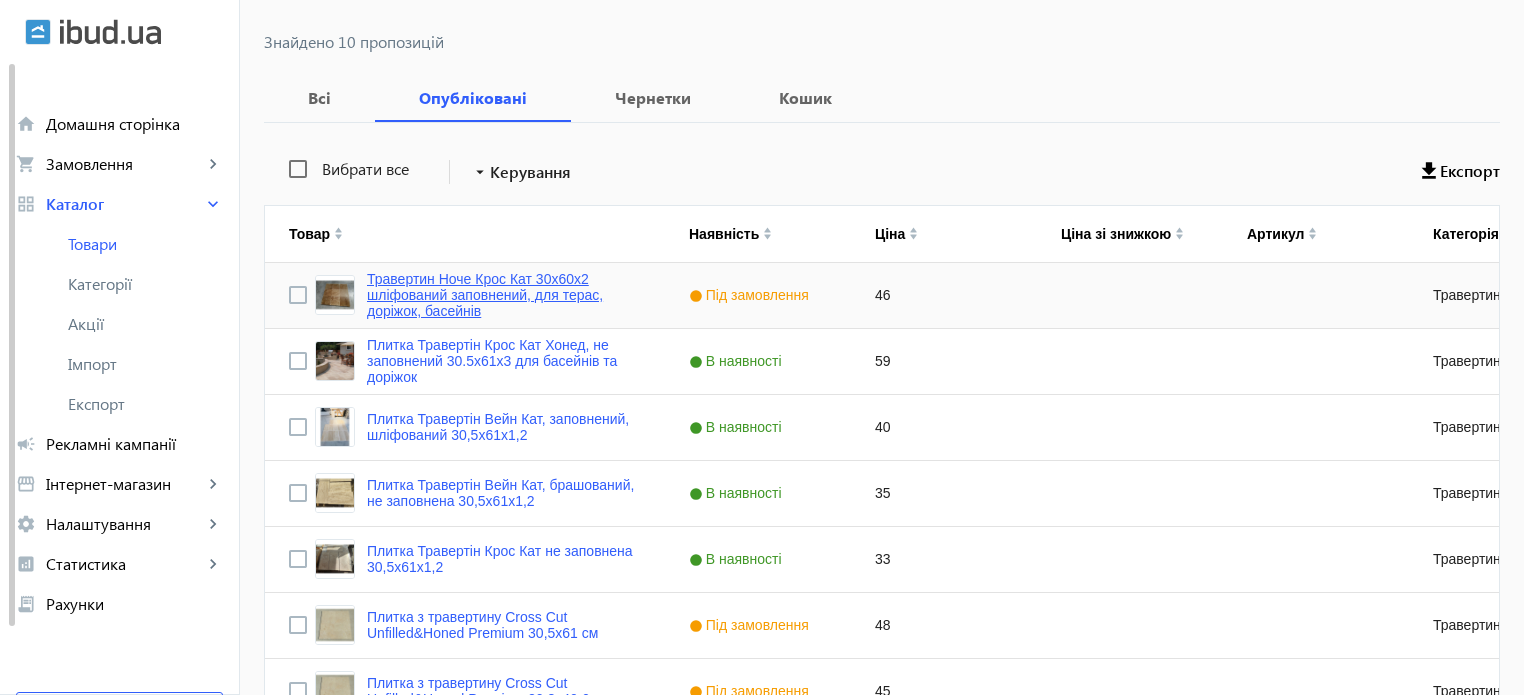 scroll, scrollTop: 344, scrollLeft: 0, axis: vertical 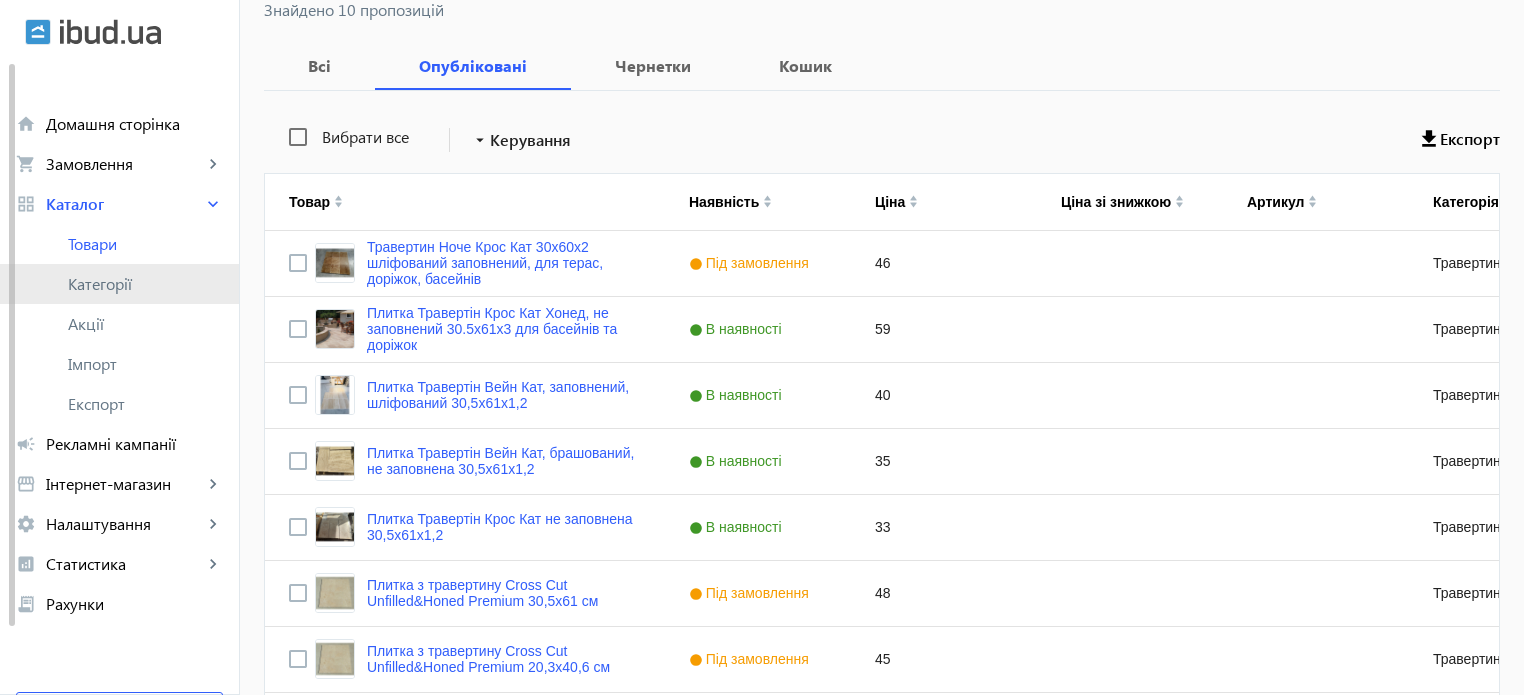 click on "Категорії" 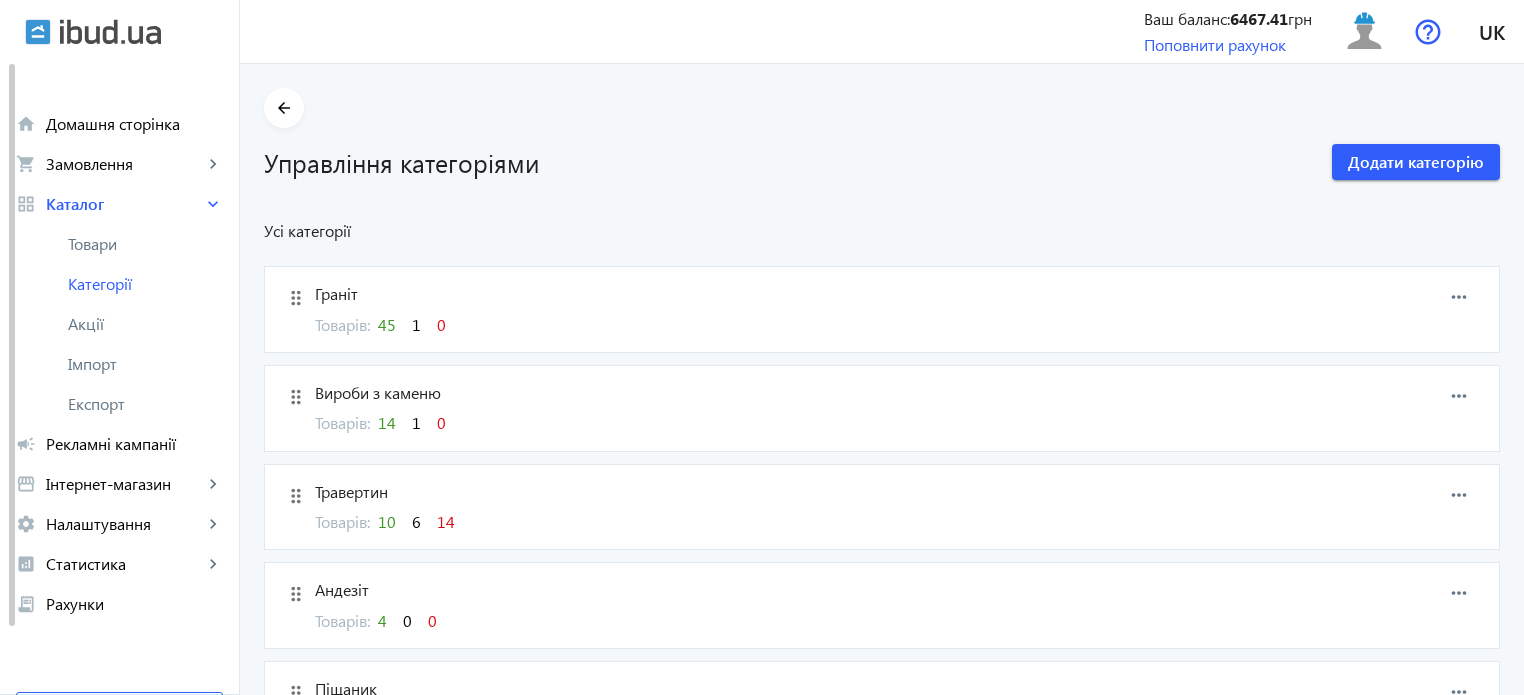 click on "6" at bounding box center (416, 521) 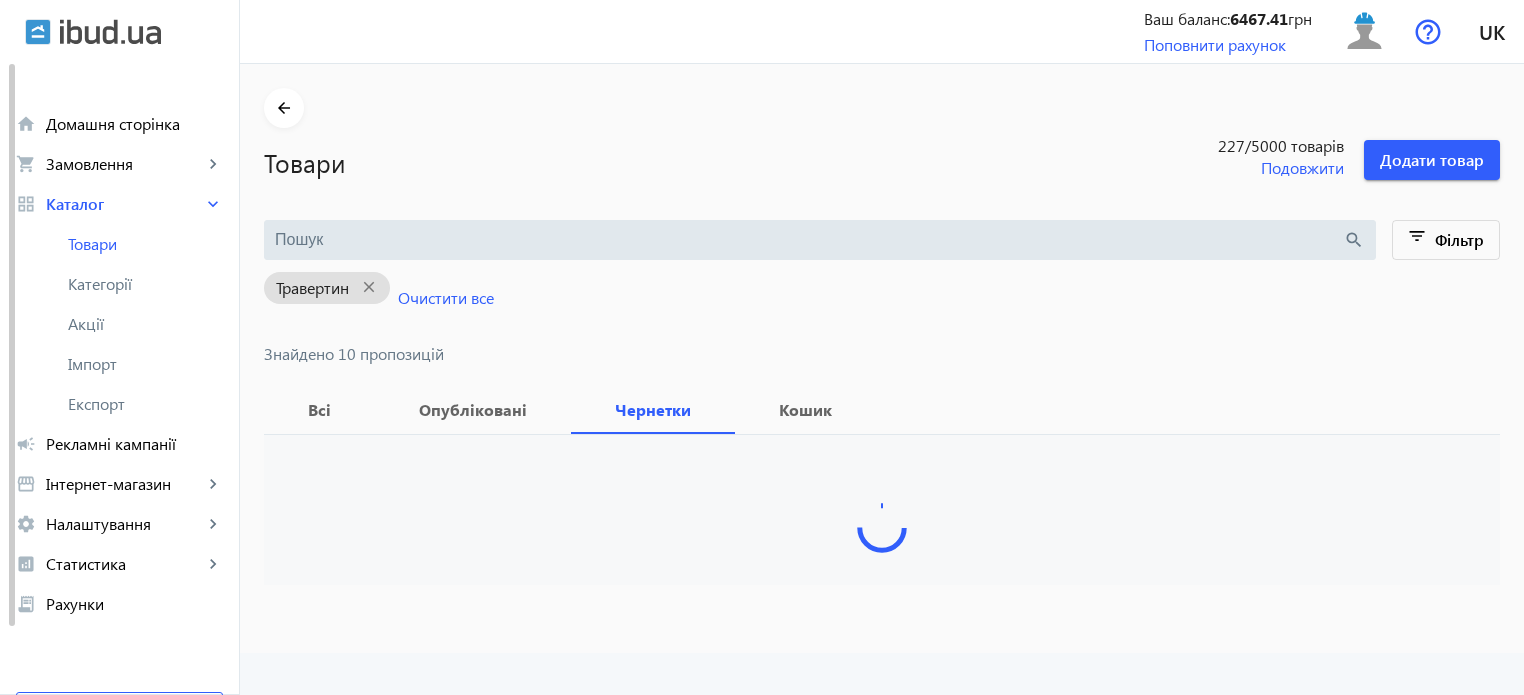 type 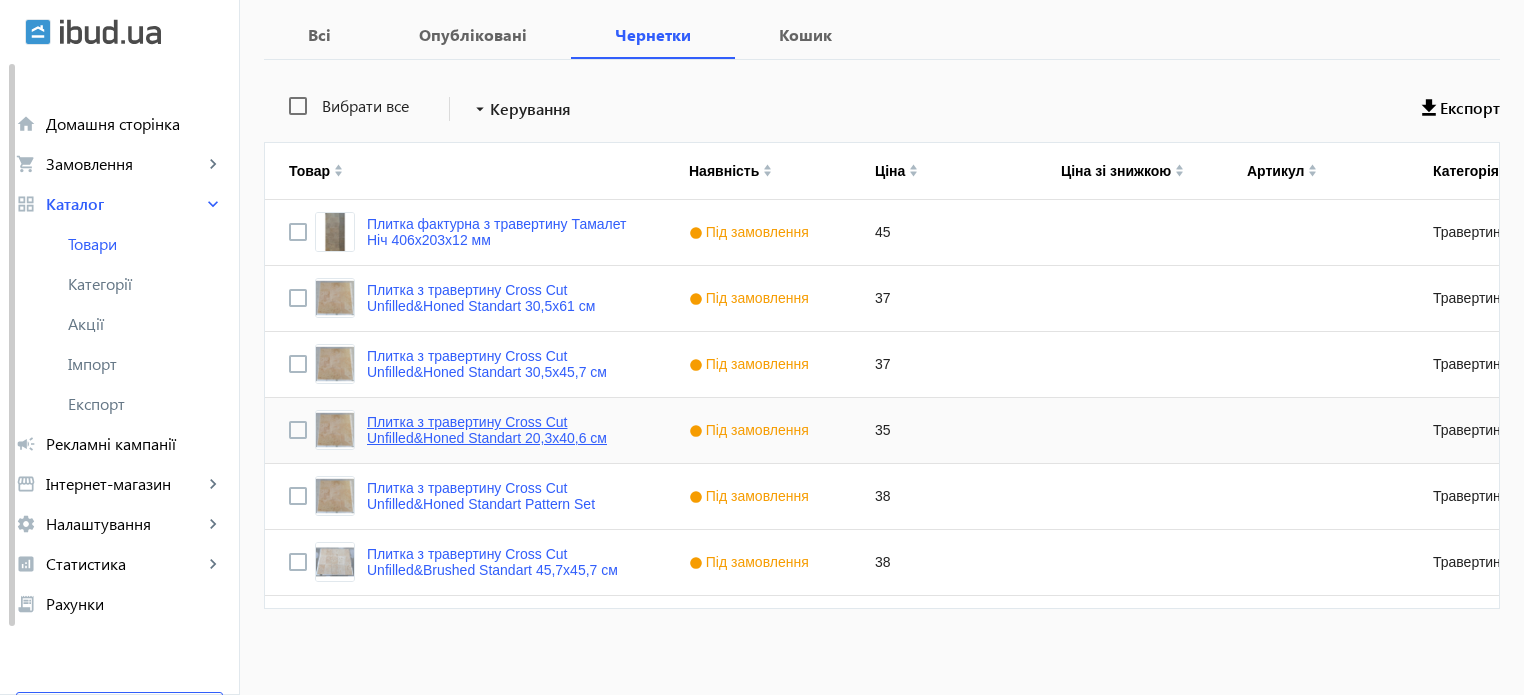 scroll, scrollTop: 380, scrollLeft: 0, axis: vertical 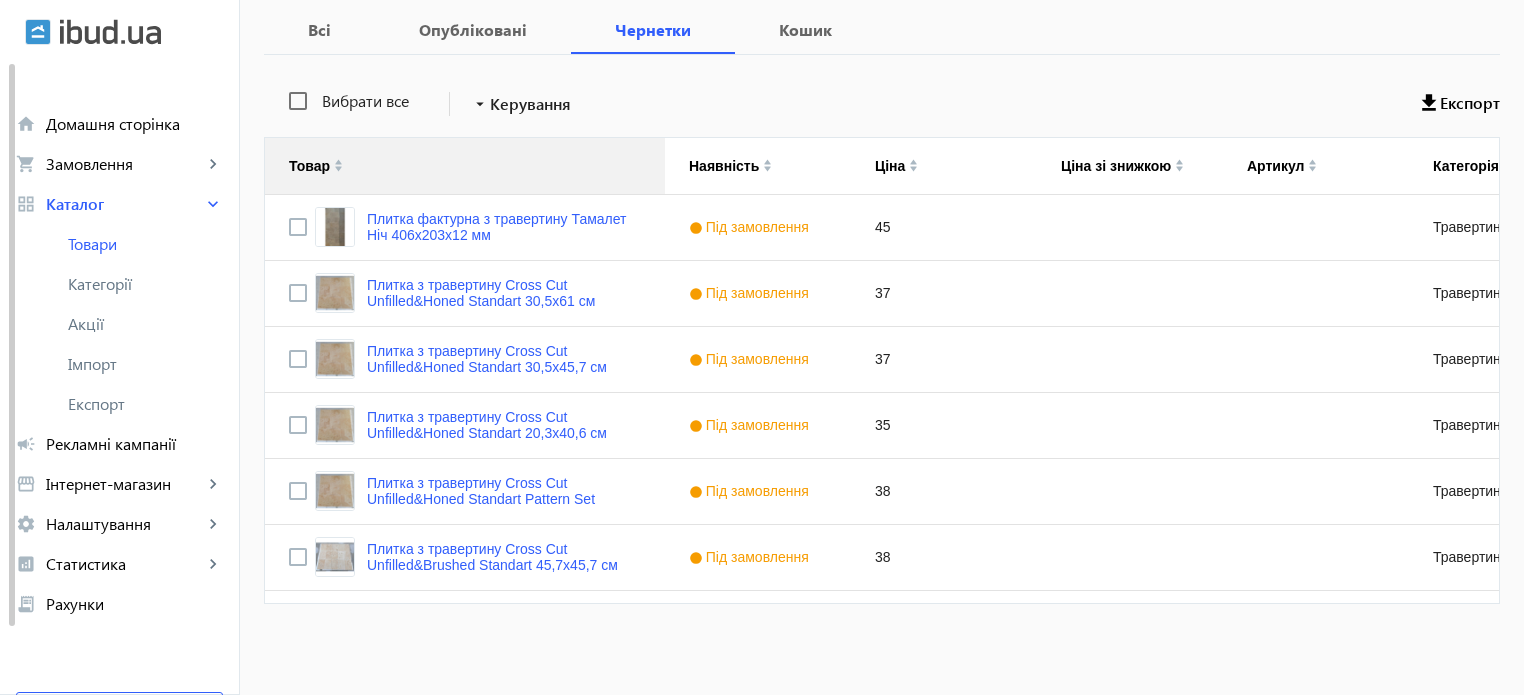 click 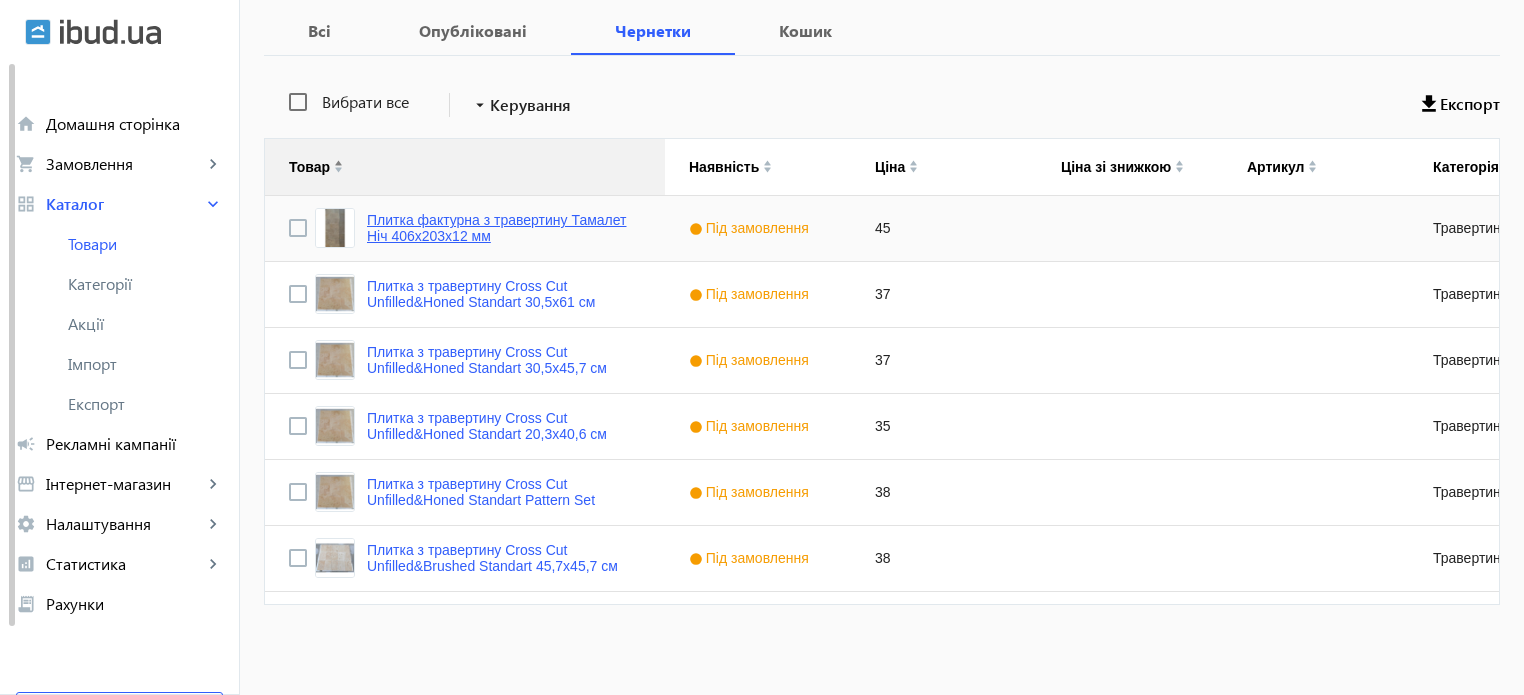 scroll, scrollTop: 380, scrollLeft: 0, axis: vertical 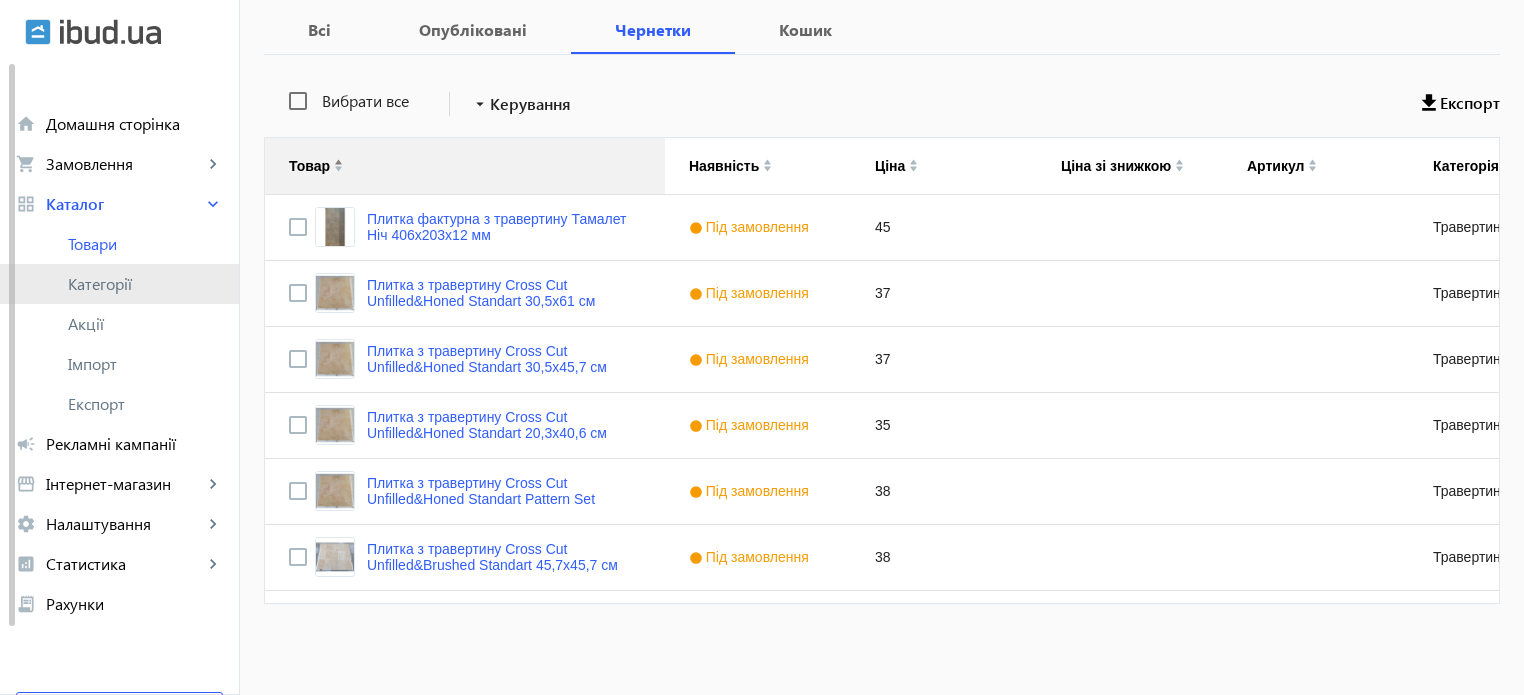 click on "Категорії" 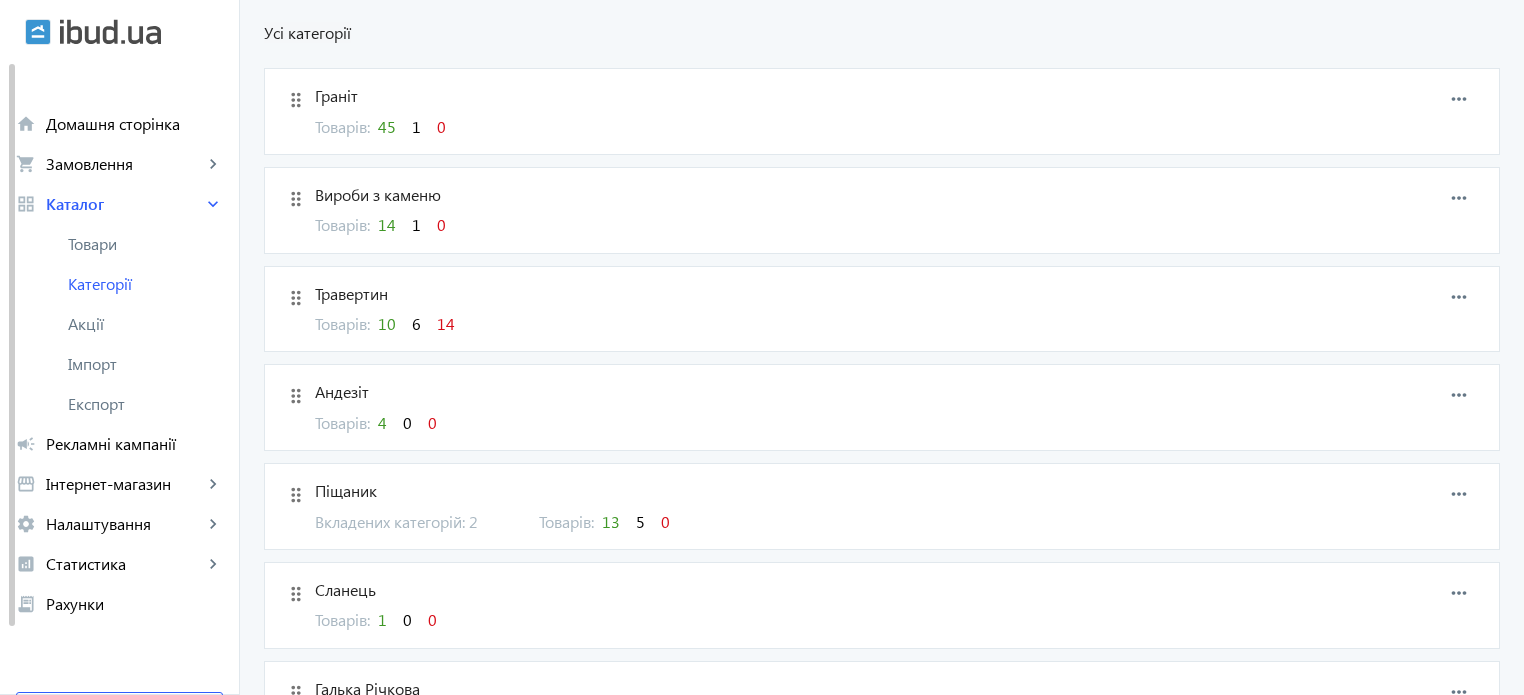 scroll, scrollTop: 200, scrollLeft: 0, axis: vertical 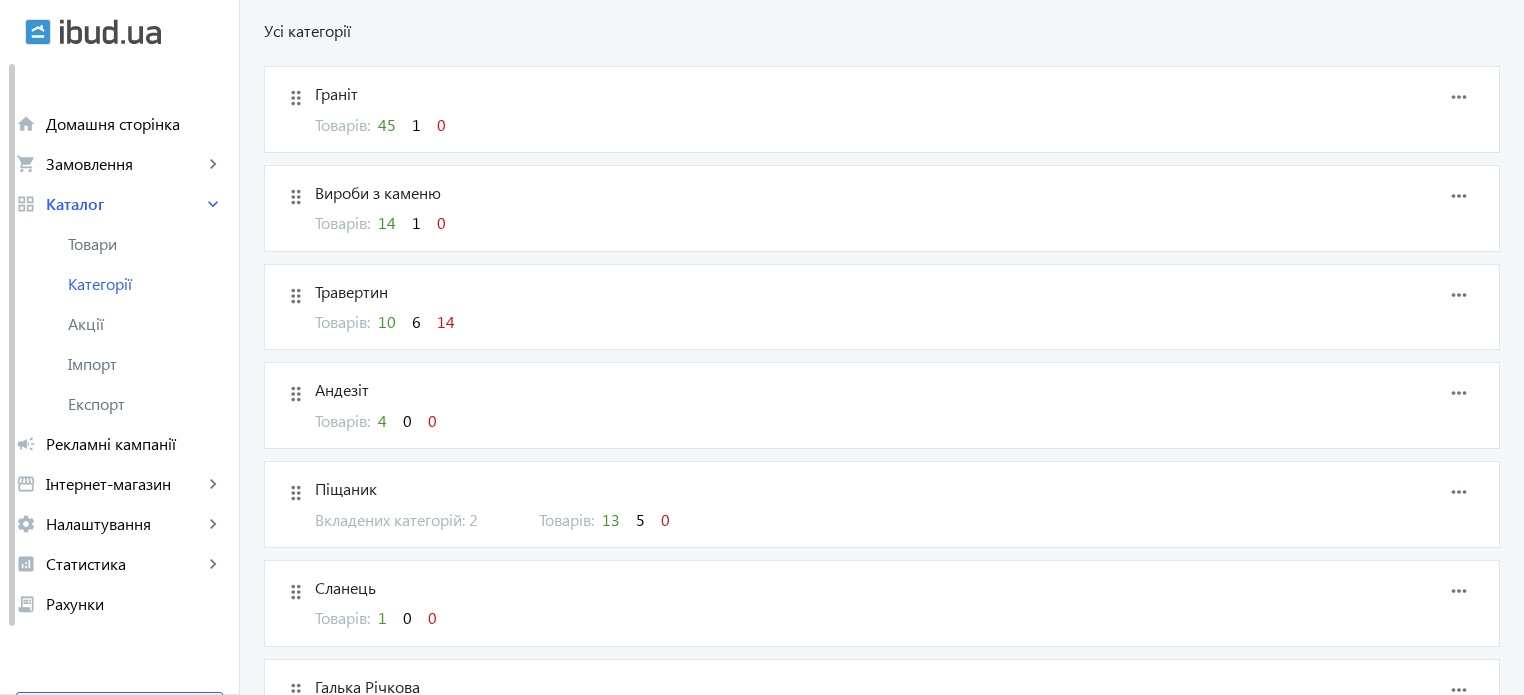 click on "14" at bounding box center (446, 321) 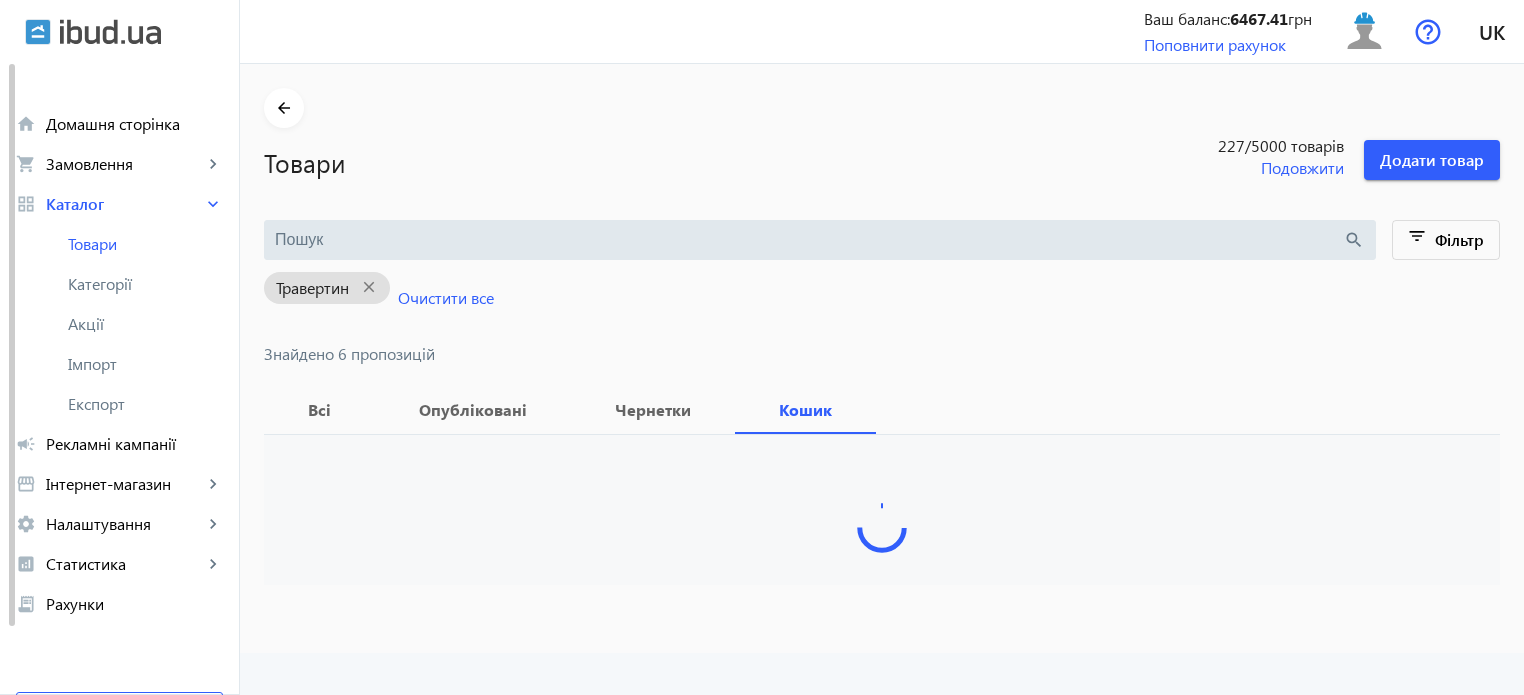 scroll, scrollTop: 0, scrollLeft: 0, axis: both 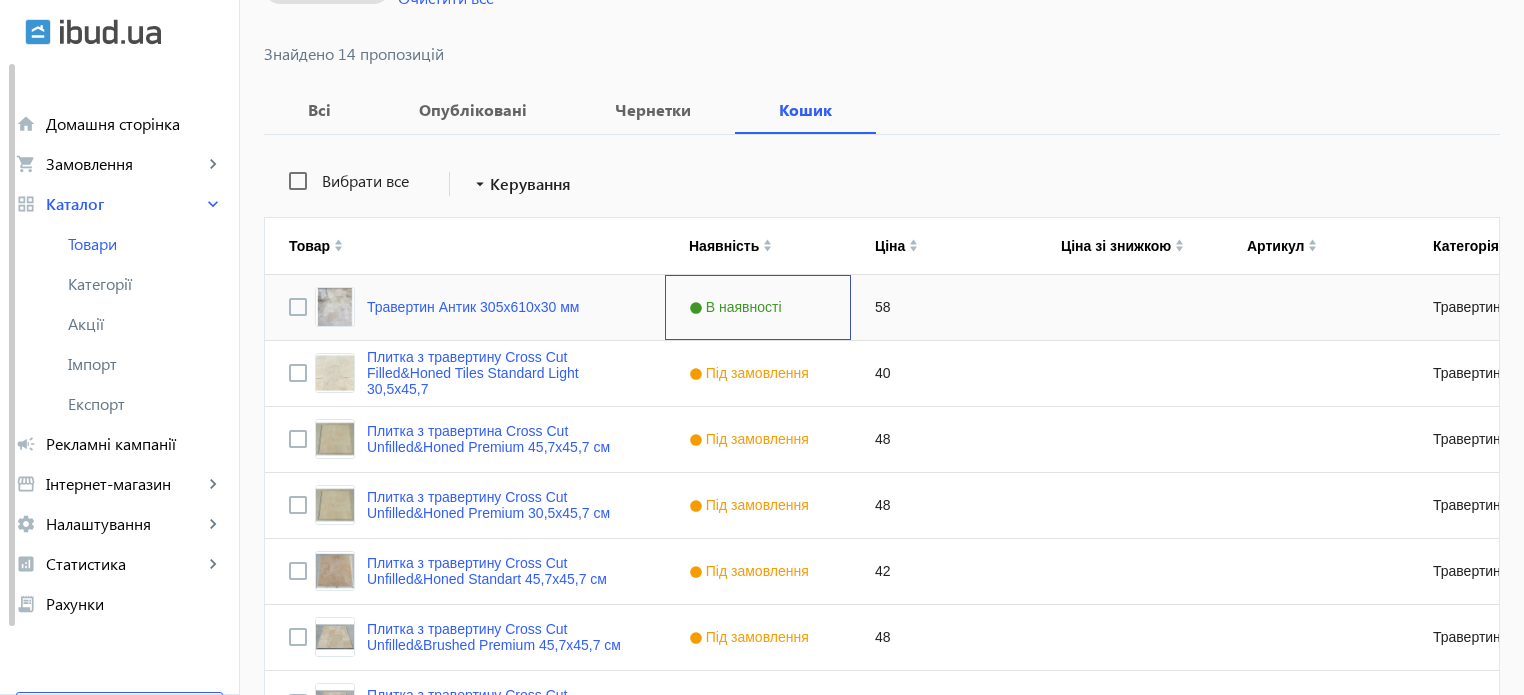 click on "В наявності" 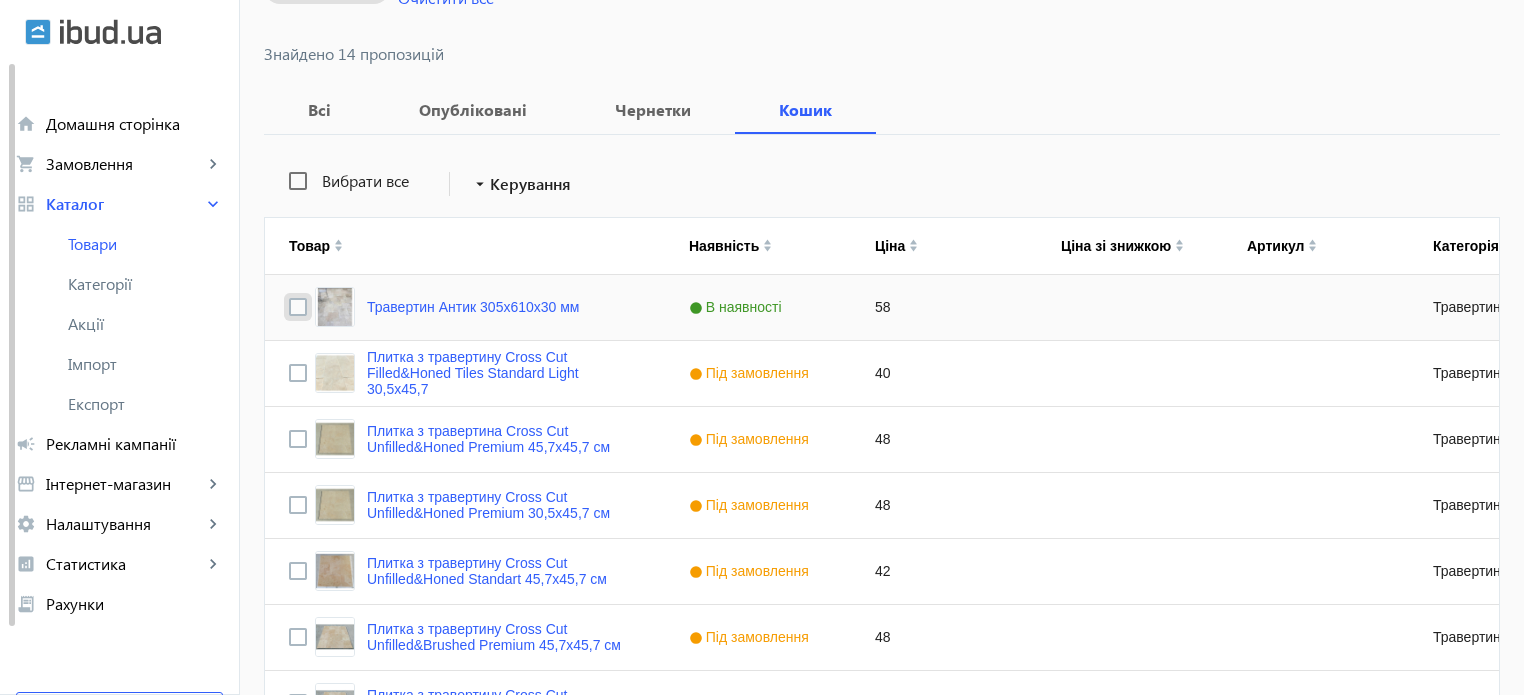 click at bounding box center [298, 307] 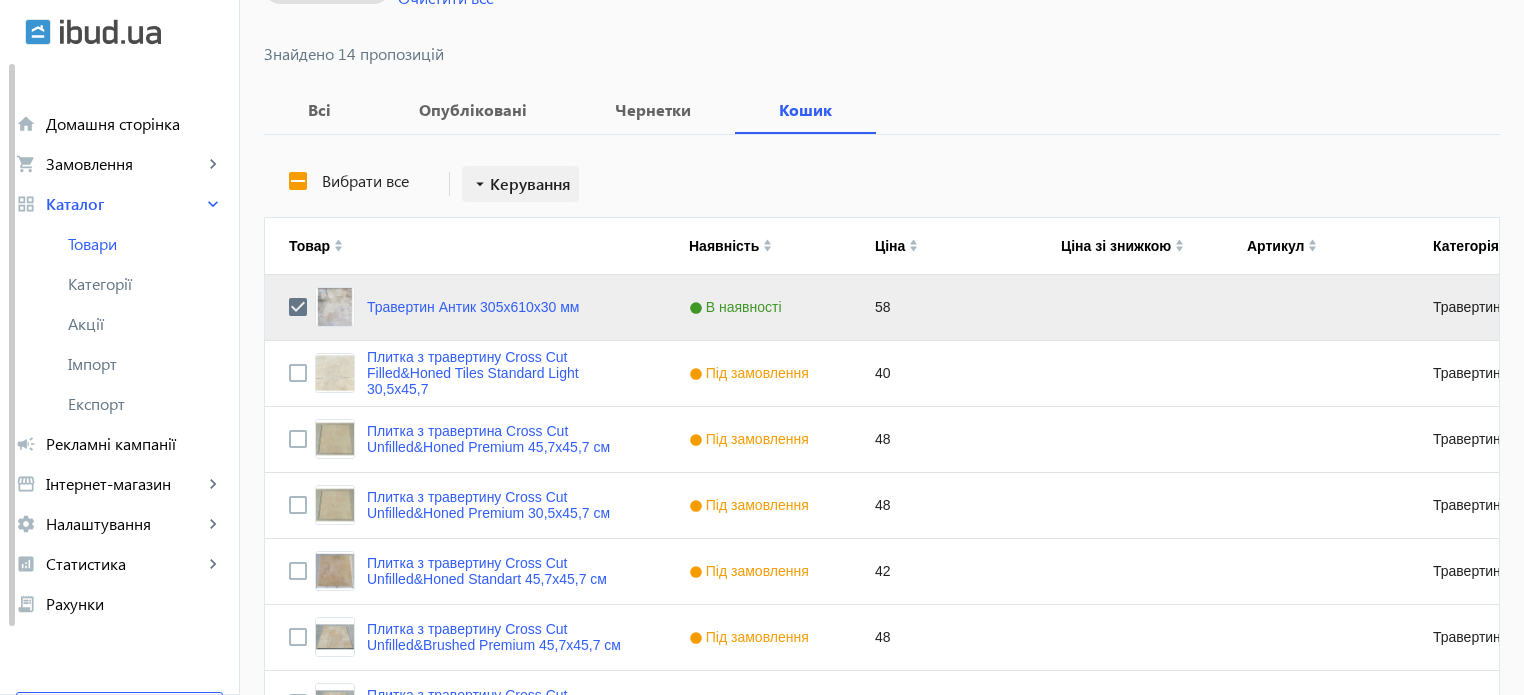click on "arrow_drop_down" 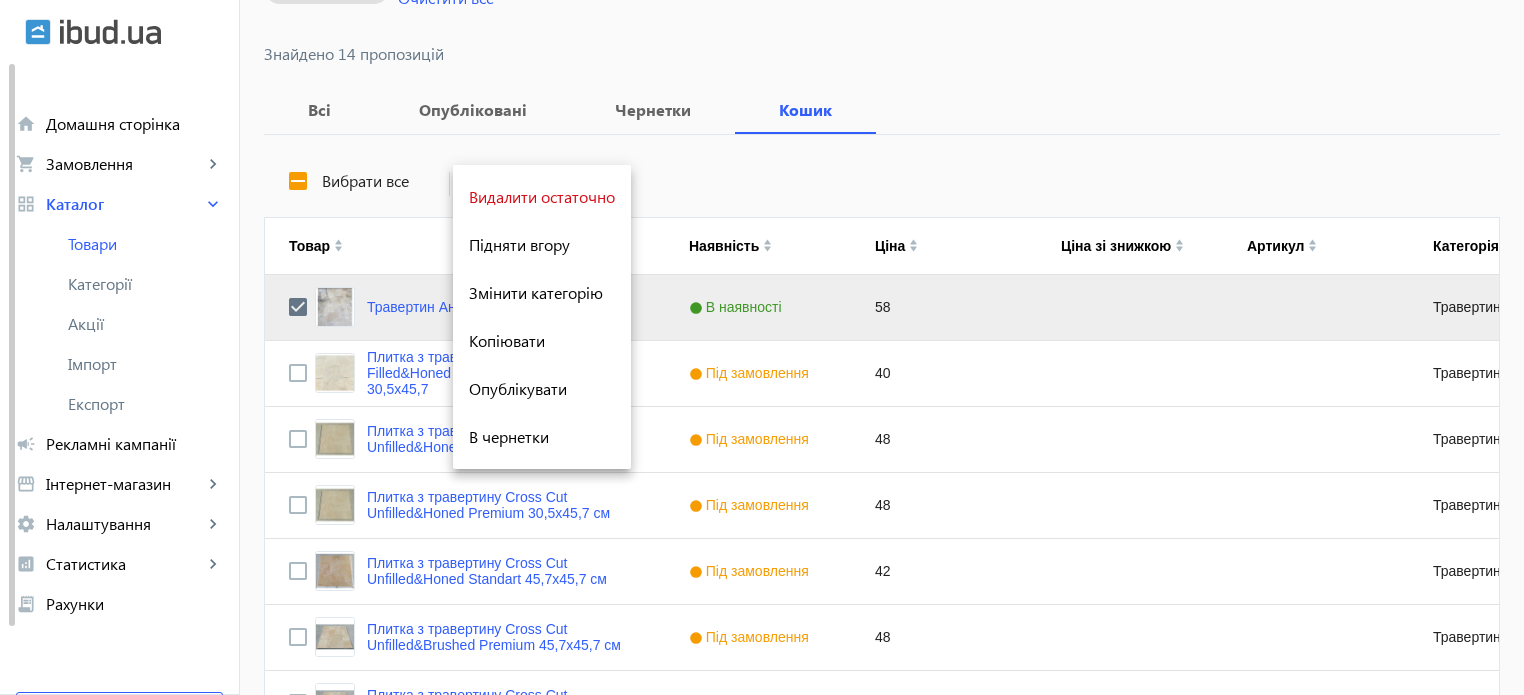 click at bounding box center [762, 347] 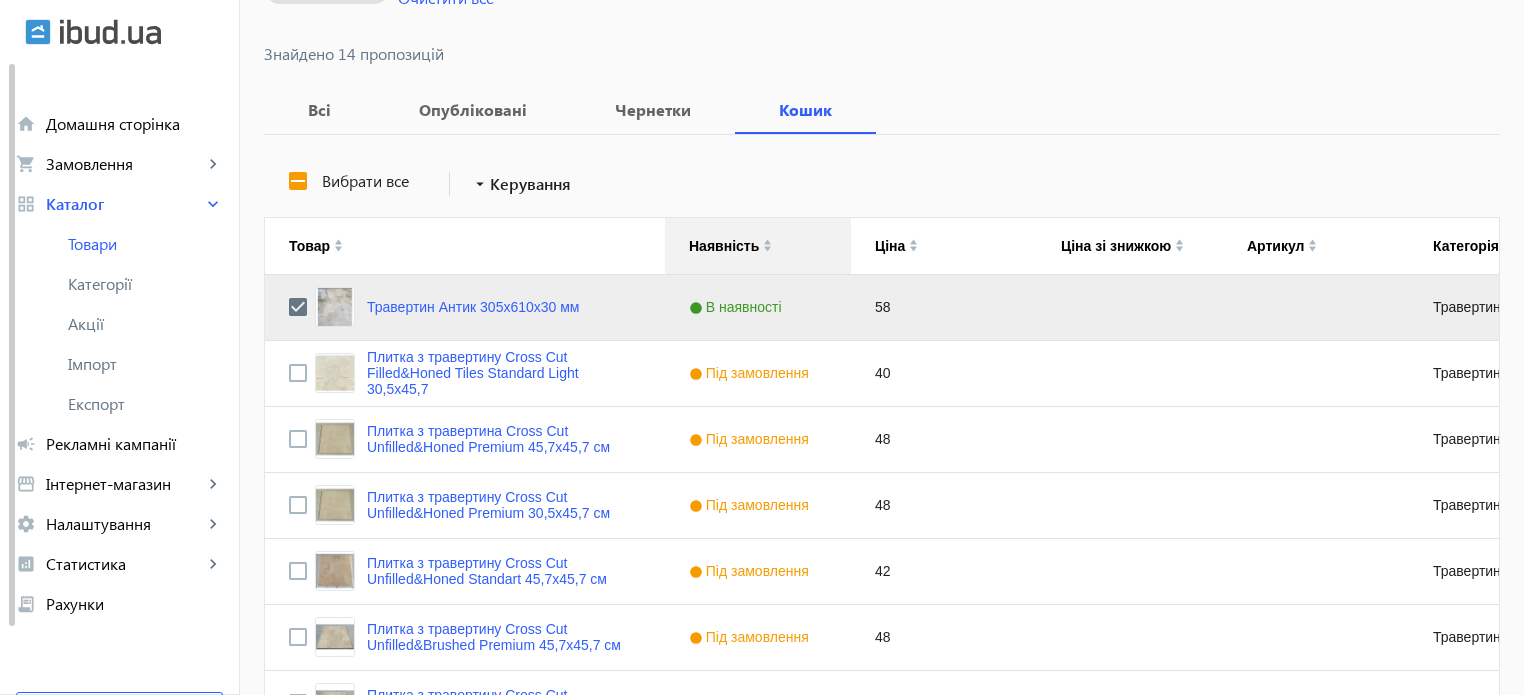 click on "Наявність" 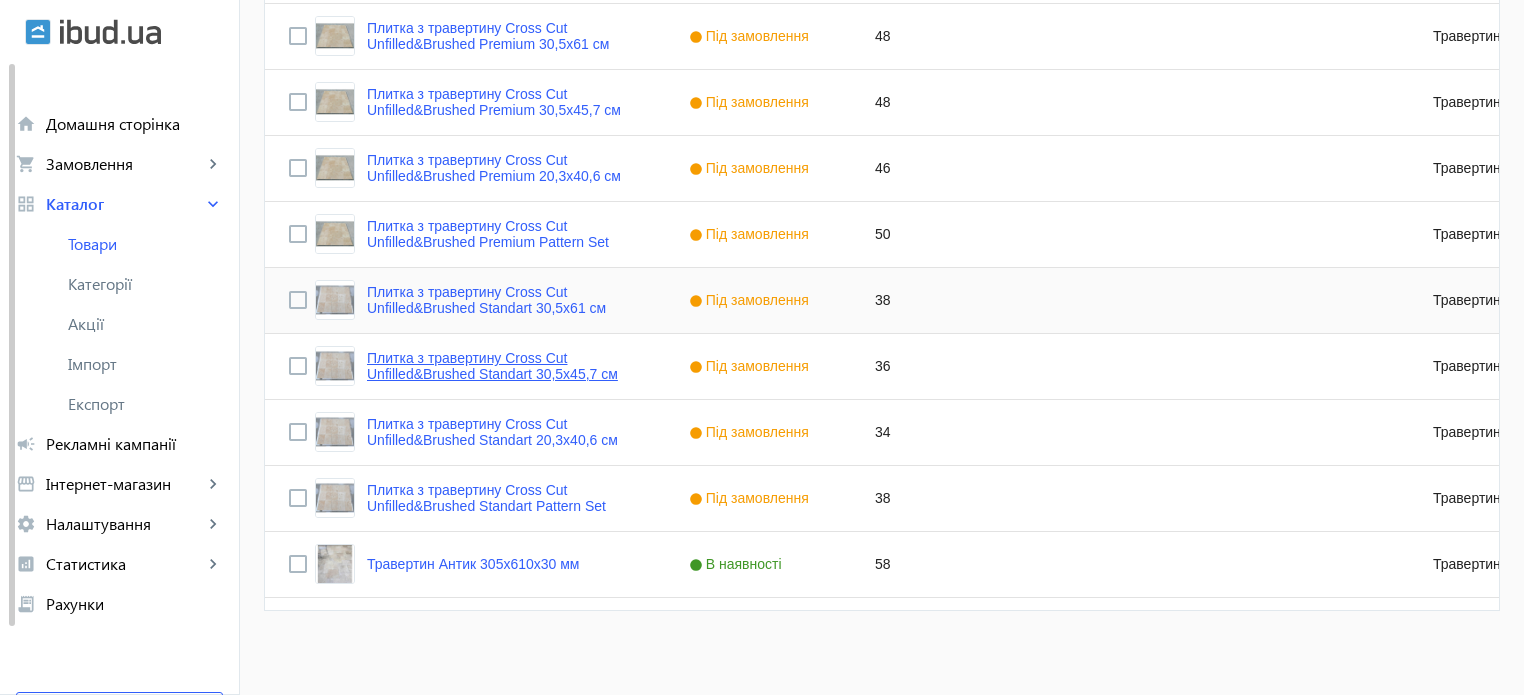 scroll, scrollTop: 908, scrollLeft: 0, axis: vertical 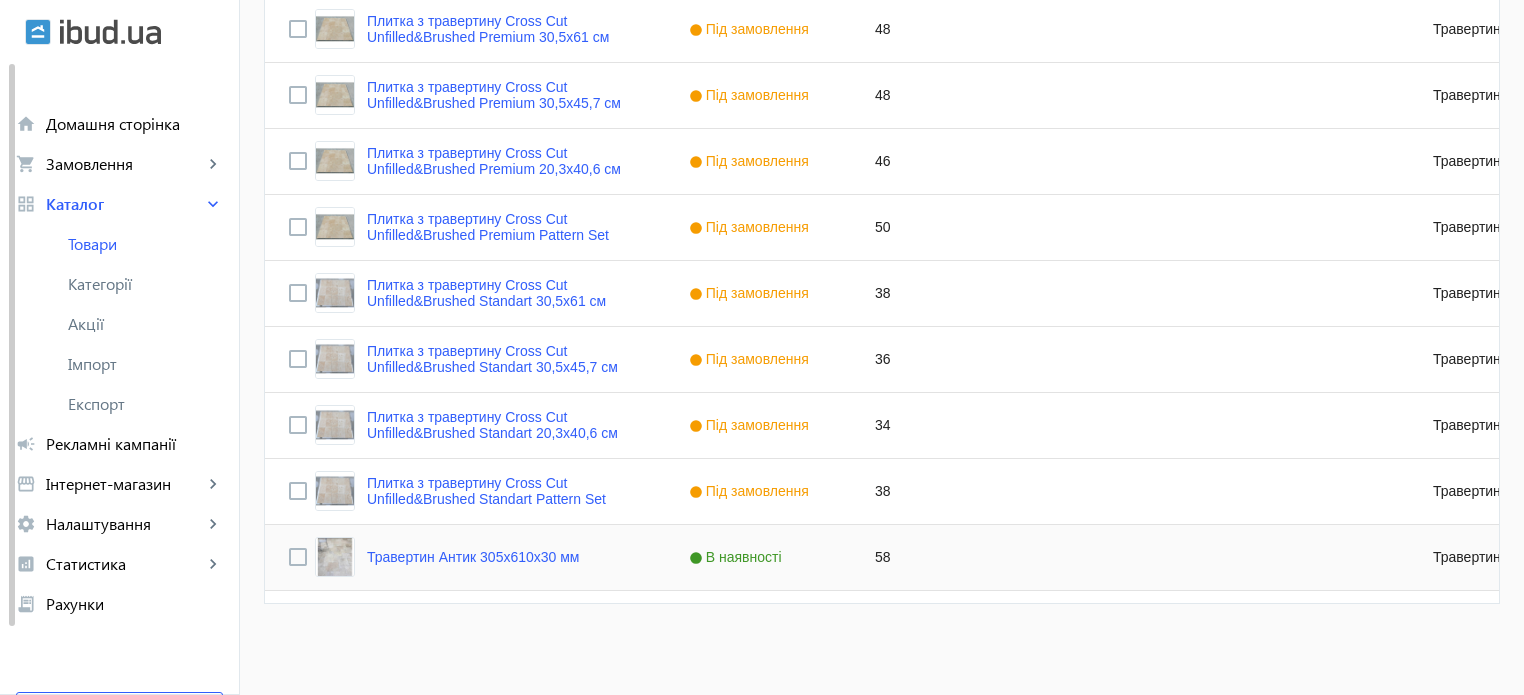 click on "В наявності" 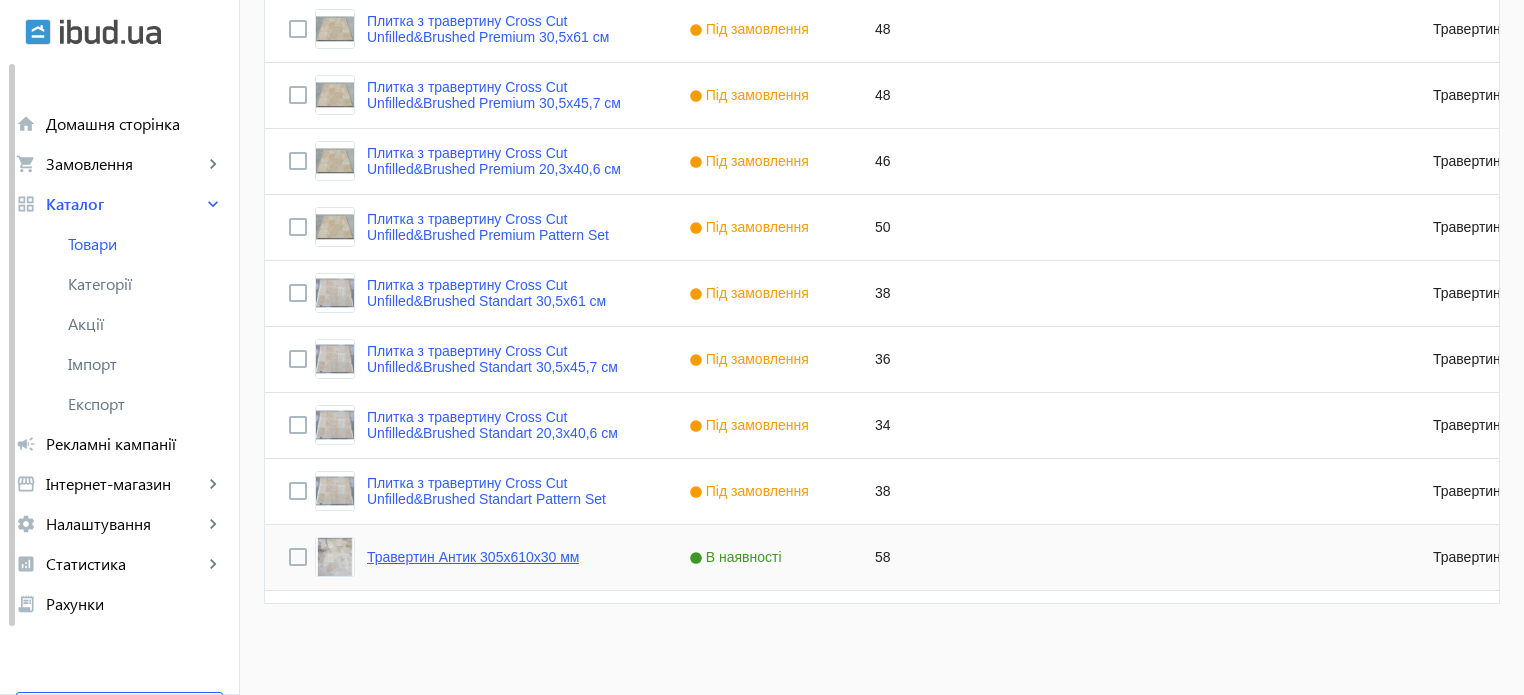 click on "Травертин Антик 305x610x30 мм" 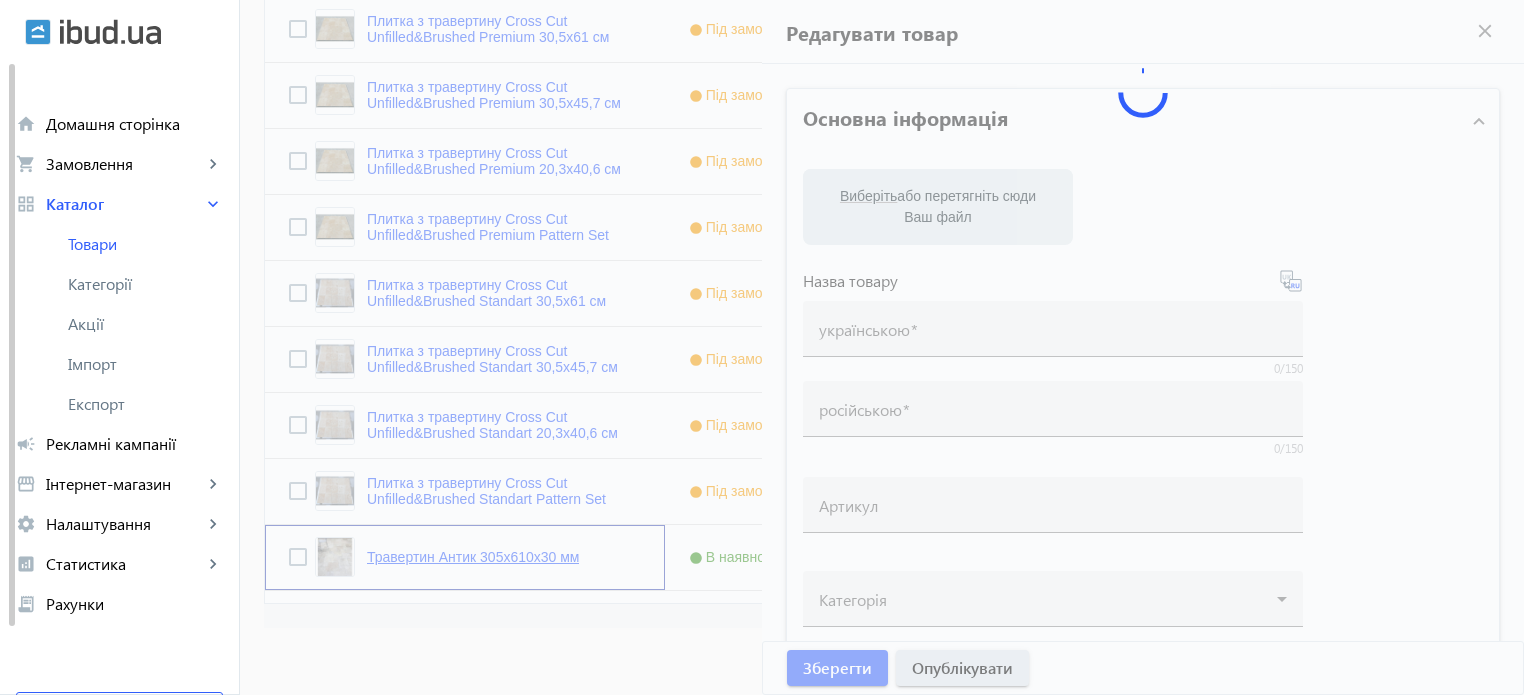 type on "Травертин Антик 305x610x30 мм" 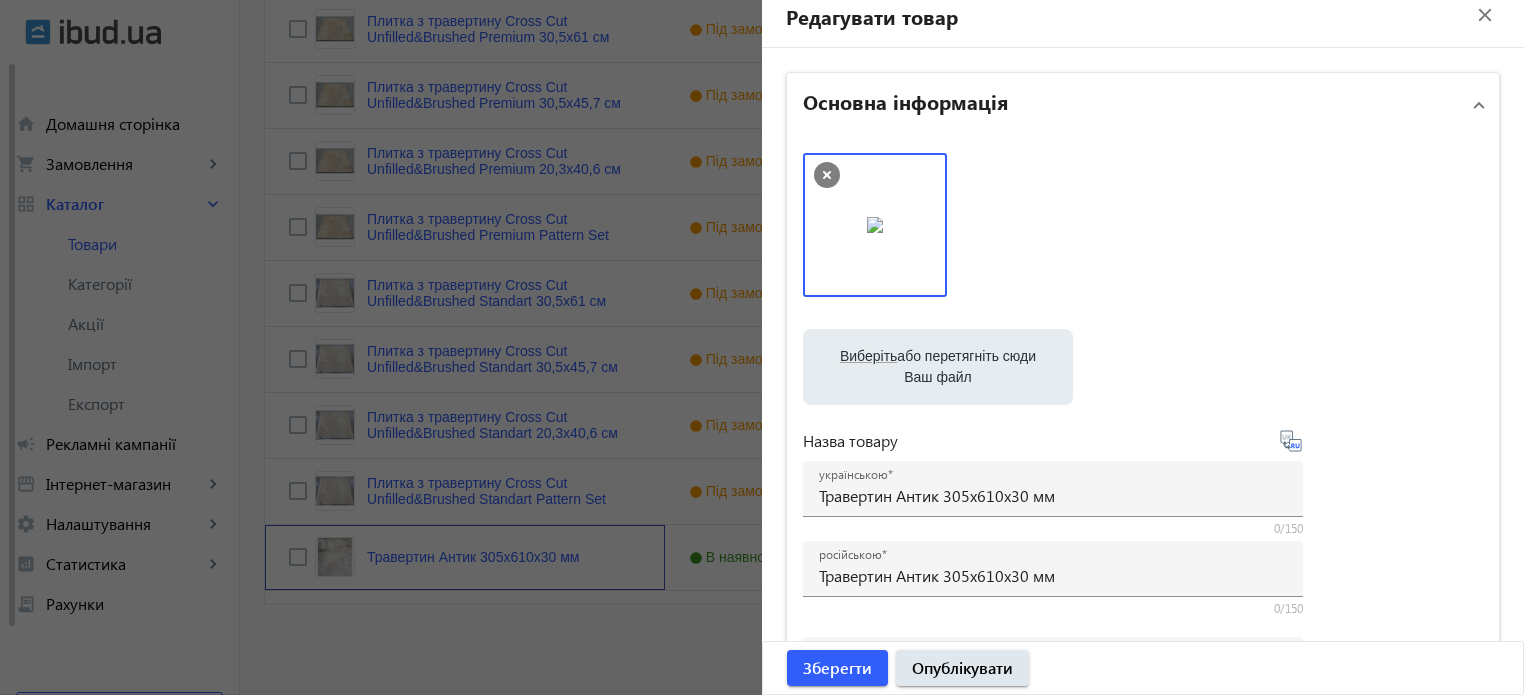 scroll, scrollTop: 0, scrollLeft: 0, axis: both 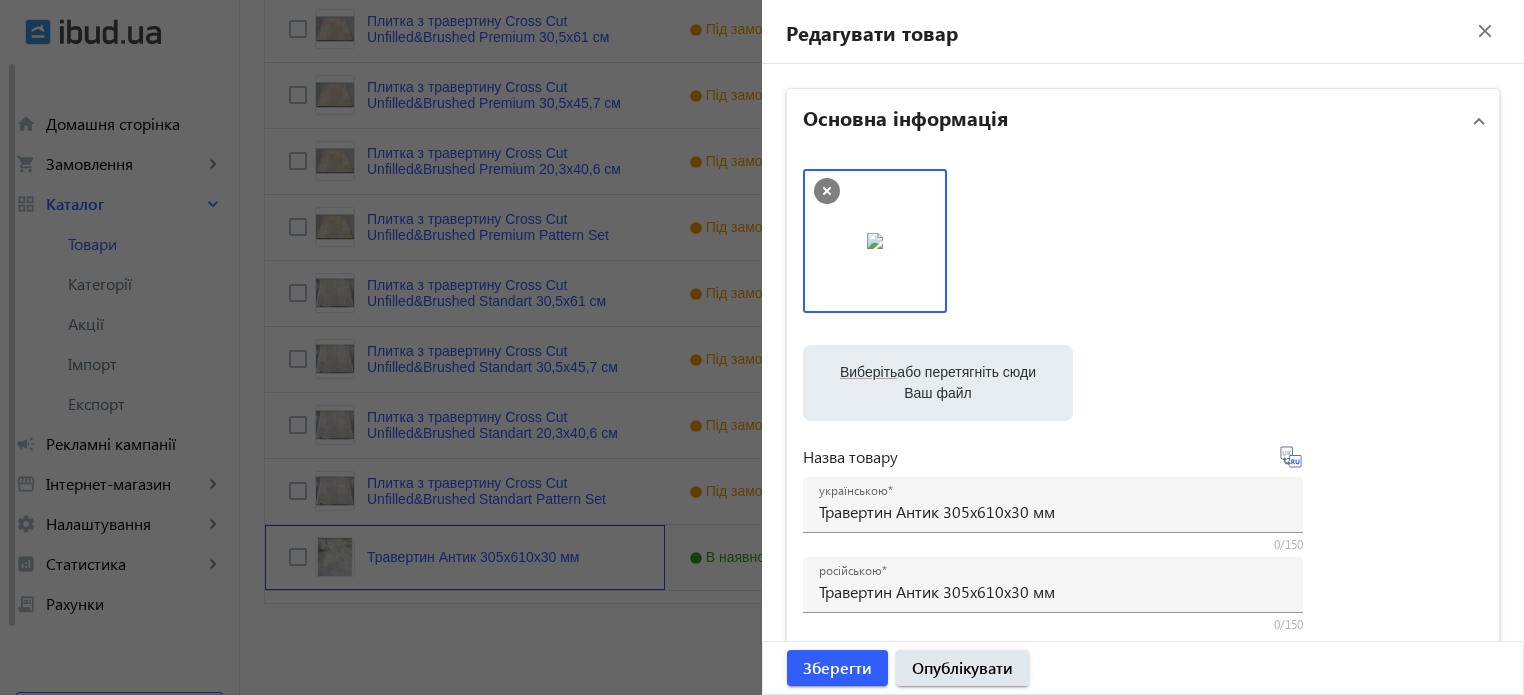 type 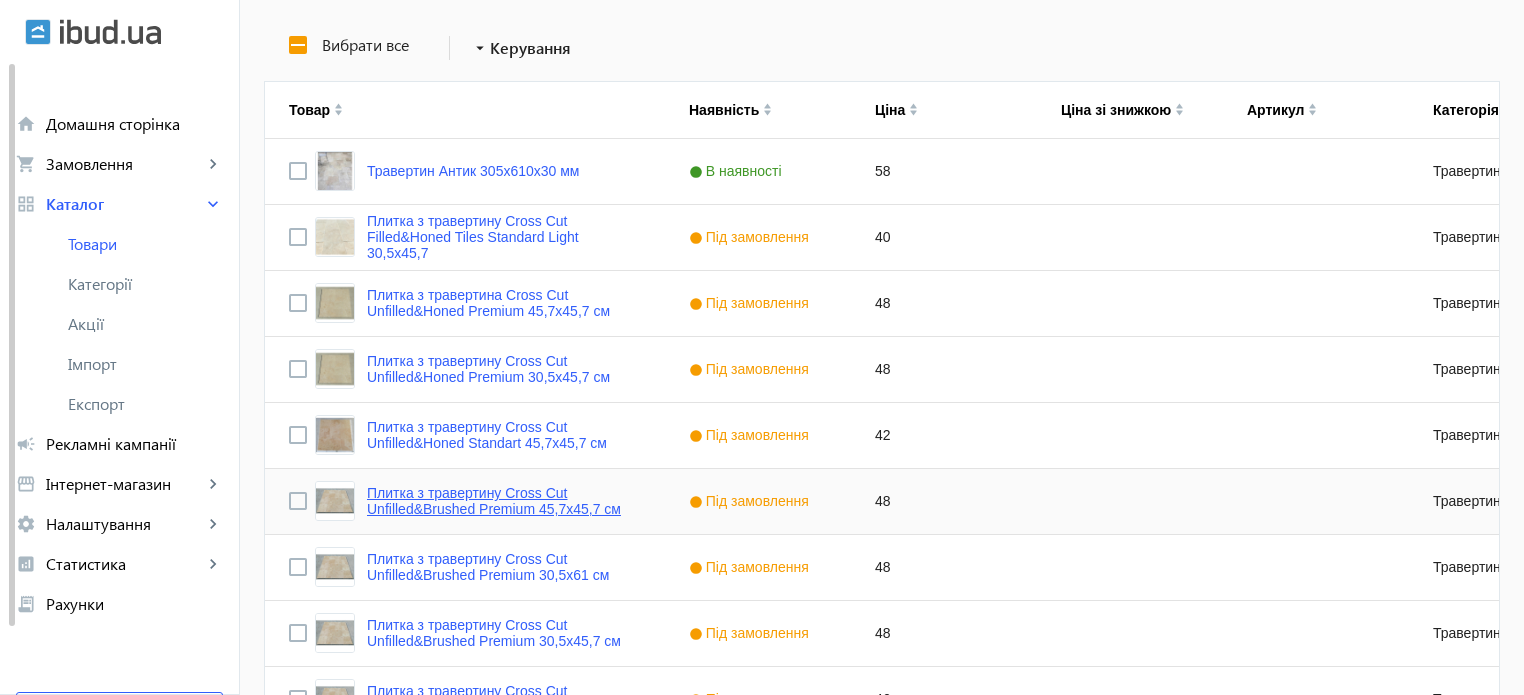 scroll, scrollTop: 308, scrollLeft: 0, axis: vertical 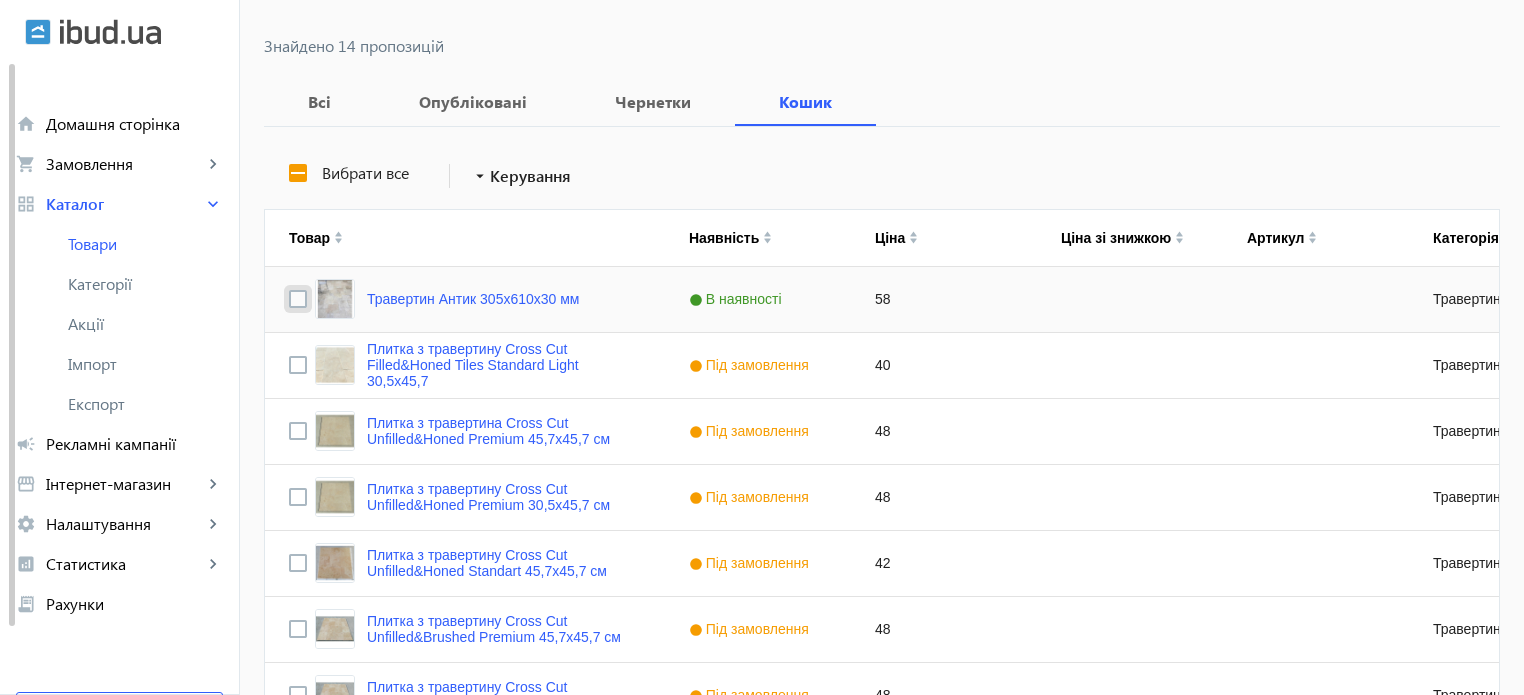 click at bounding box center [298, 299] 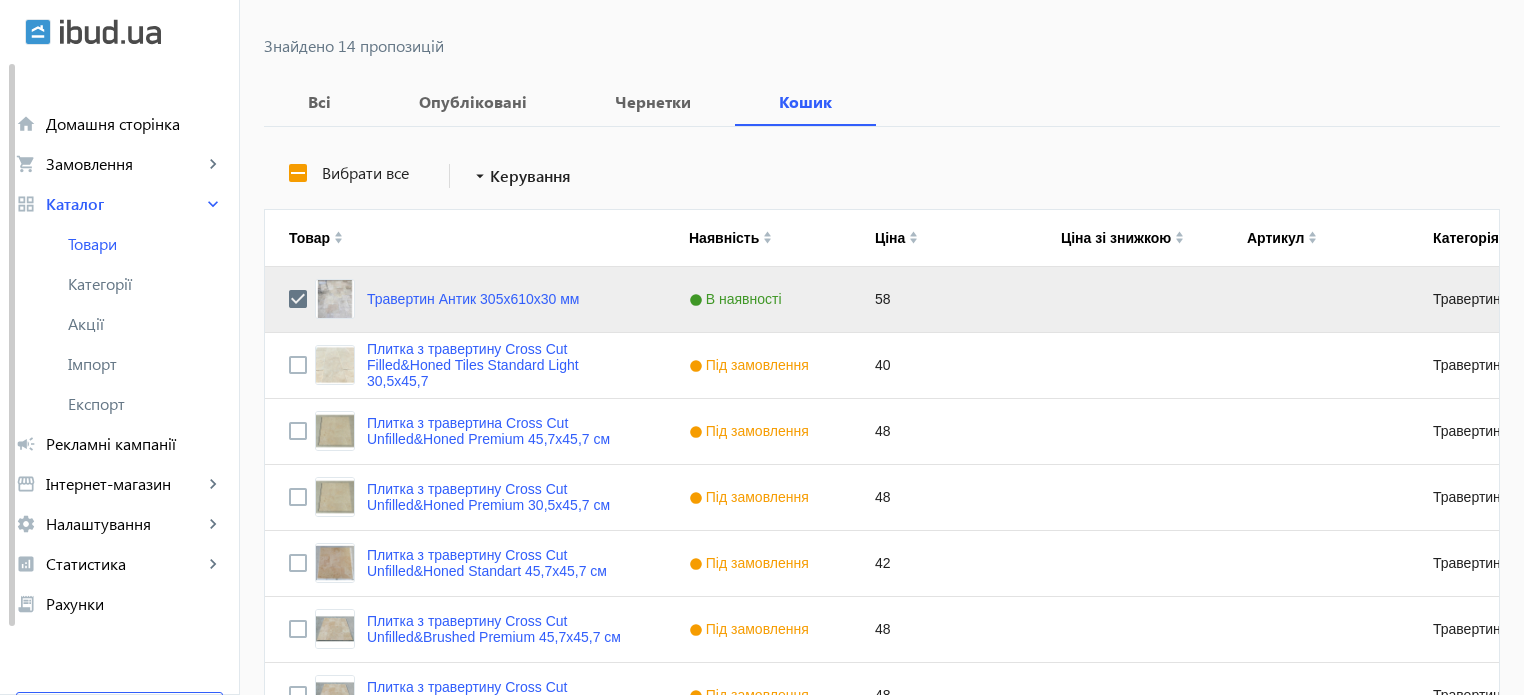 click on "В наявності" 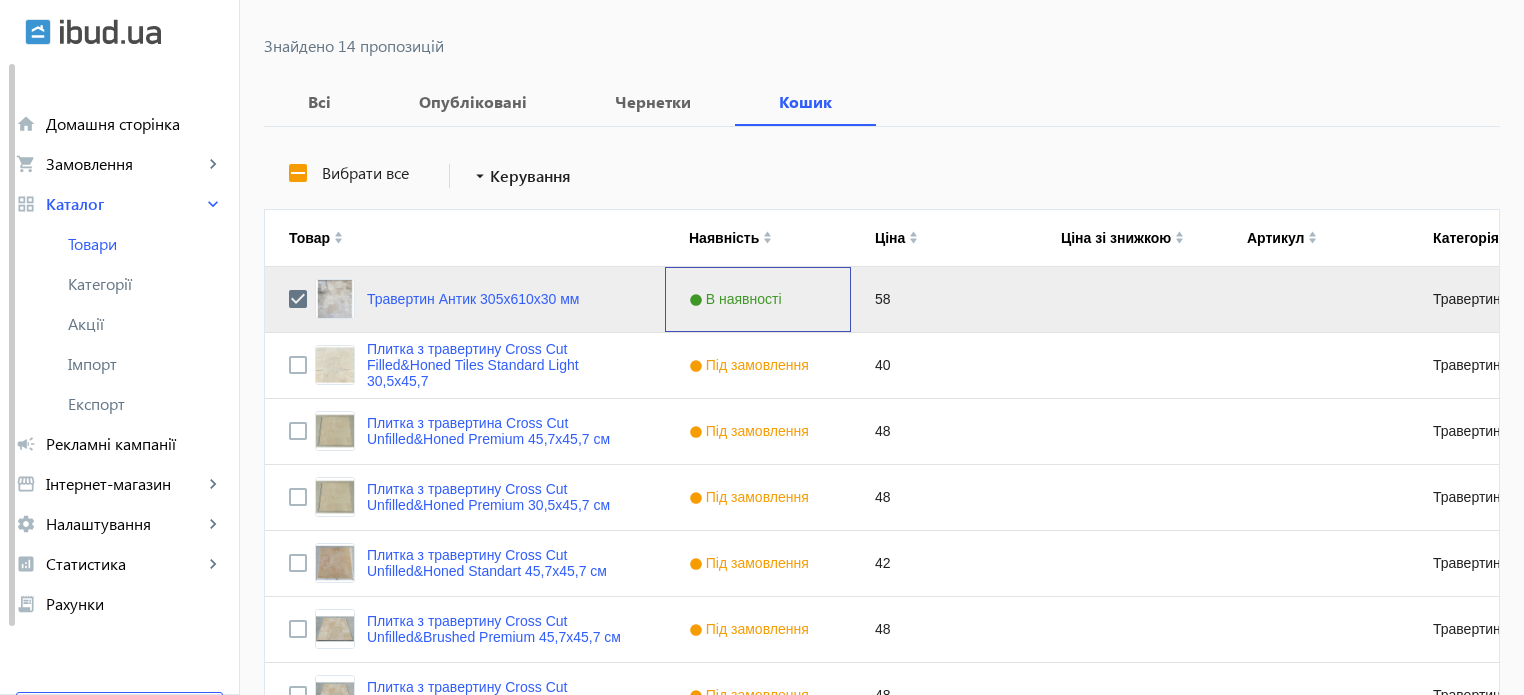click on "В наявності" 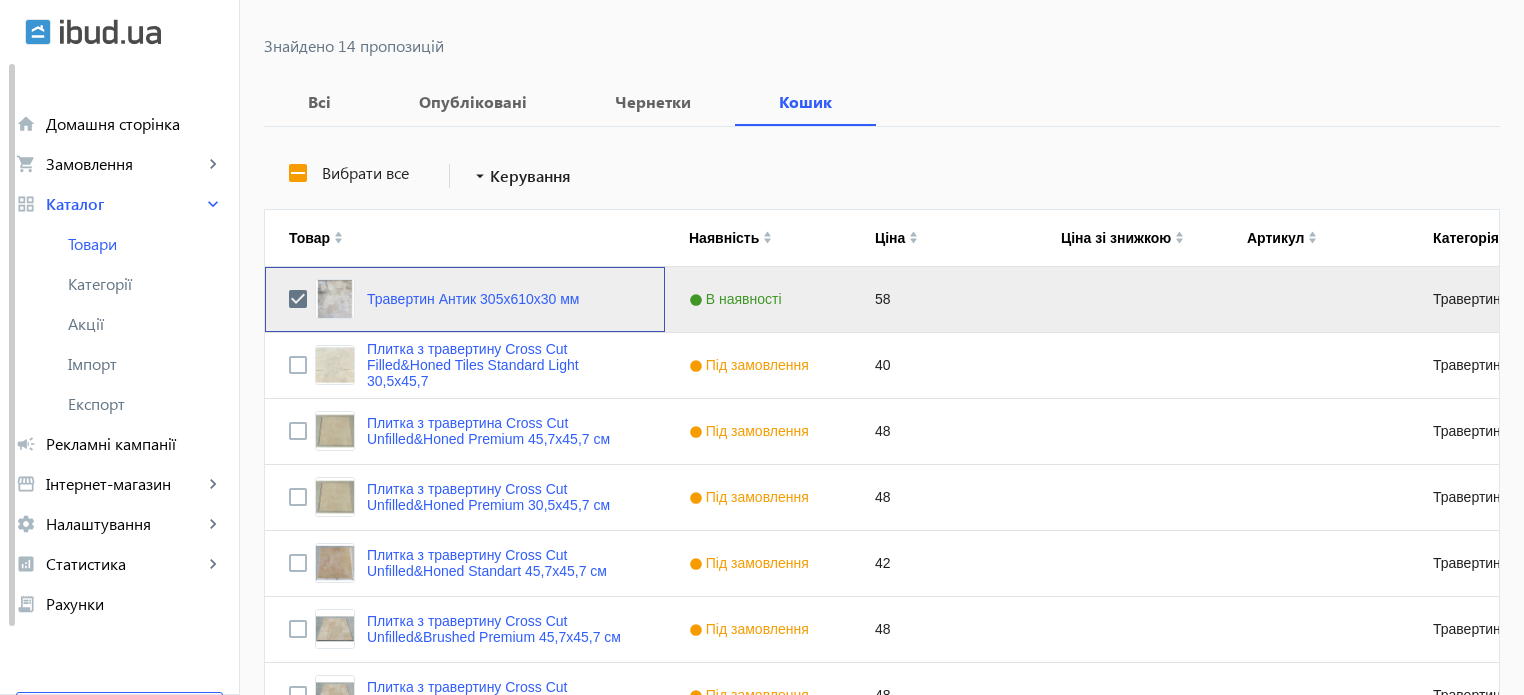 click on "Травертин Антик 305x610x30 мм" 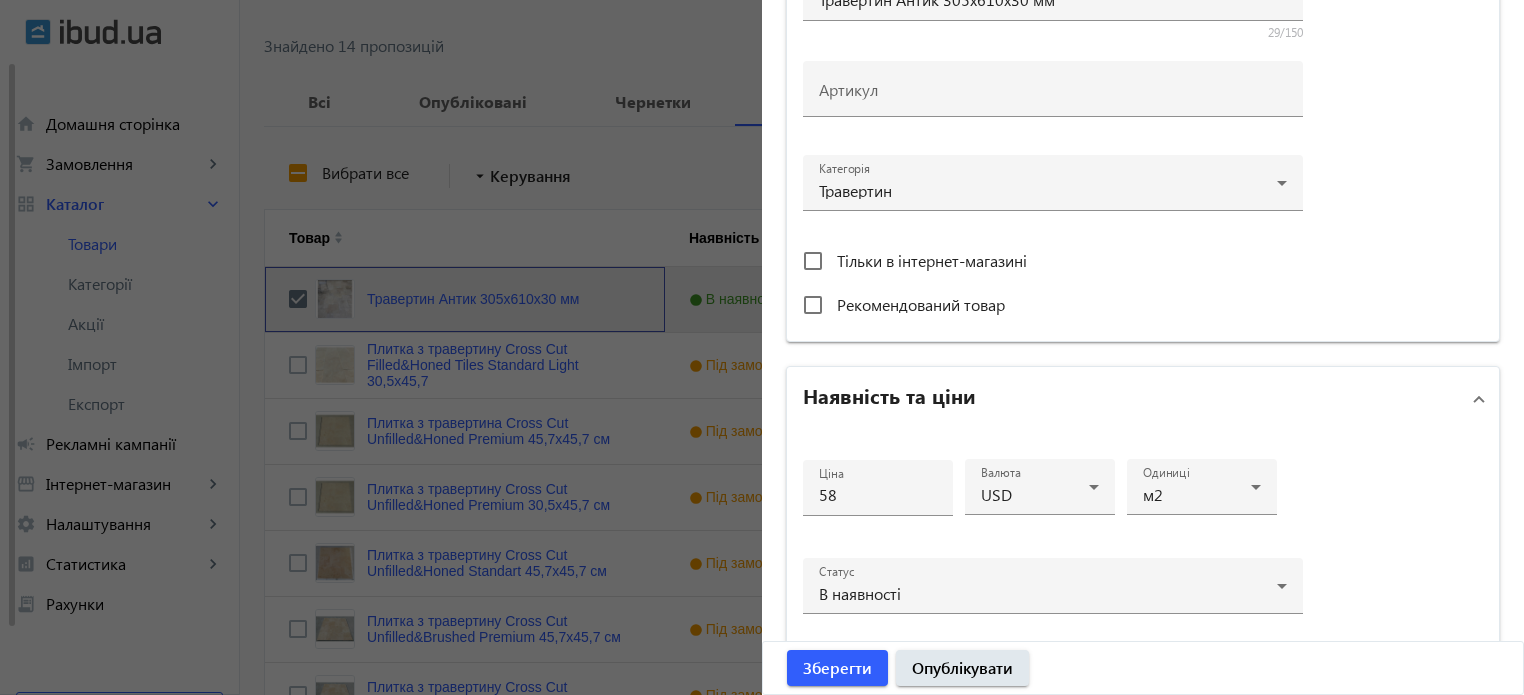 scroll, scrollTop: 900, scrollLeft: 0, axis: vertical 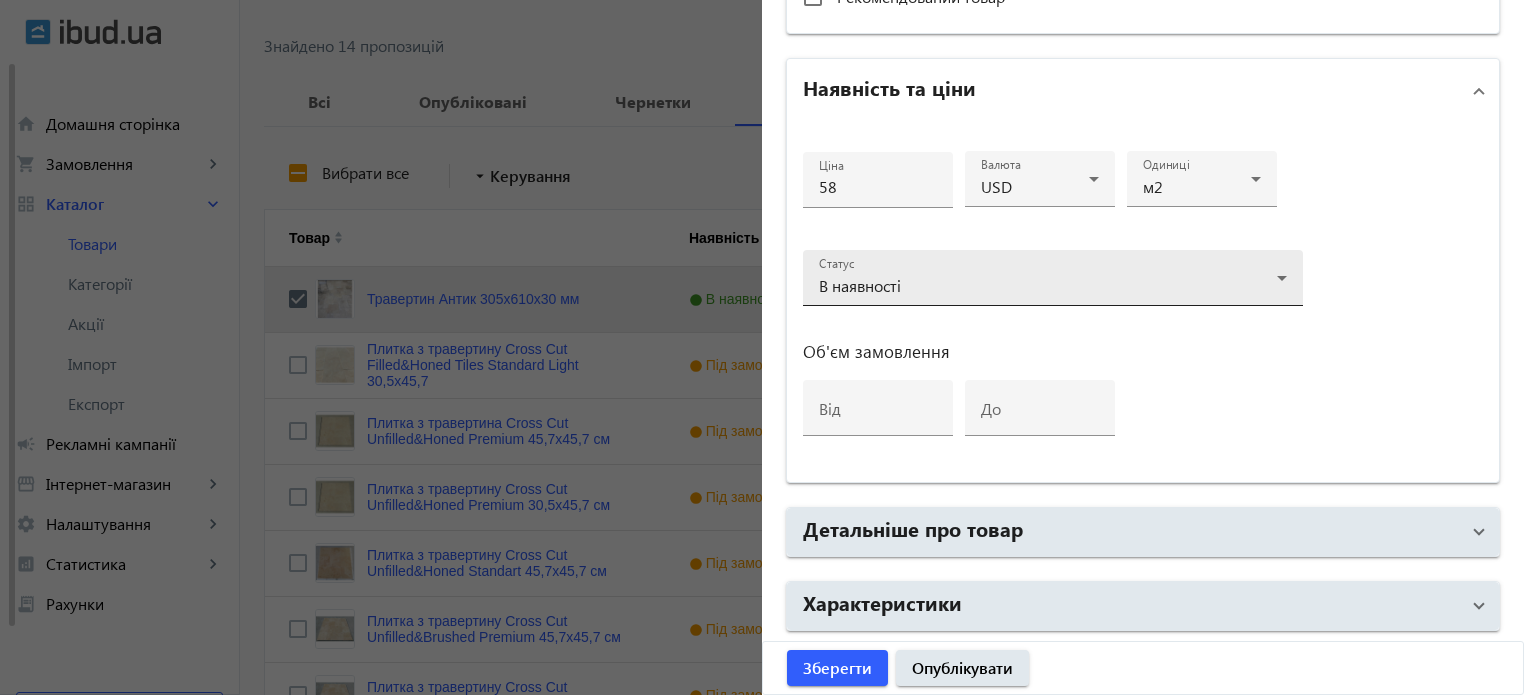 click 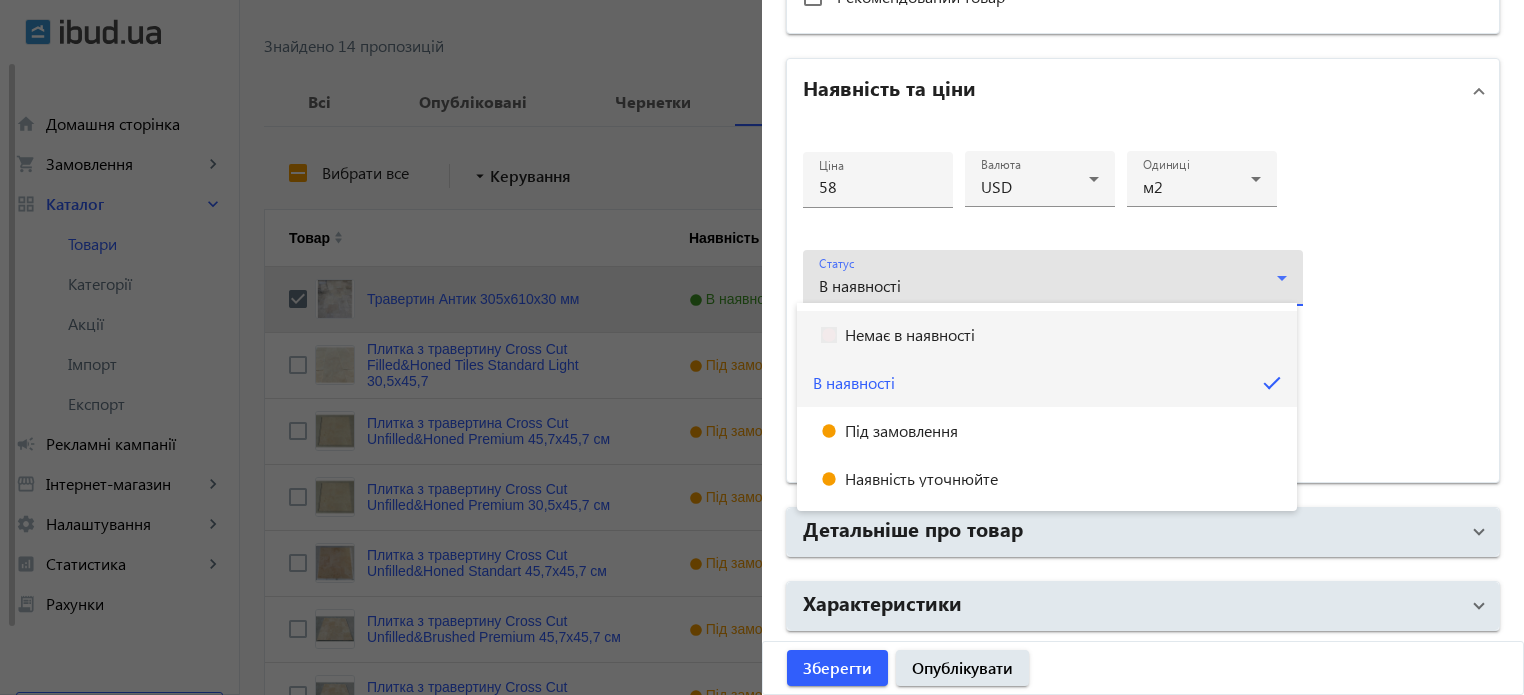 click on "Немає в наявності" at bounding box center [1047, 335] 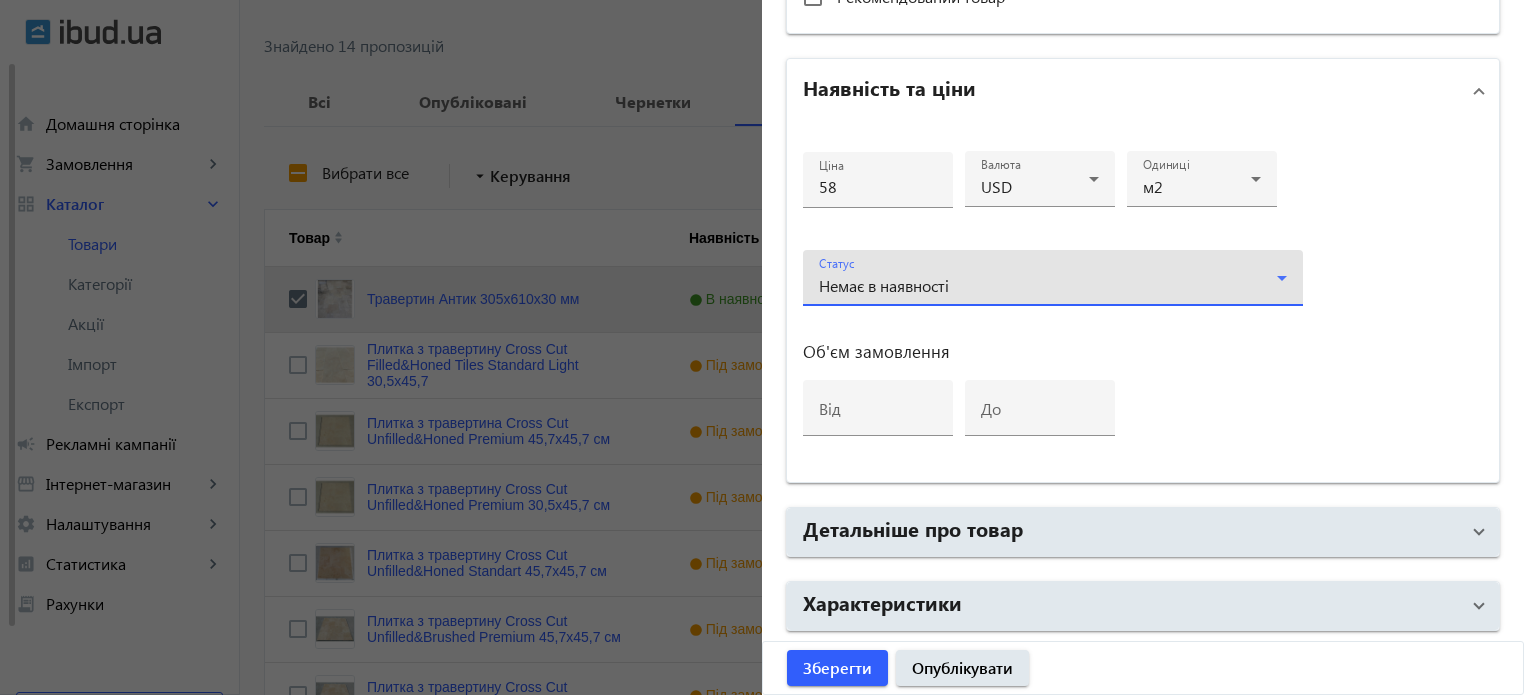 click 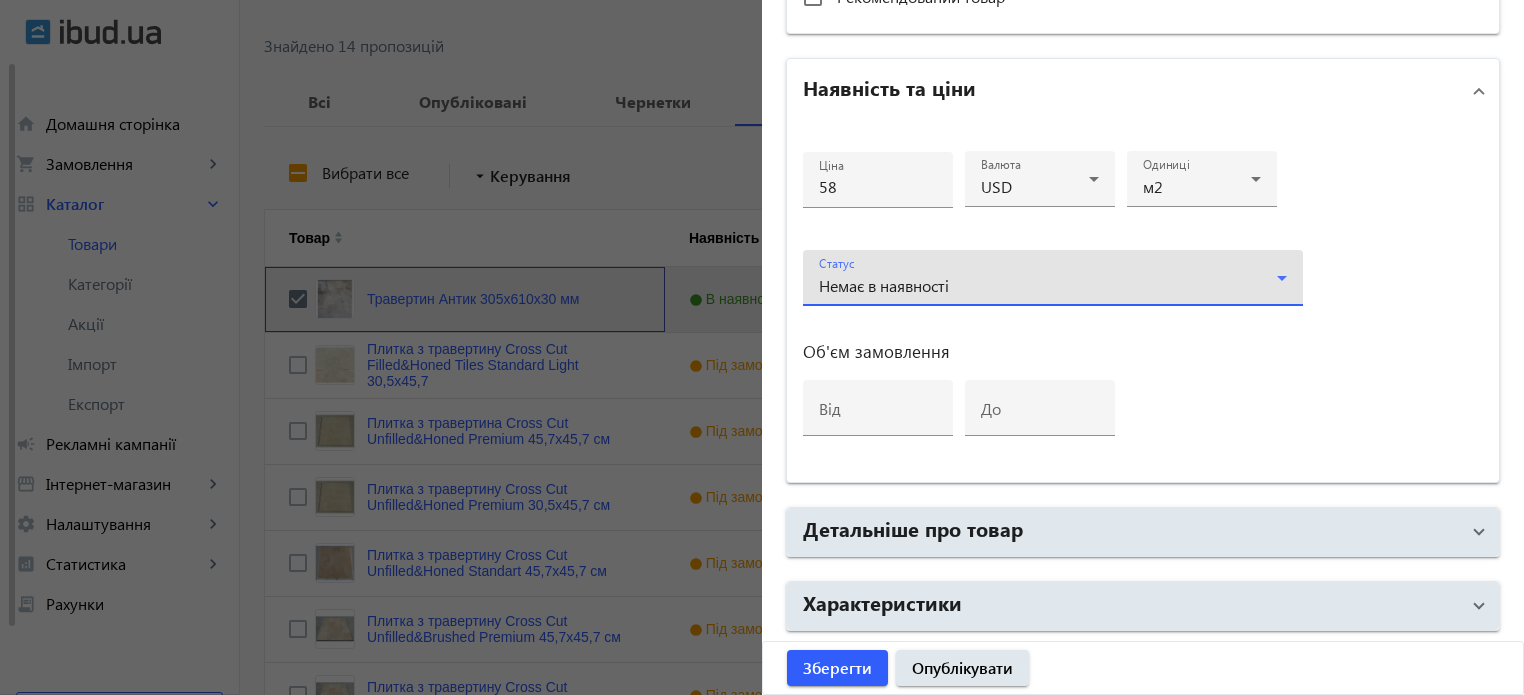 scroll, scrollTop: 0, scrollLeft: 0, axis: both 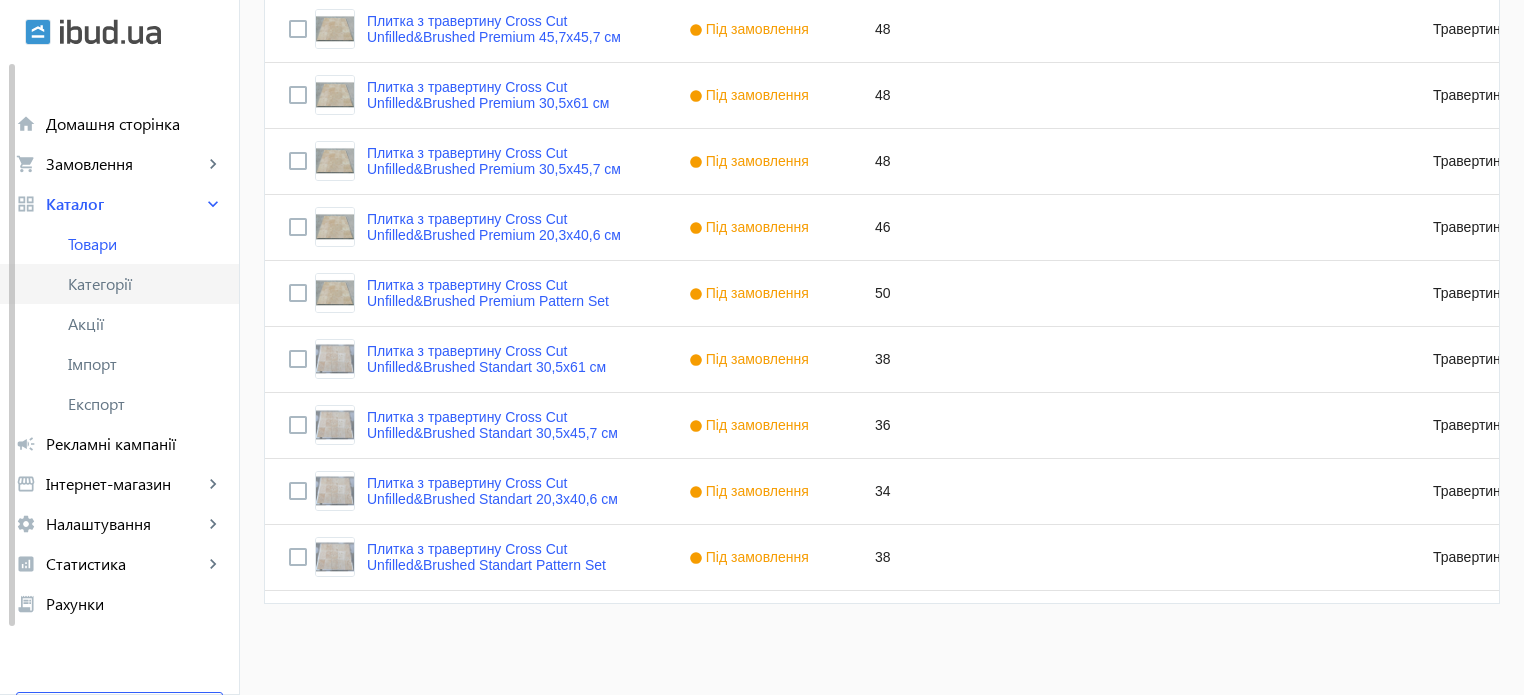 click on "Категорії" 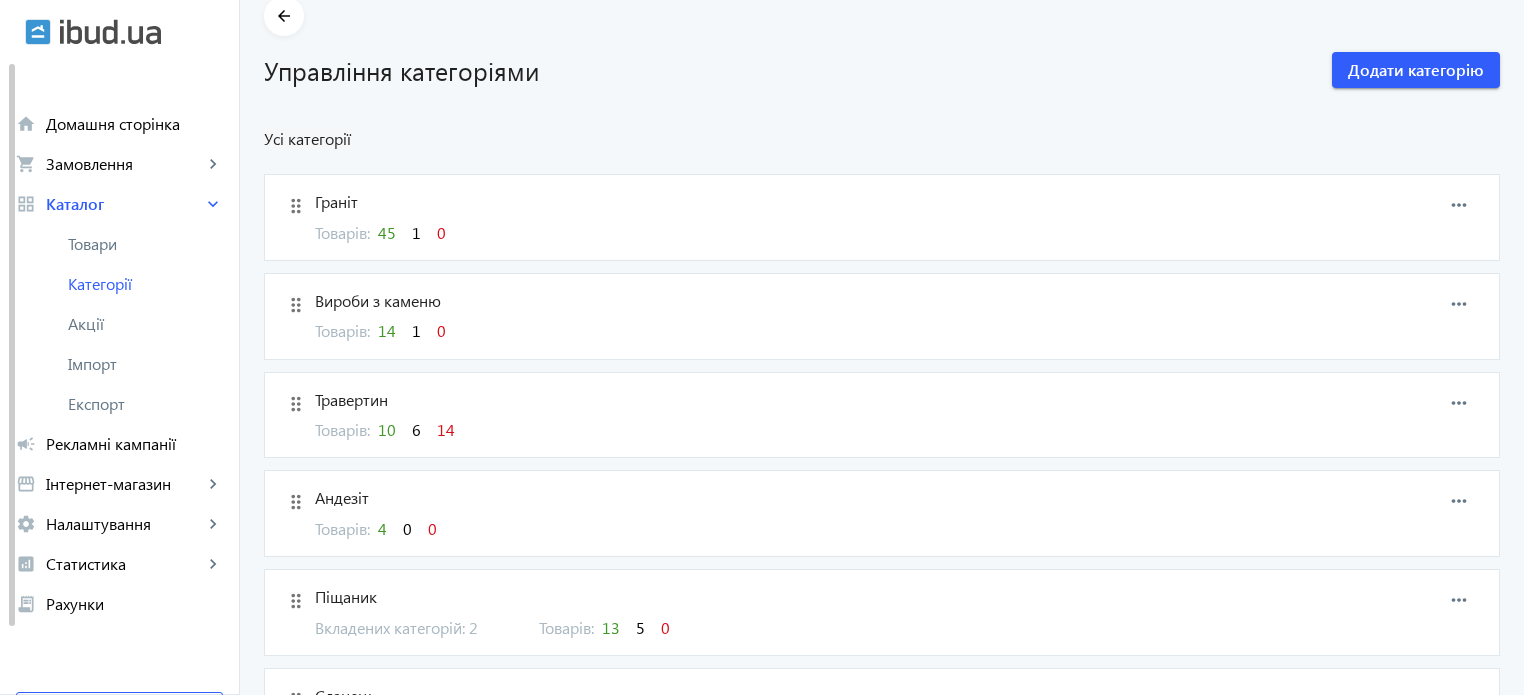 scroll, scrollTop: 100, scrollLeft: 0, axis: vertical 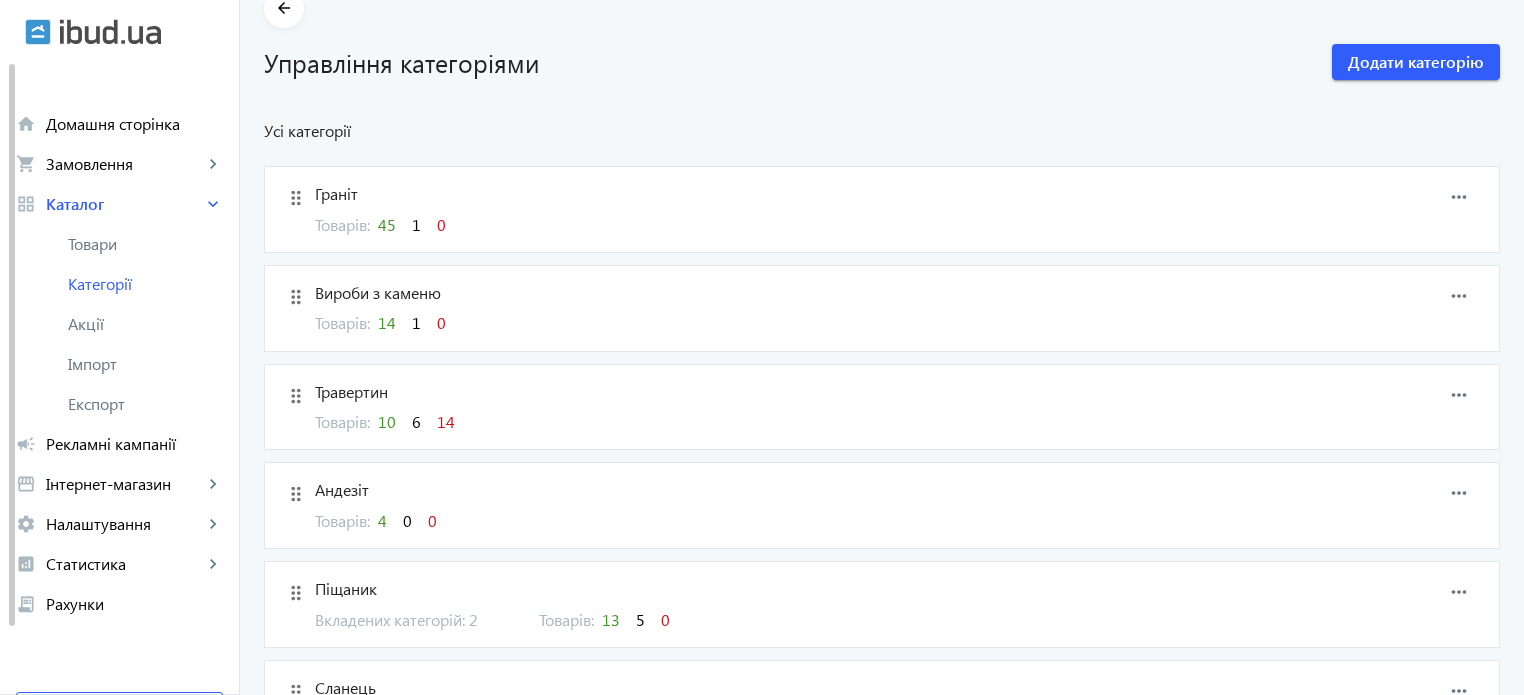click on "6" at bounding box center (416, 421) 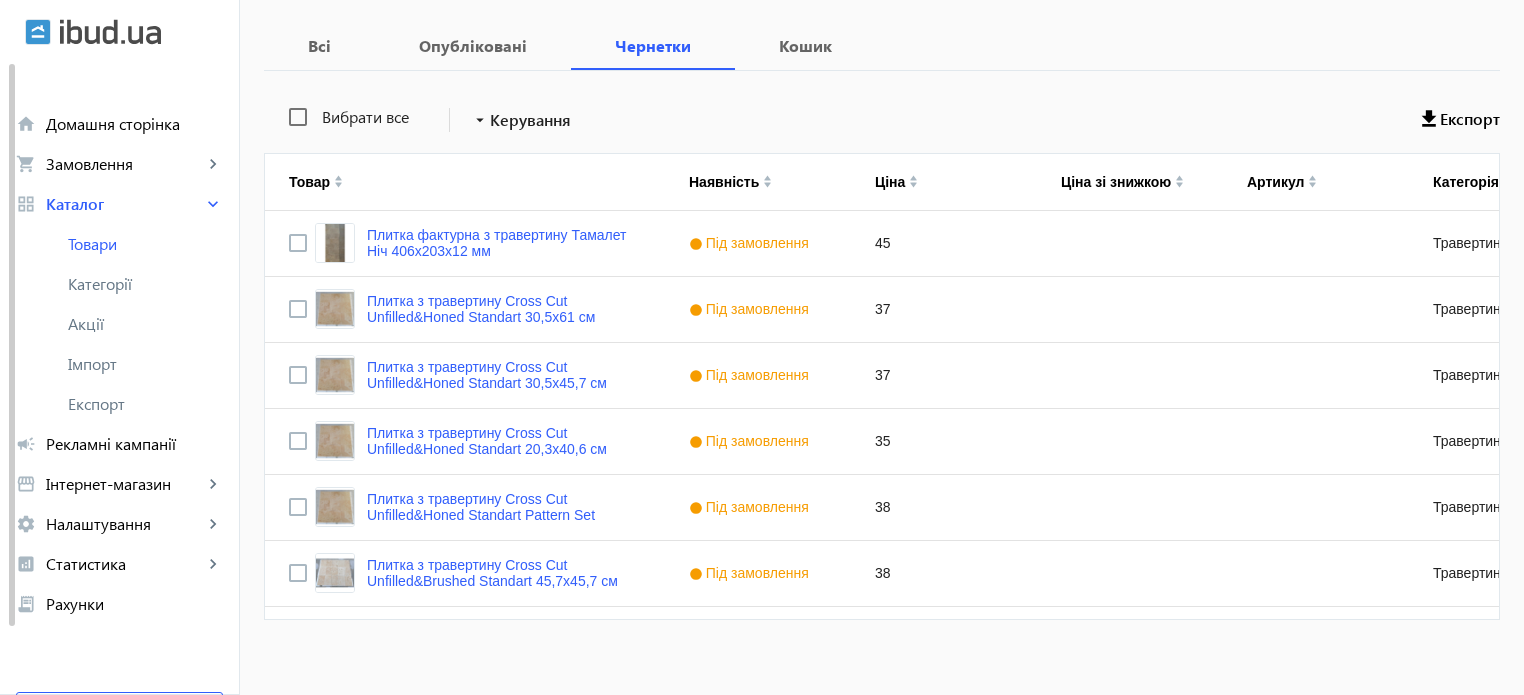 scroll, scrollTop: 380, scrollLeft: 0, axis: vertical 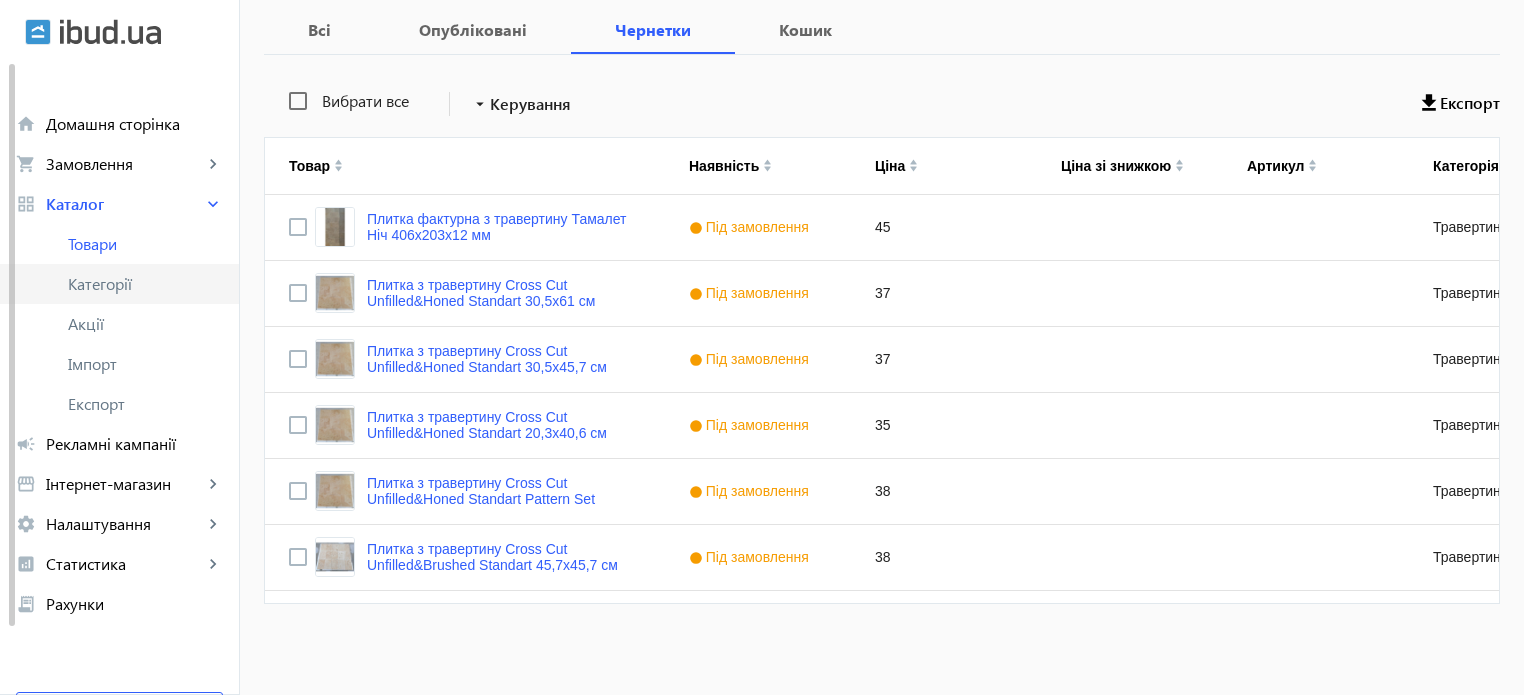 click on "Категорії" 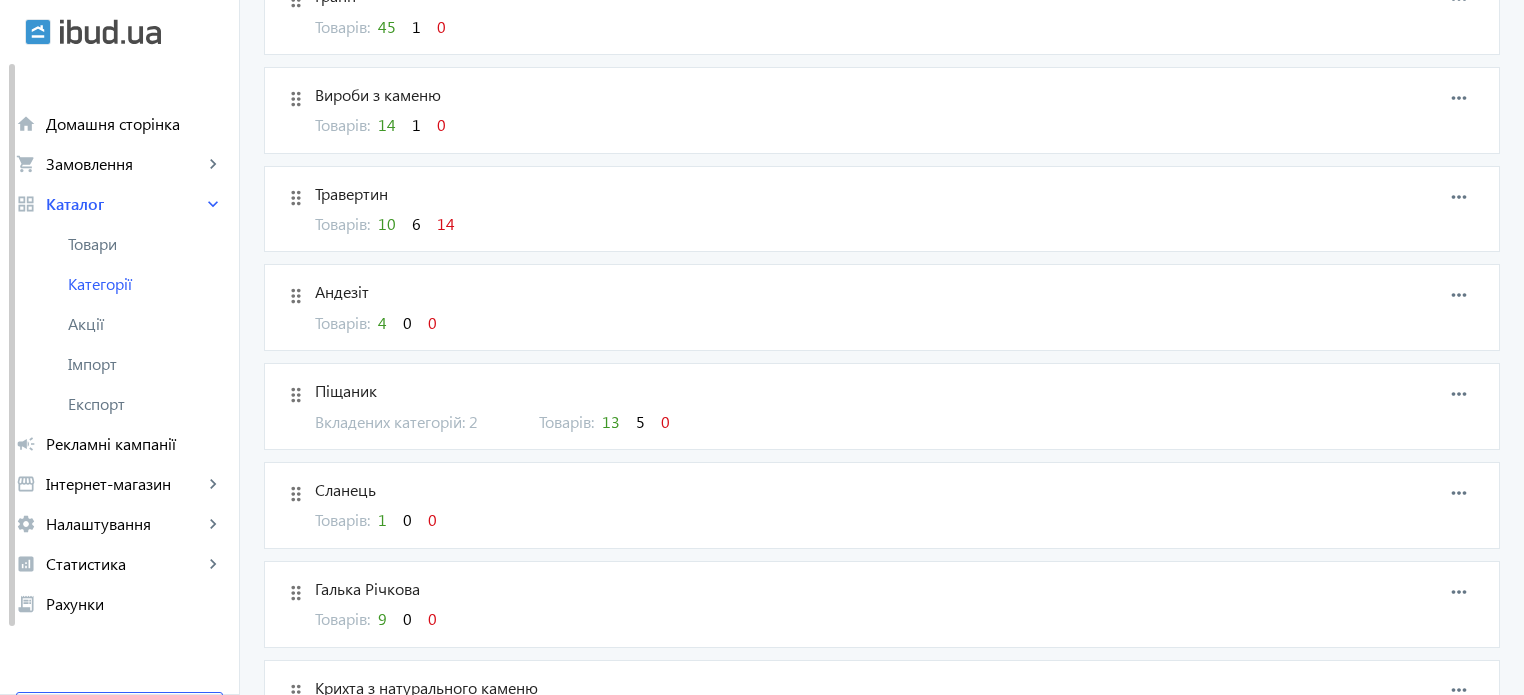 scroll, scrollTop: 300, scrollLeft: 0, axis: vertical 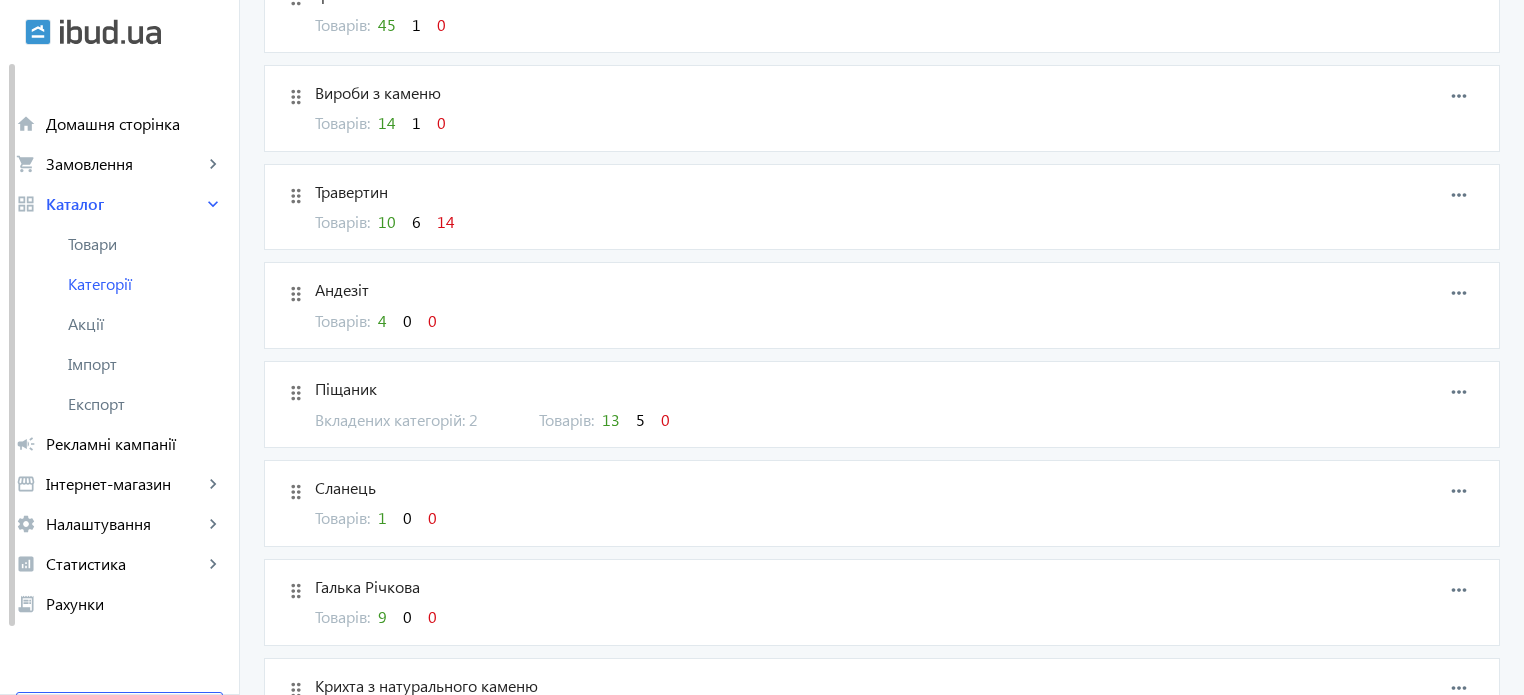 click on "10" at bounding box center (387, 221) 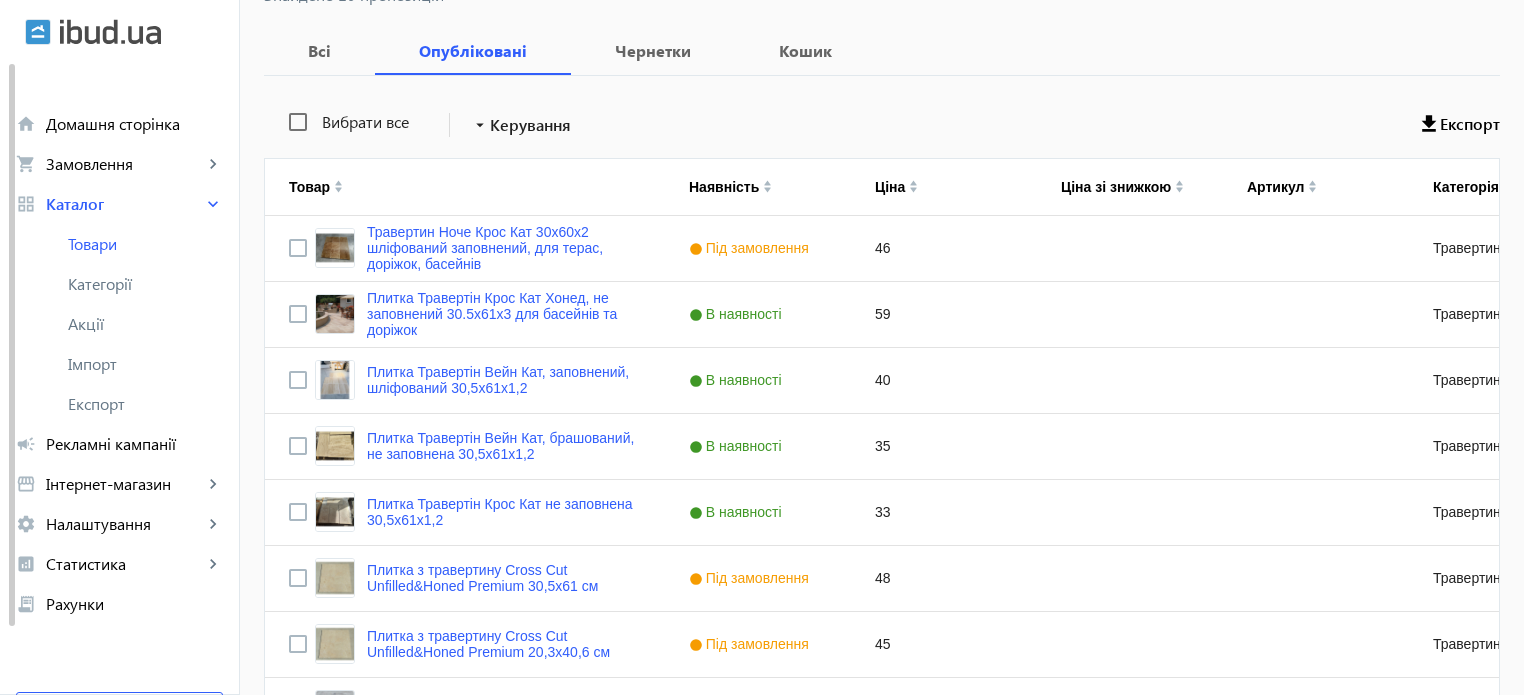scroll, scrollTop: 300, scrollLeft: 0, axis: vertical 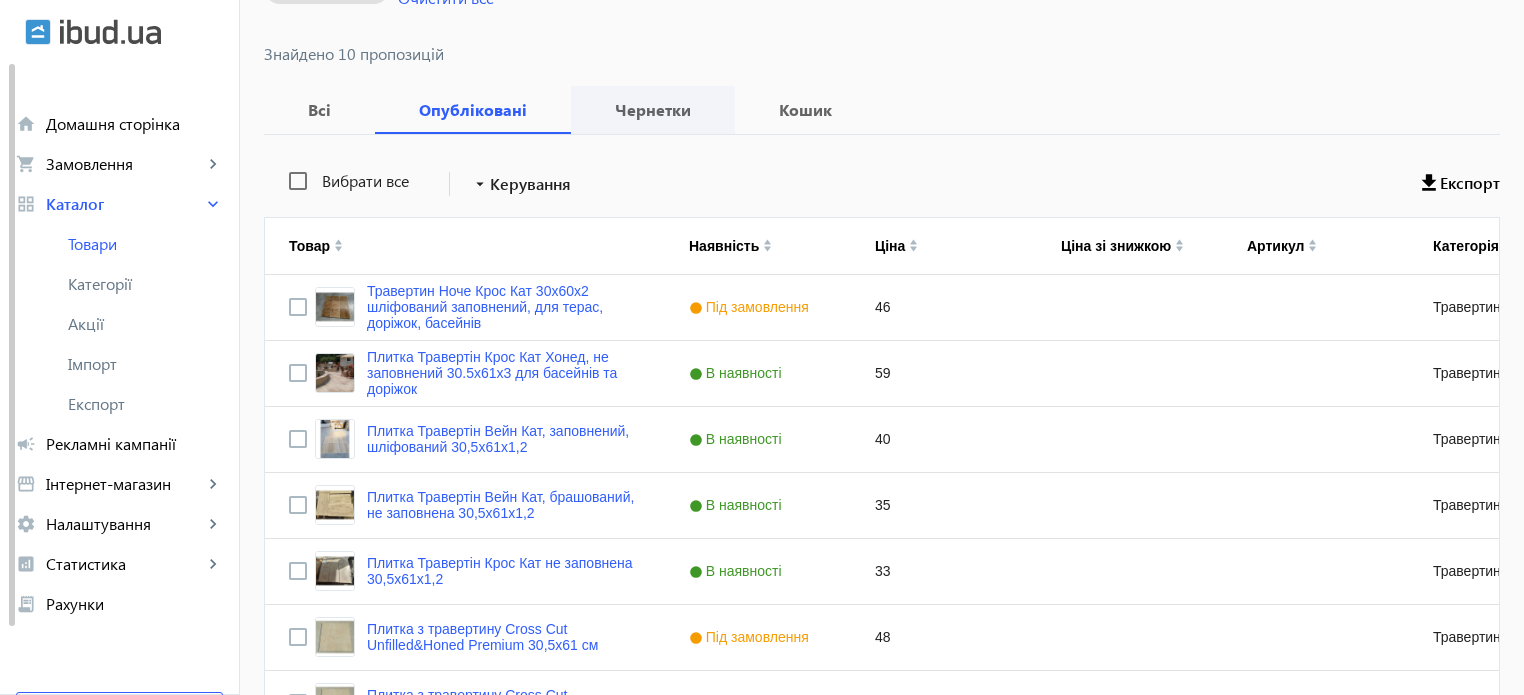 click on "Чернетки" at bounding box center (653, 110) 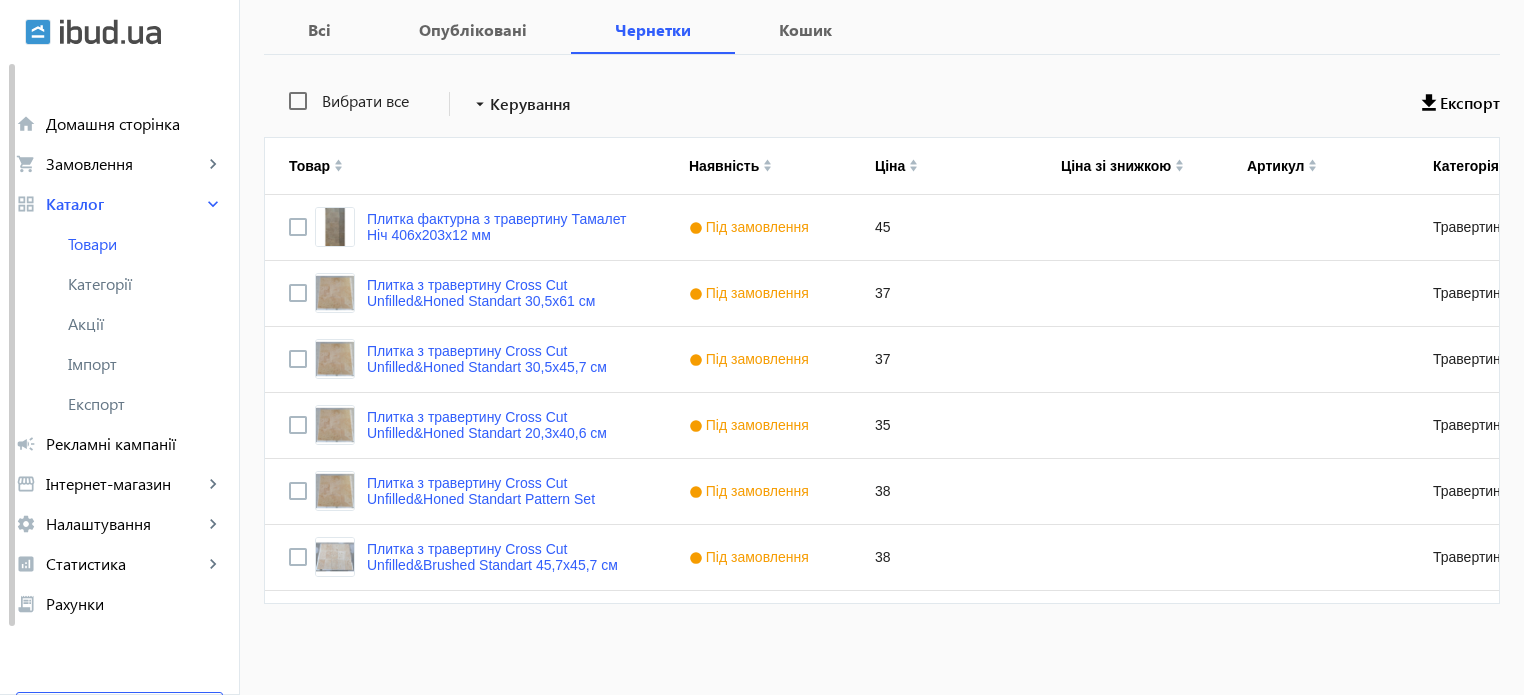 scroll, scrollTop: 0, scrollLeft: 0, axis: both 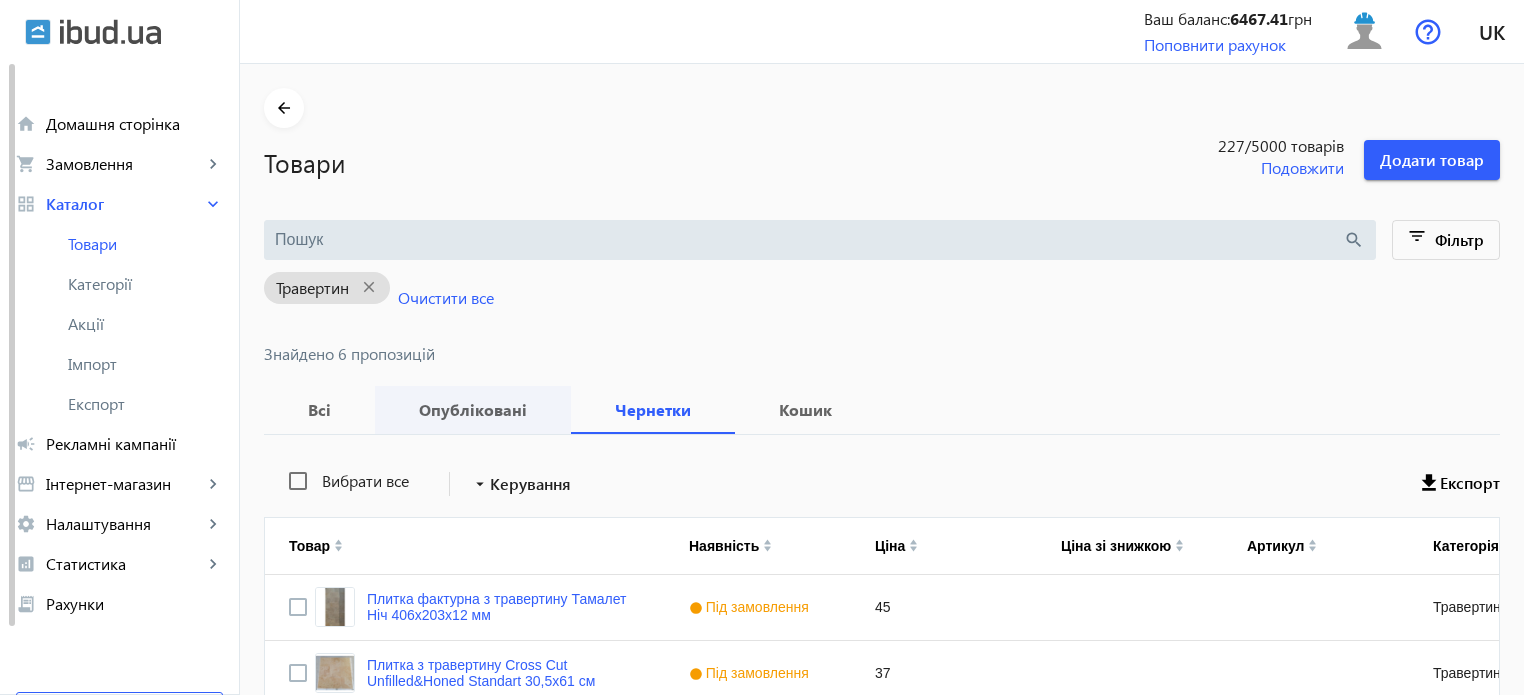 click on "Опубліковані" at bounding box center [473, 410] 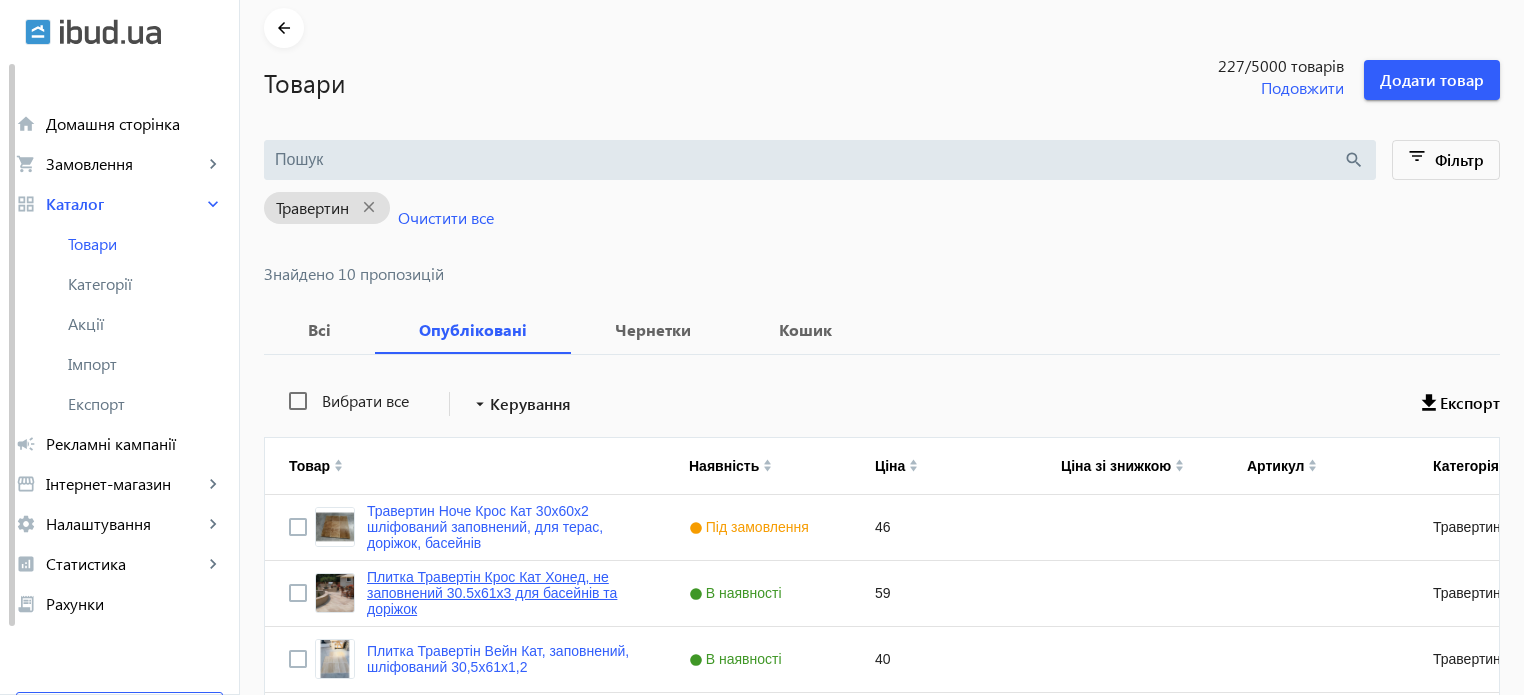 scroll, scrollTop: 444, scrollLeft: 0, axis: vertical 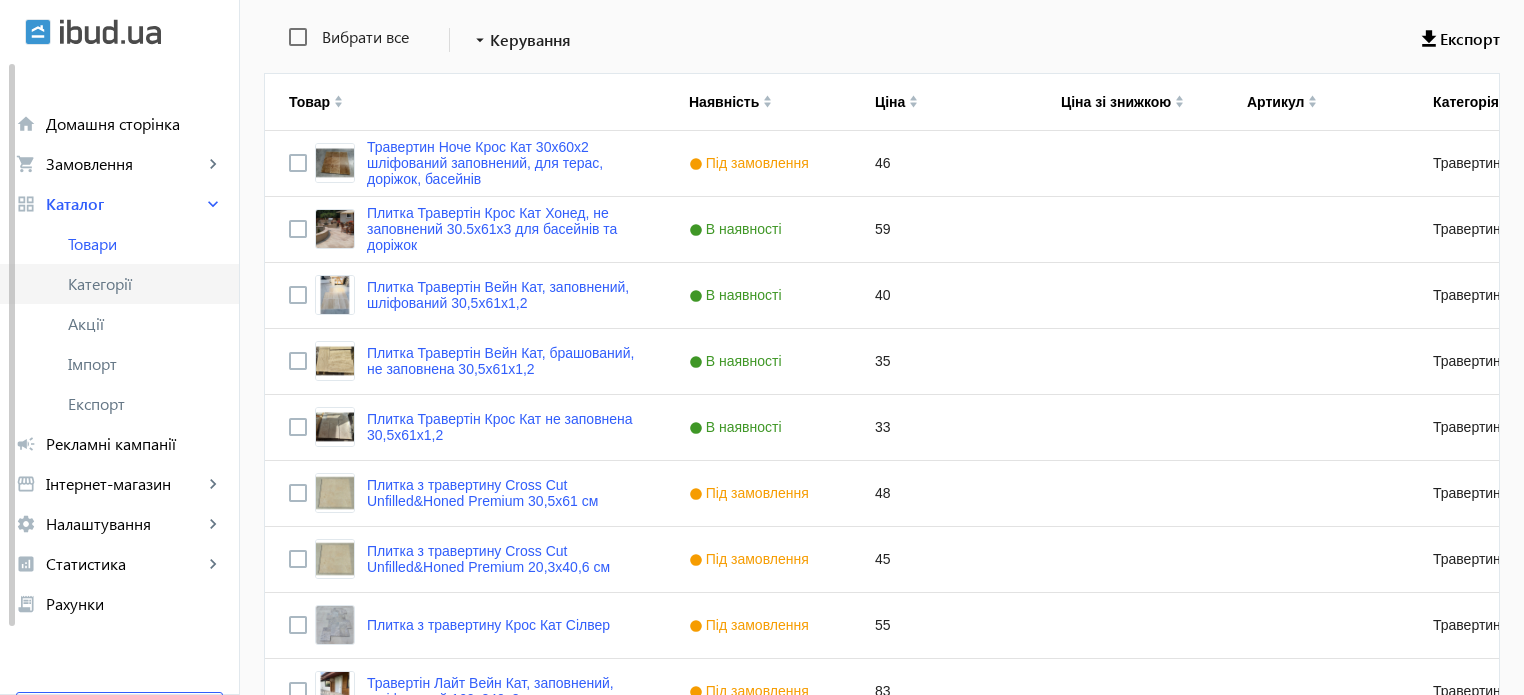 click on "Категорії" 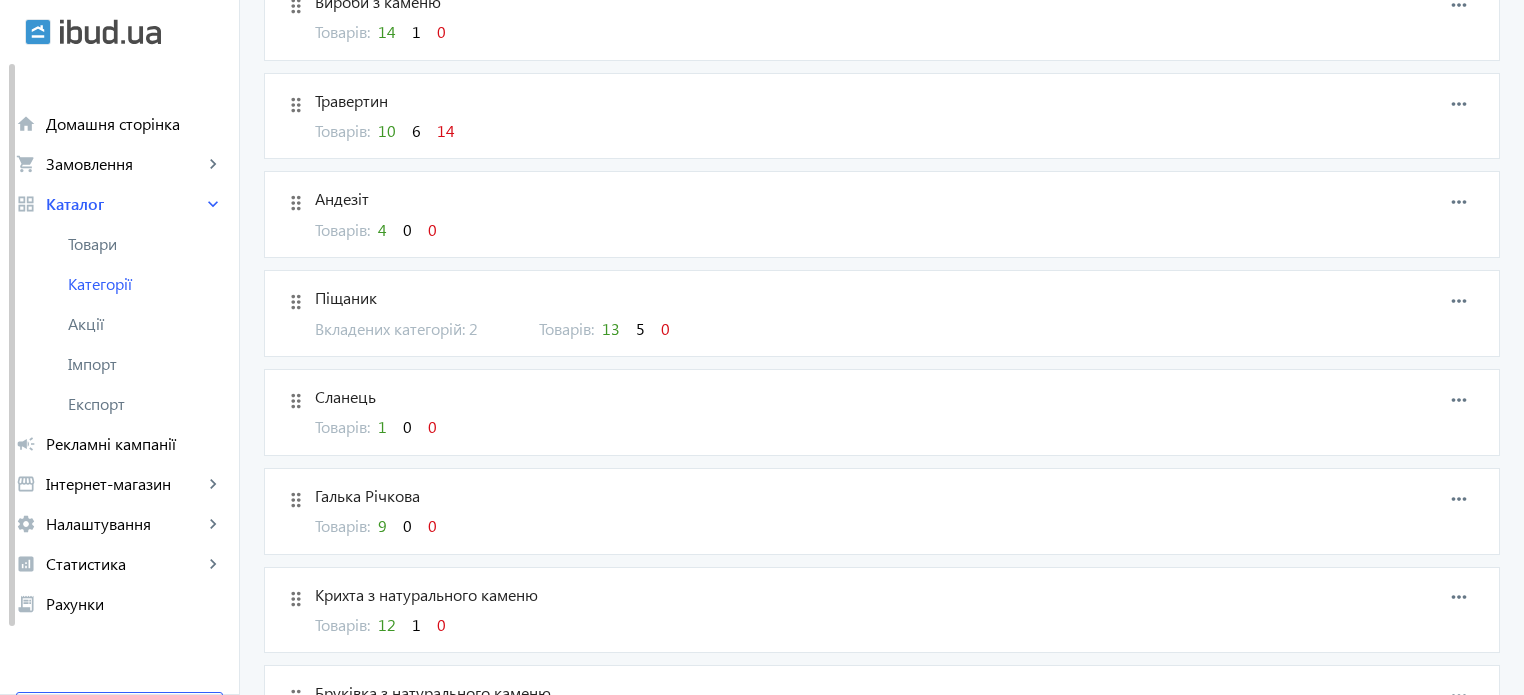 scroll, scrollTop: 400, scrollLeft: 0, axis: vertical 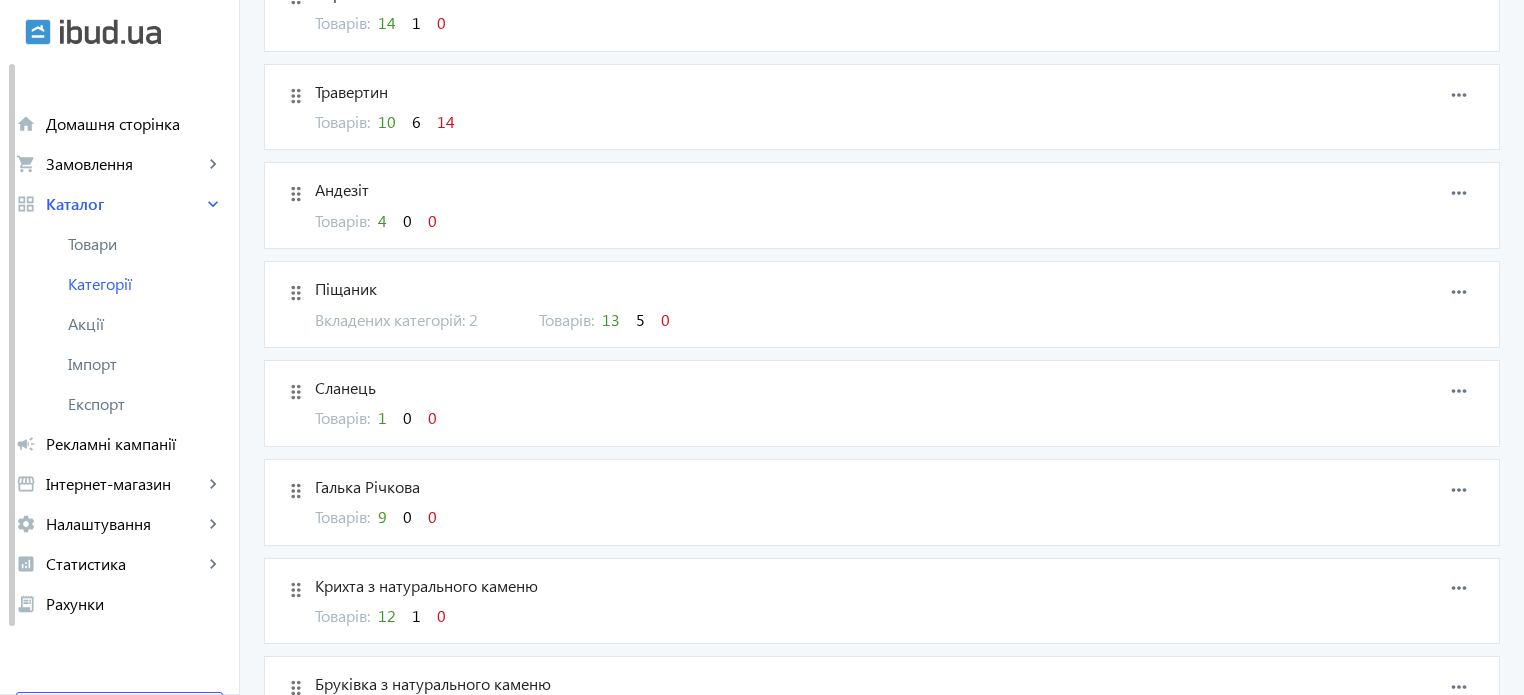 click on "Піщаник Вкладених категорій: 2 Товарів:  13 5 0" at bounding box center (792, 304) 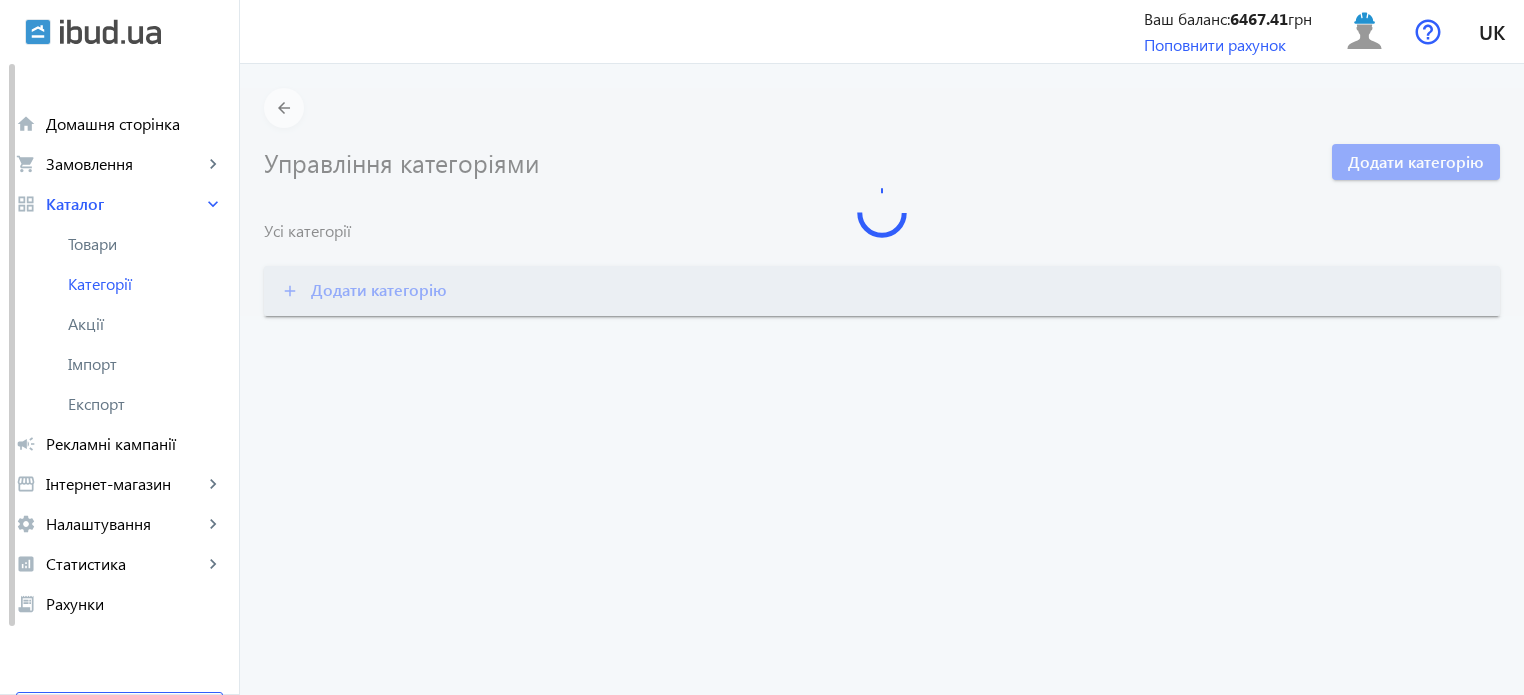 scroll, scrollTop: 0, scrollLeft: 0, axis: both 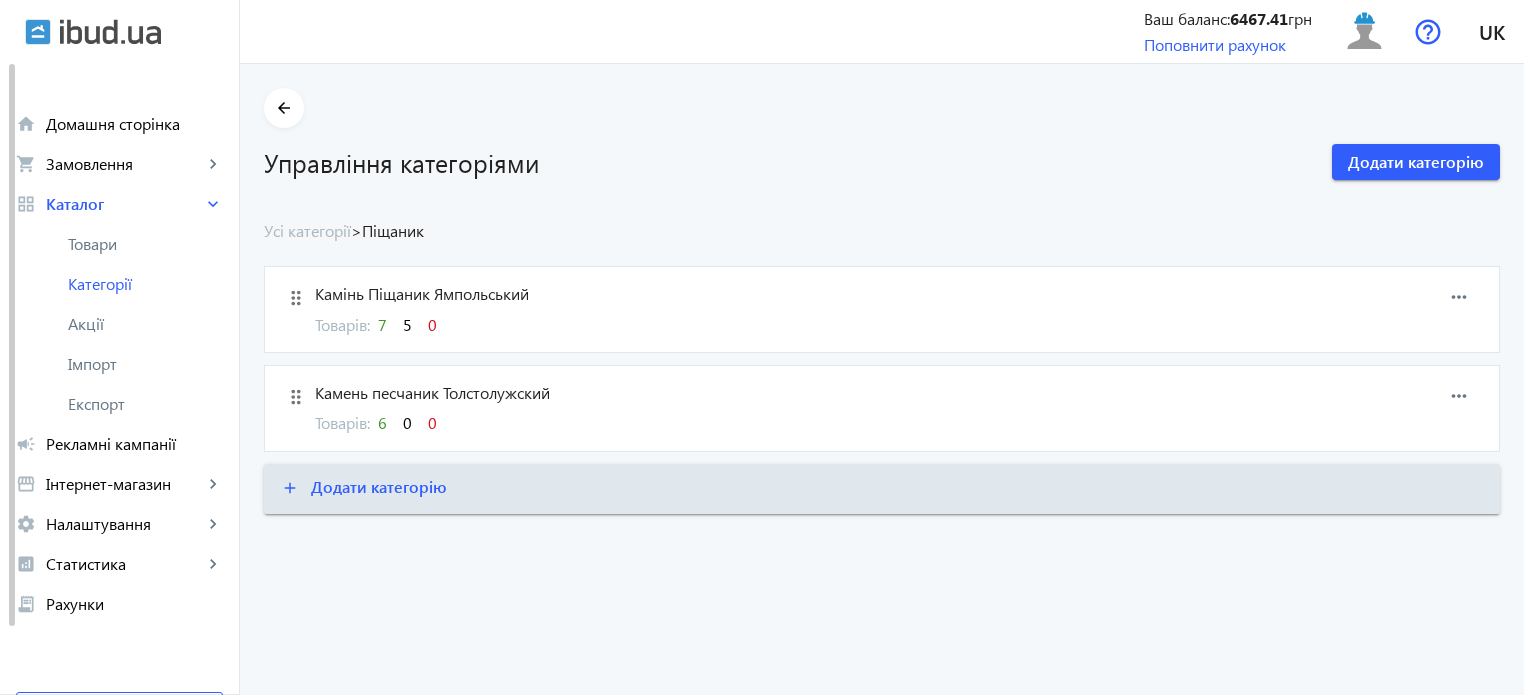 click on "7" at bounding box center (382, 324) 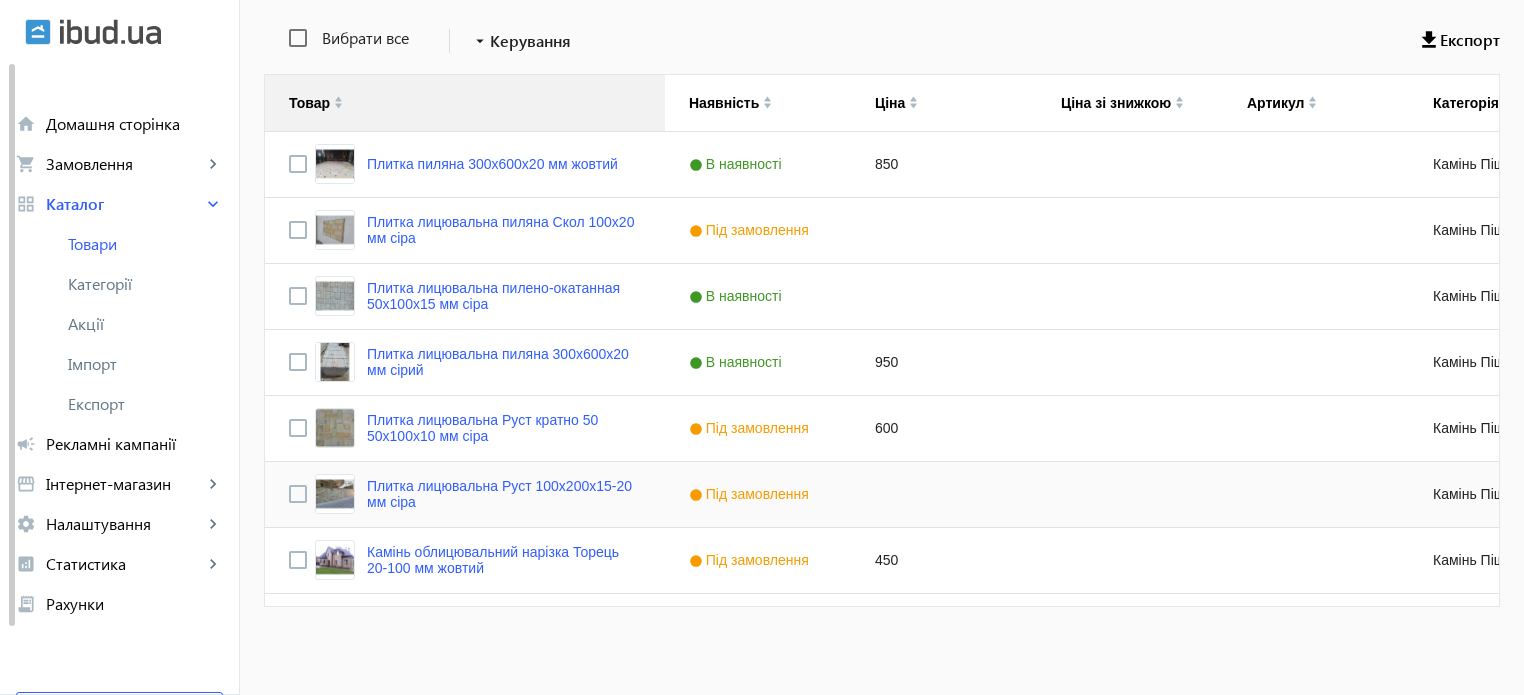 scroll, scrollTop: 445, scrollLeft: 0, axis: vertical 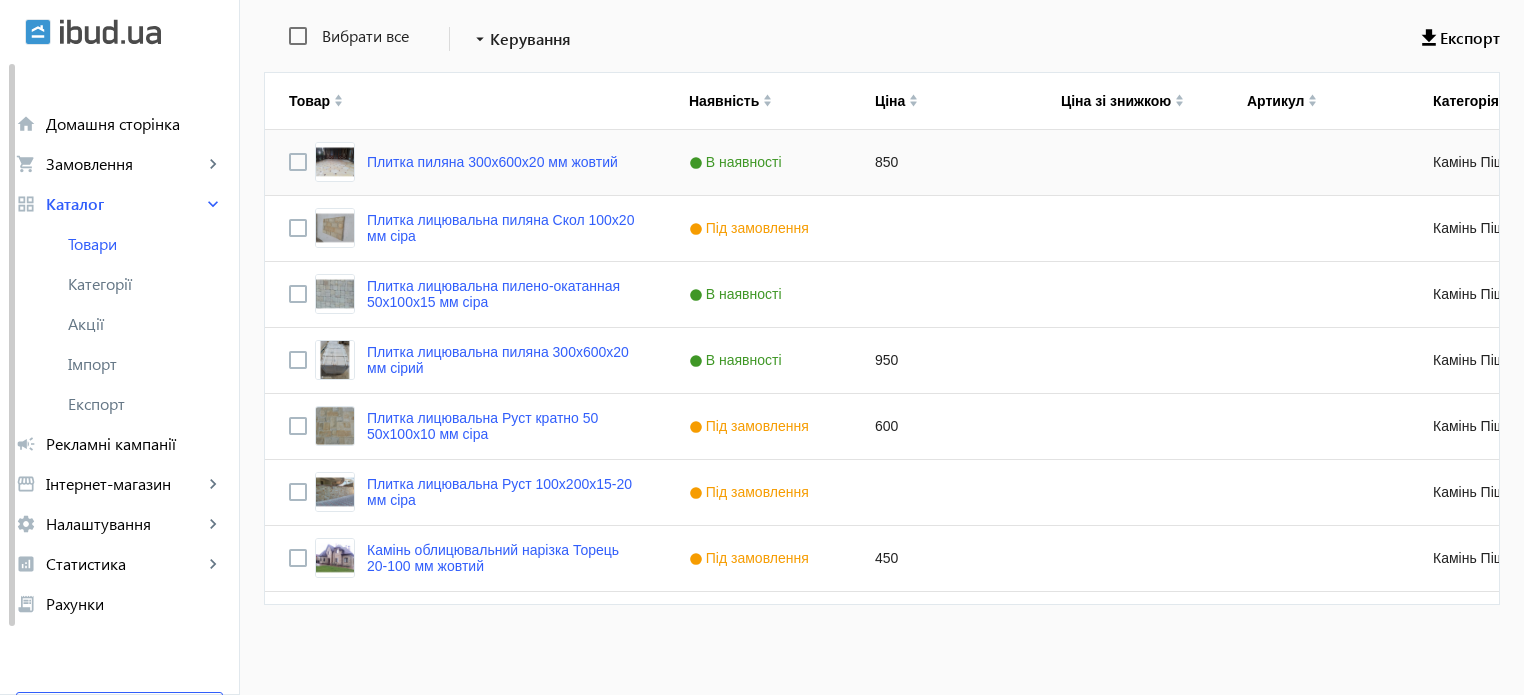 click on "850" 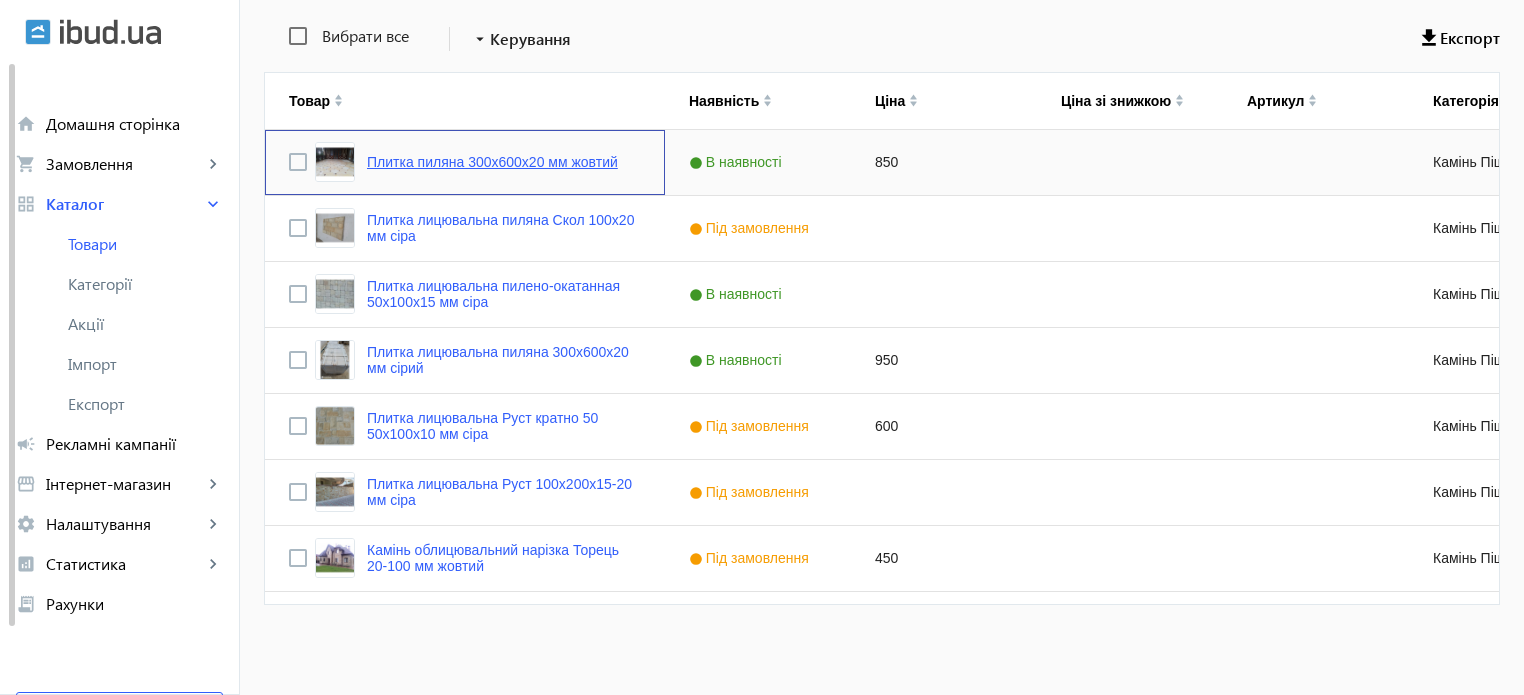 click on "Плитка пиляна 300х600х20 мм жовтий" 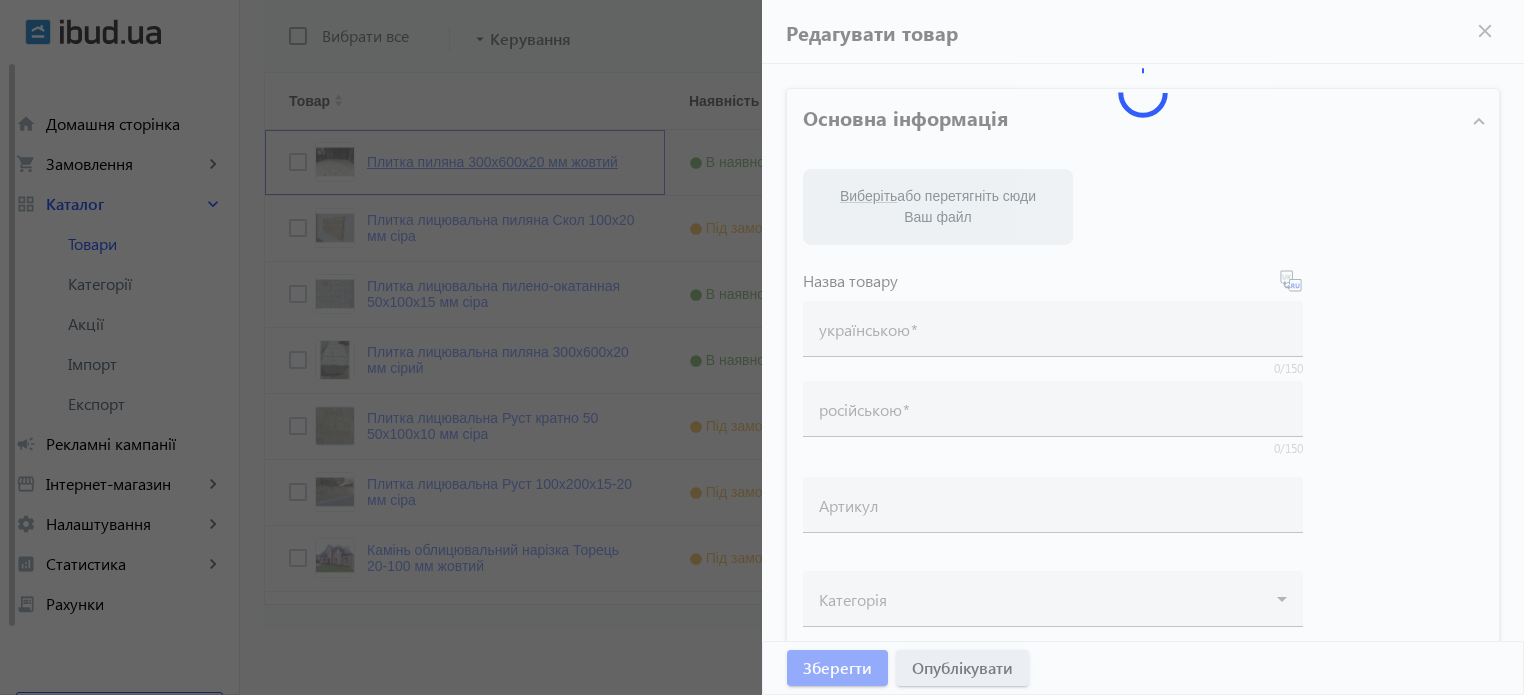 type on "Плитка пиляна 300х600х20 мм жовтий" 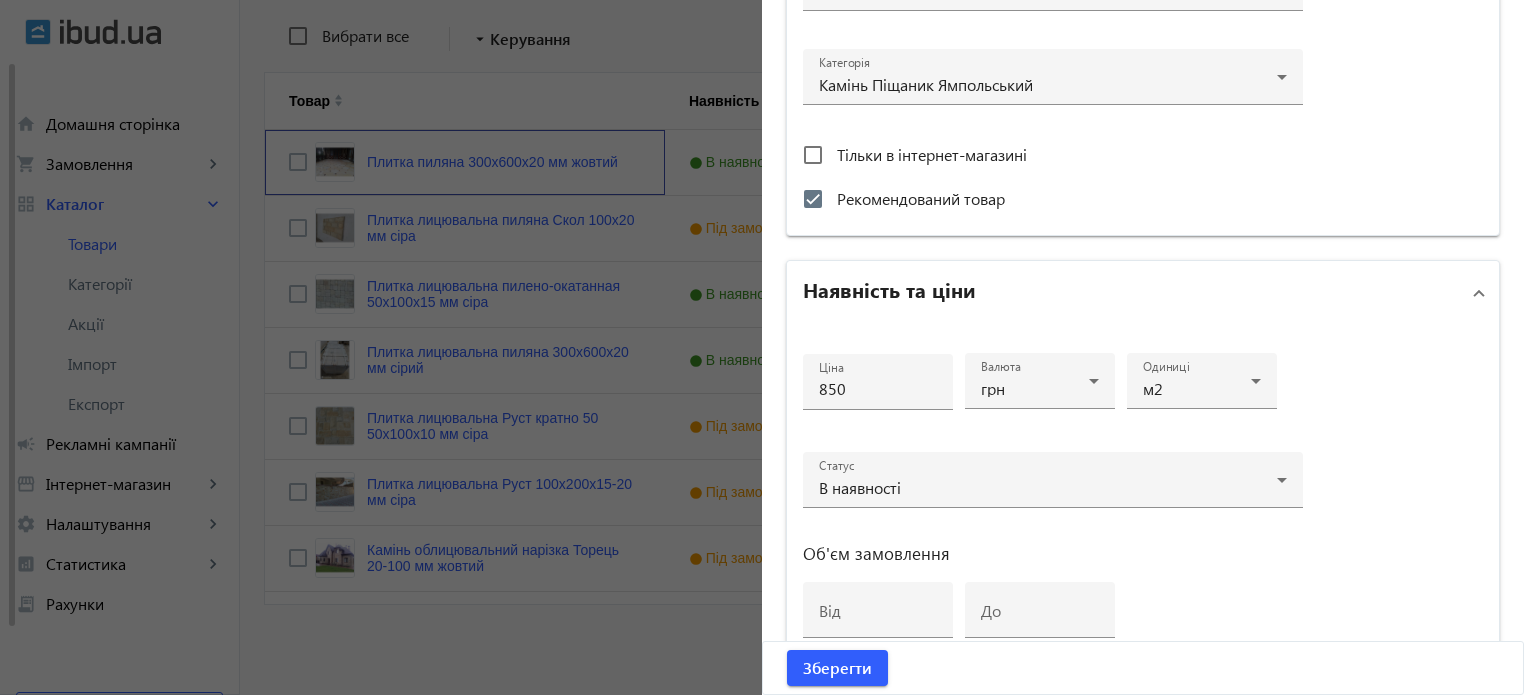 scroll, scrollTop: 700, scrollLeft: 0, axis: vertical 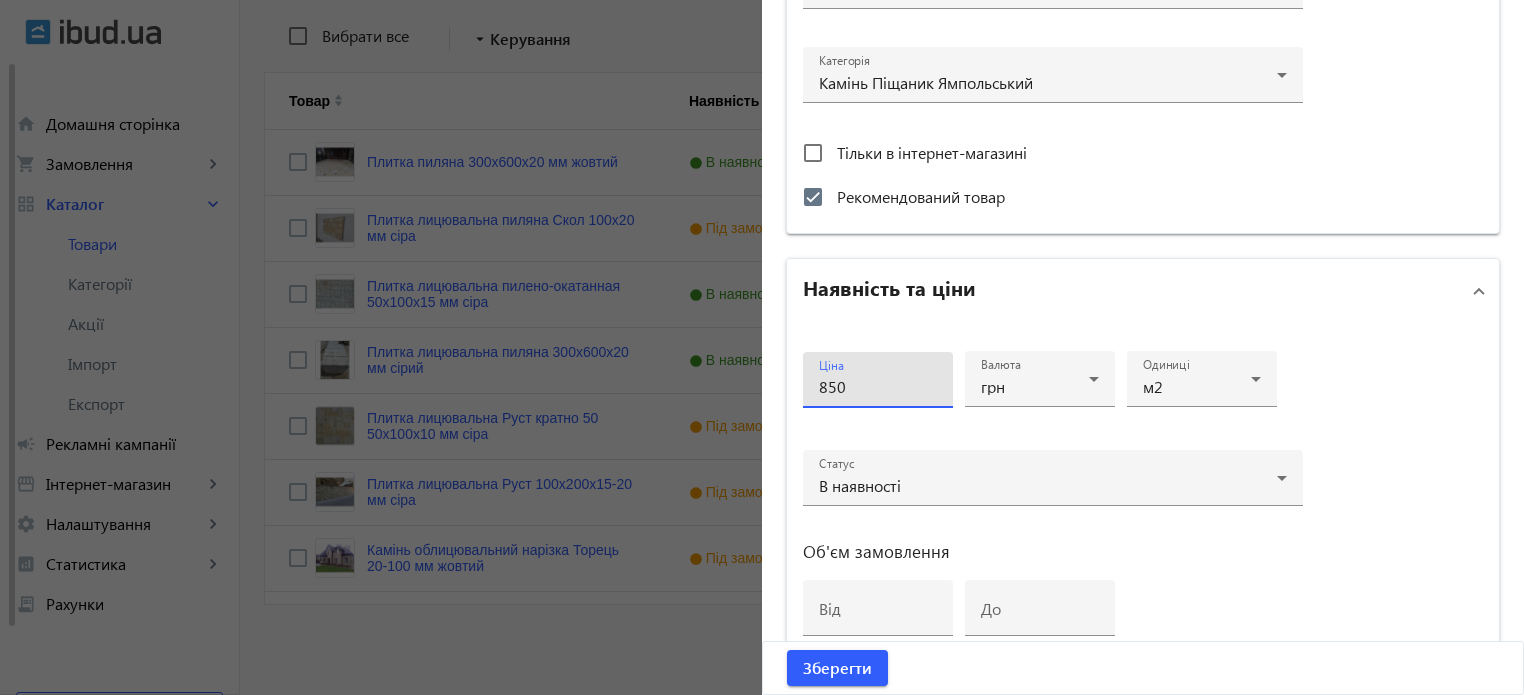 click on "850" at bounding box center (878, 386) 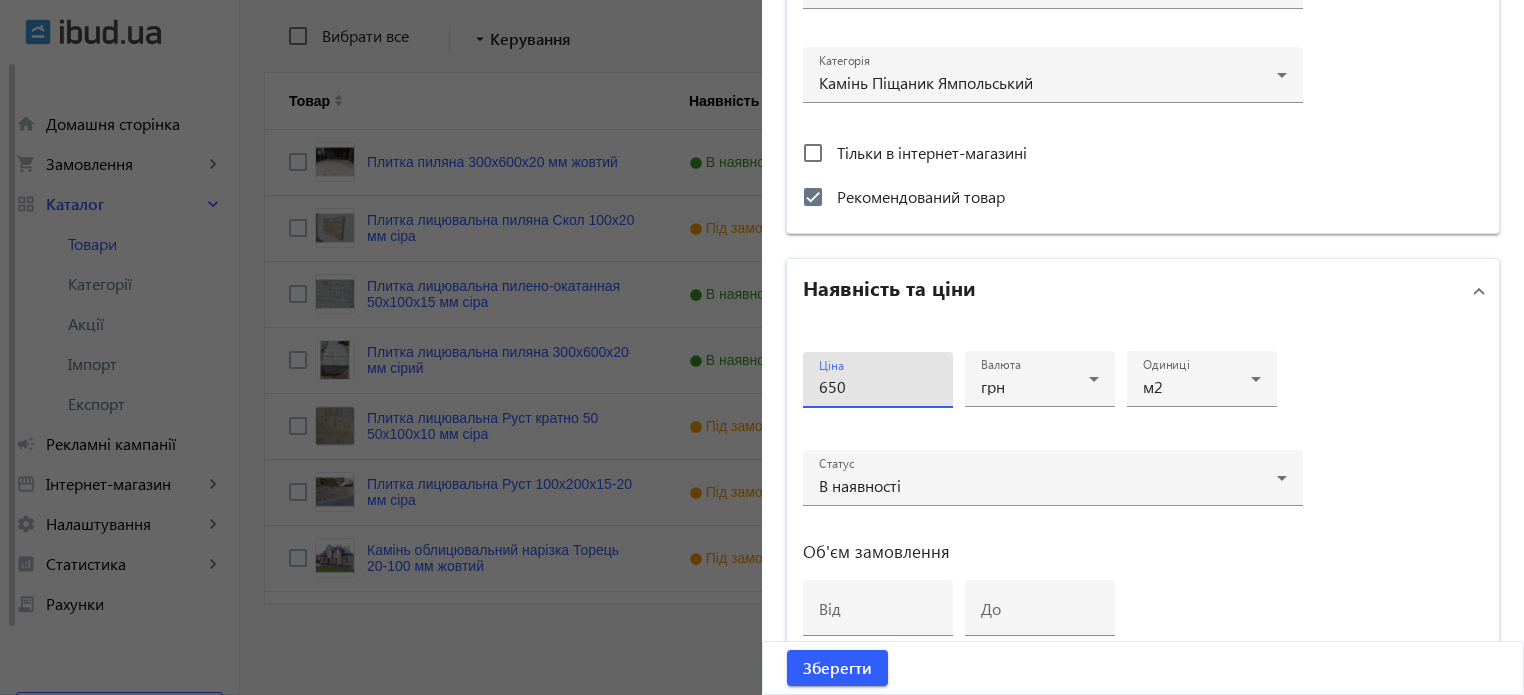 type on "650" 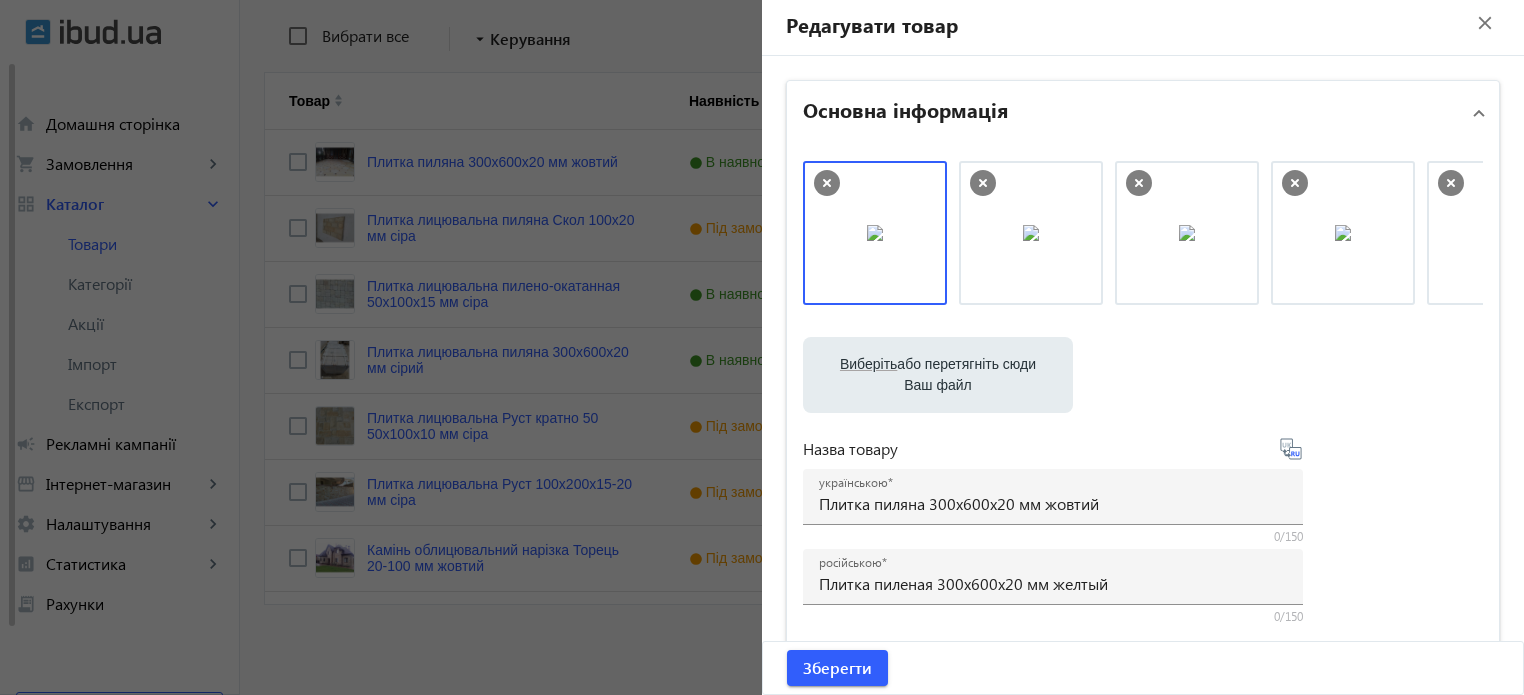 scroll, scrollTop: 0, scrollLeft: 0, axis: both 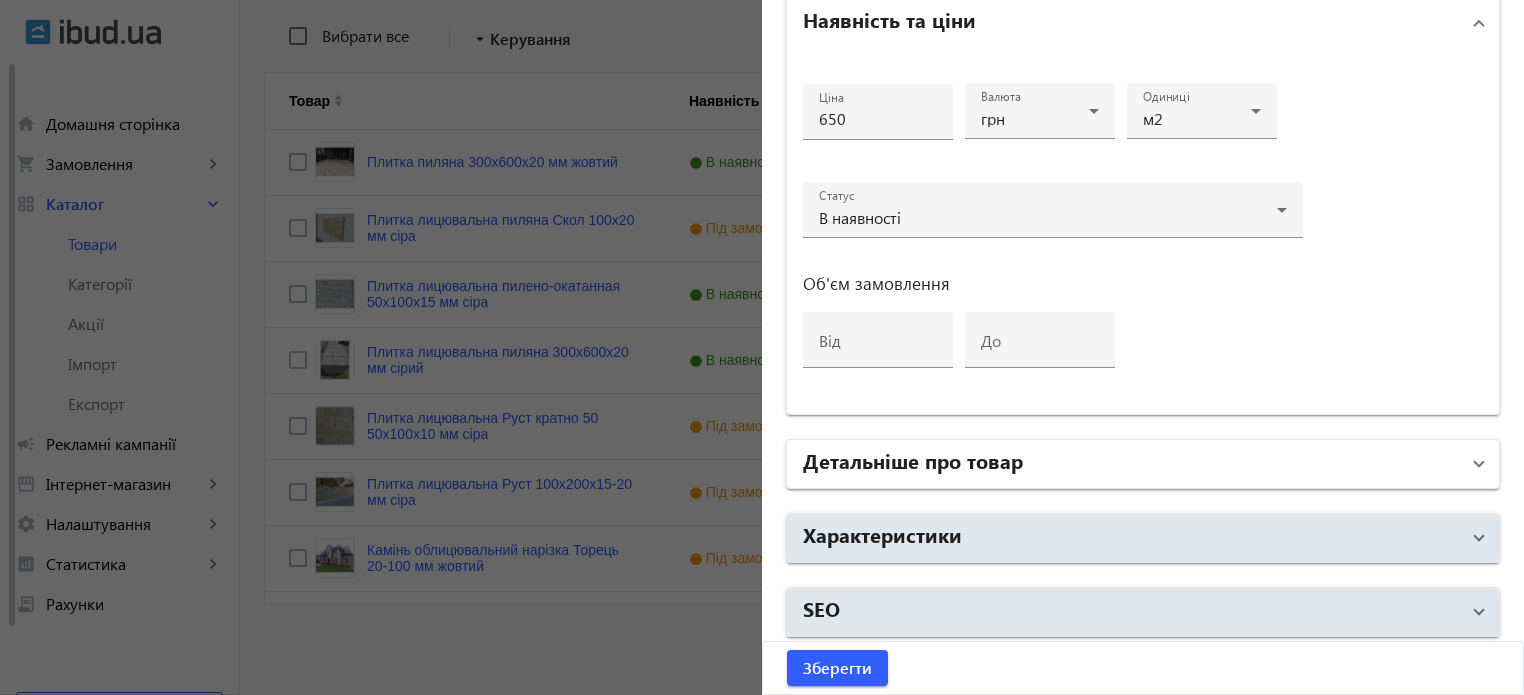 click on "Детальніше про товар" at bounding box center [1131, 464] 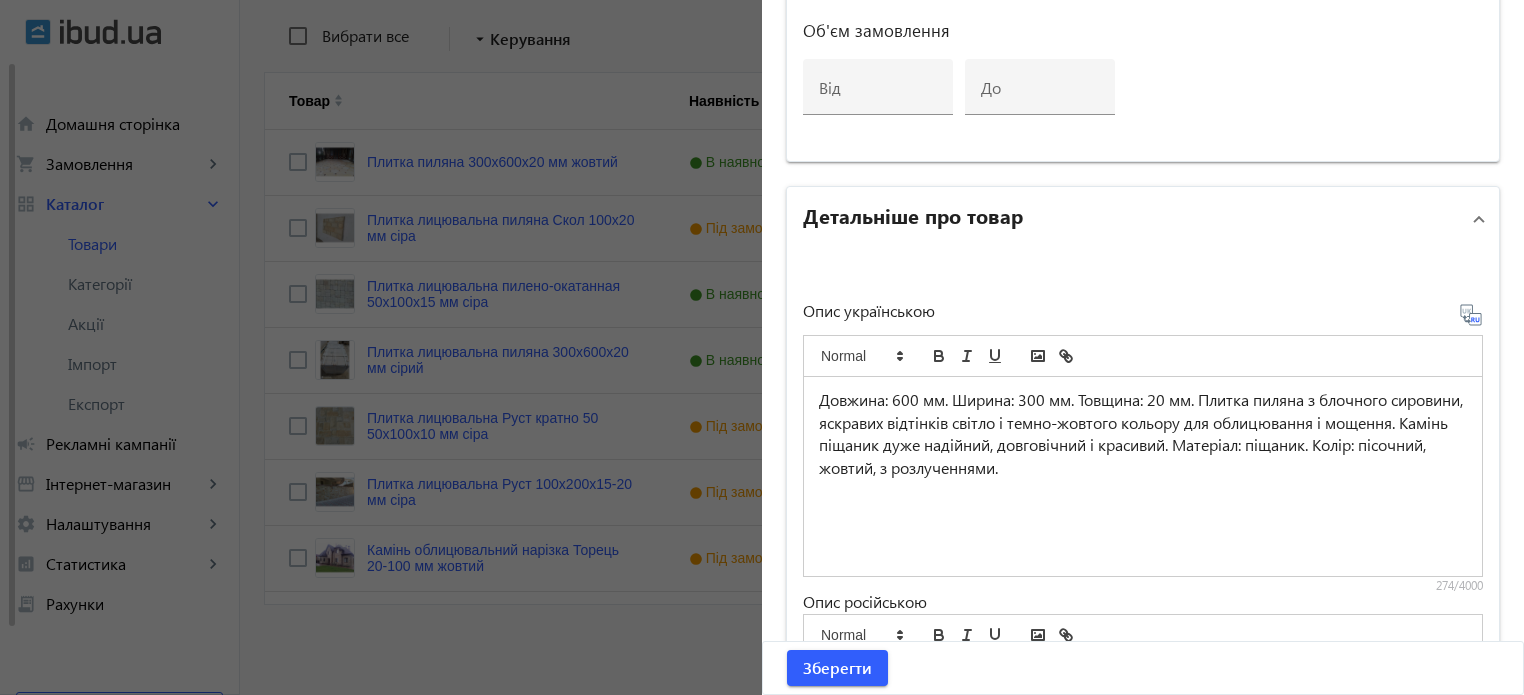 scroll, scrollTop: 1368, scrollLeft: 0, axis: vertical 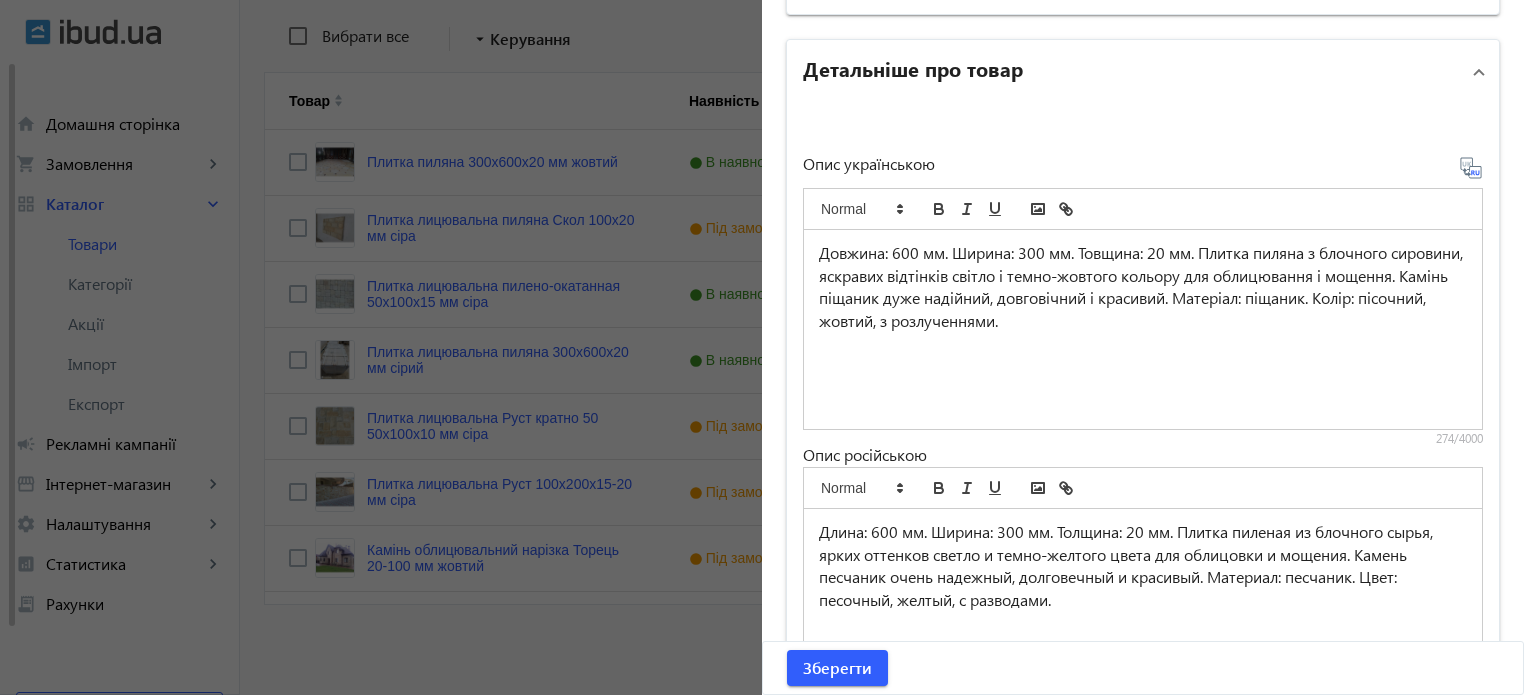 click on "Довжина: 600 мм. Ширина: 300 мм. Товщина: 20 мм. Плитка пиляна з блочного сировини, яскравих відтінків світло і темно-жовтого кольору для облицювання і мощення. Камінь піщаник дуже надійний, довговічний і красивий. Матеріал: піщаник. Колір: пісочний, жовтий, з розлученнями." at bounding box center (1143, 287) 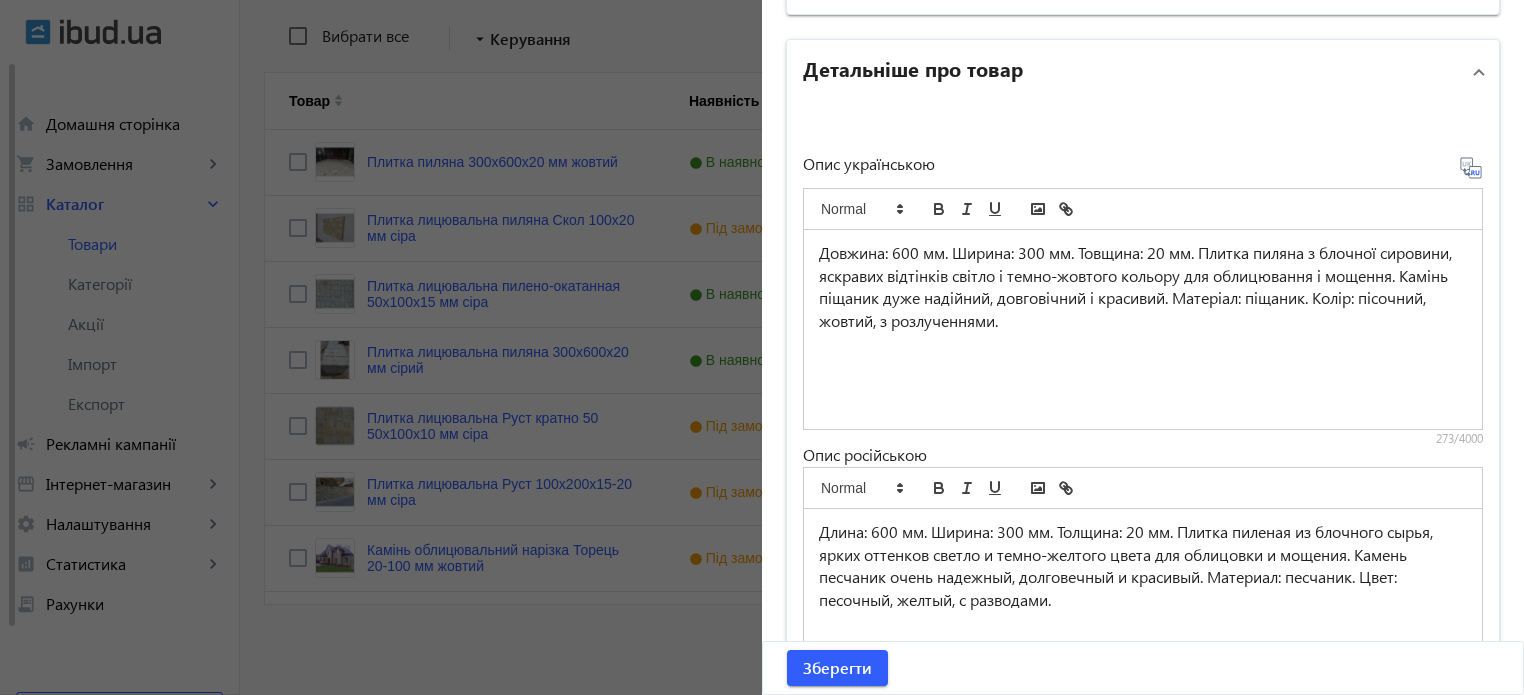 click on "Довжина: 600 мм. Ширина: 300 мм. Товщина: 20 мм. Плитка пиляна з блочної сировини, яскравих відтінків світло і темно-жовтого кольору для облицювання і мощення. Камінь піщаник дуже надійний, довговічний і красивий. Матеріал: піщаник. Колір: пісочний, жовтий, з розлученнями." at bounding box center [1143, 287] 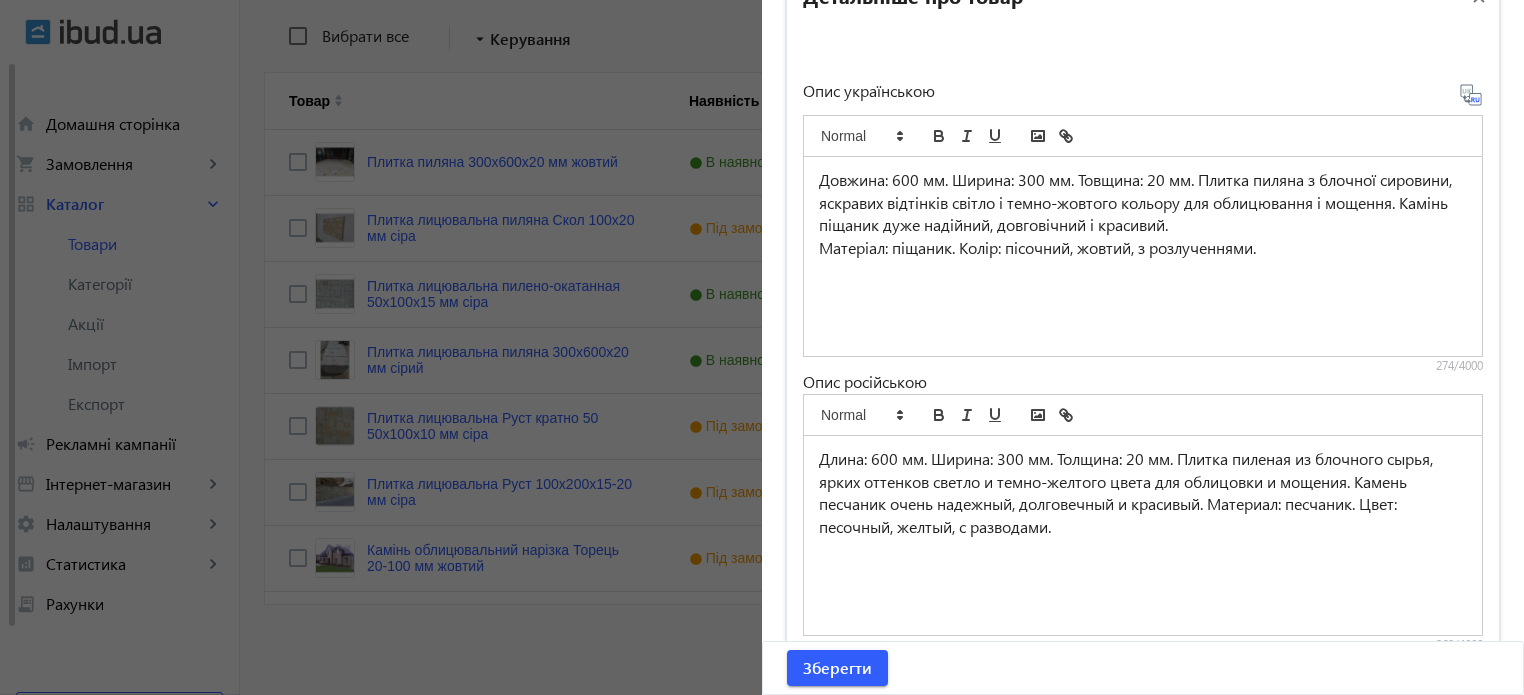 scroll, scrollTop: 1433, scrollLeft: 0, axis: vertical 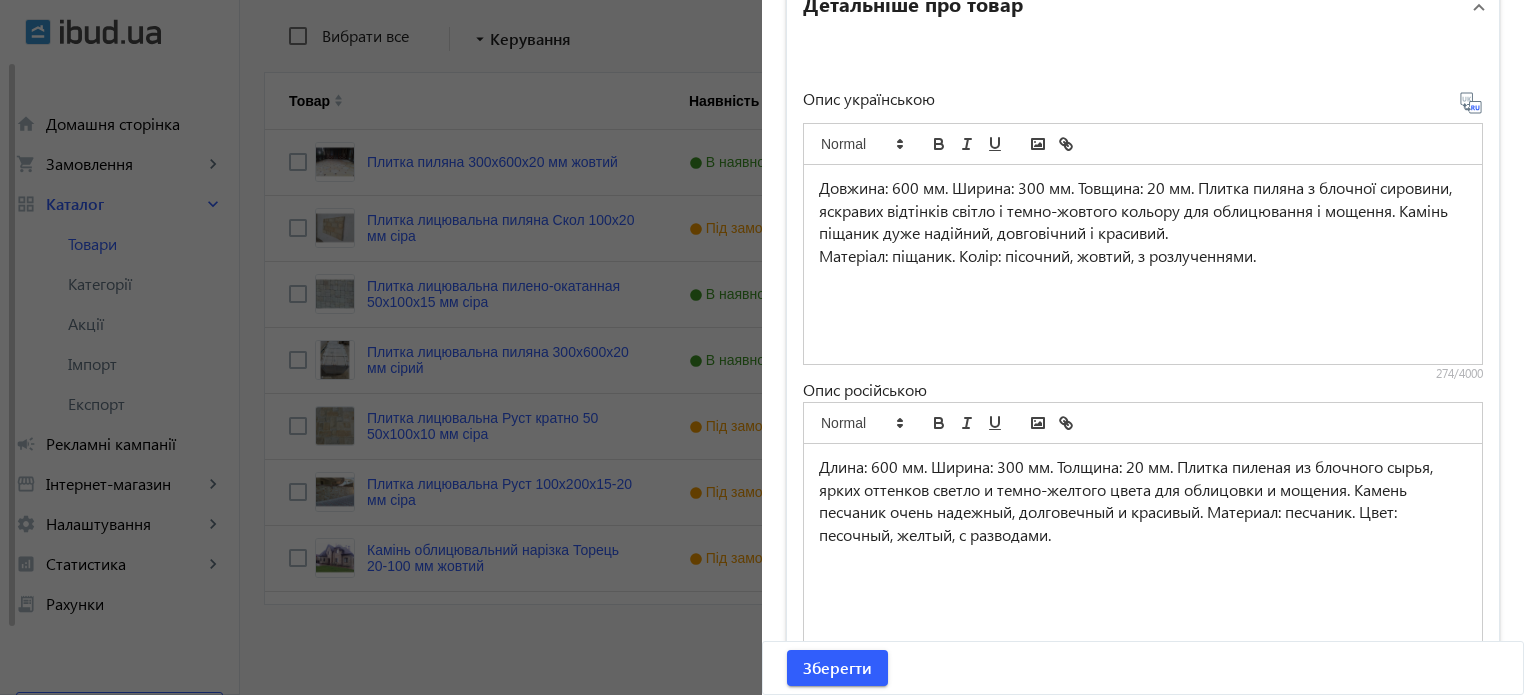 click 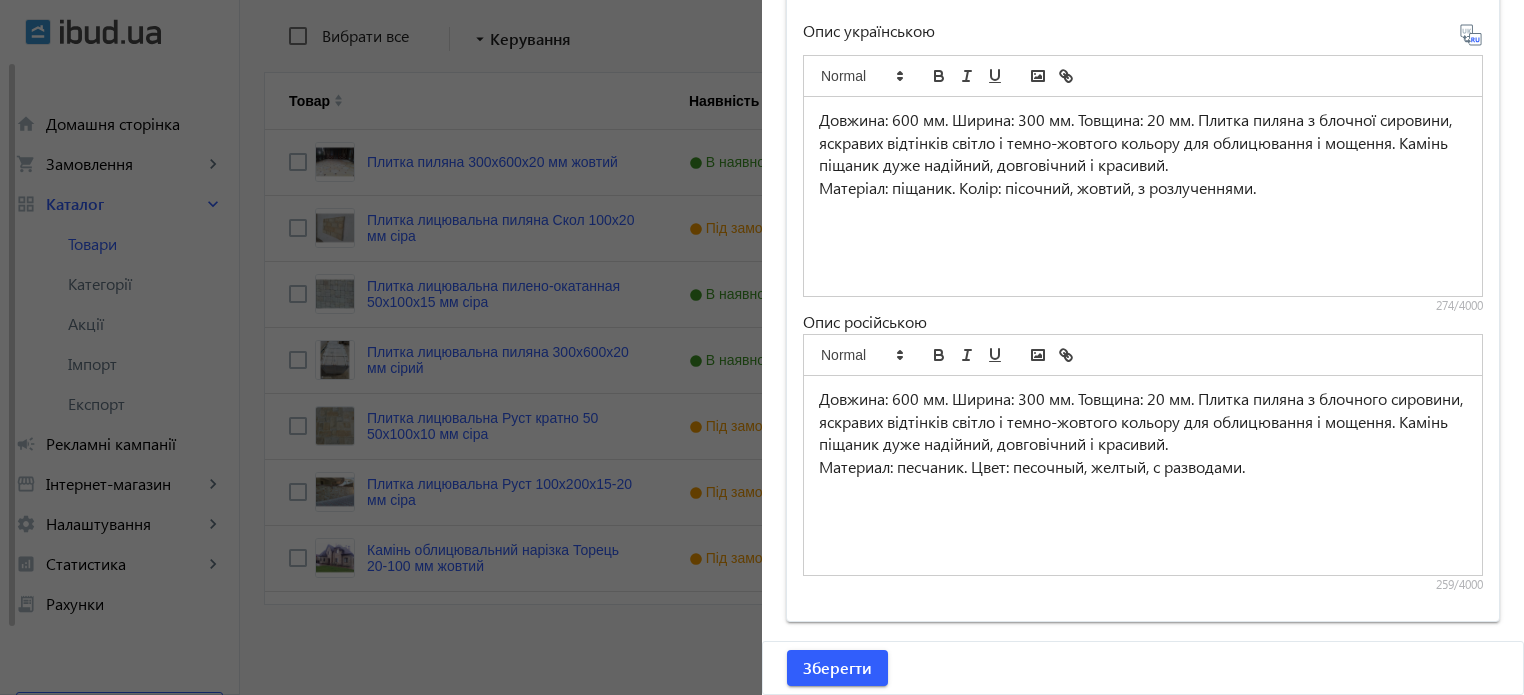 scroll, scrollTop: 1633, scrollLeft: 0, axis: vertical 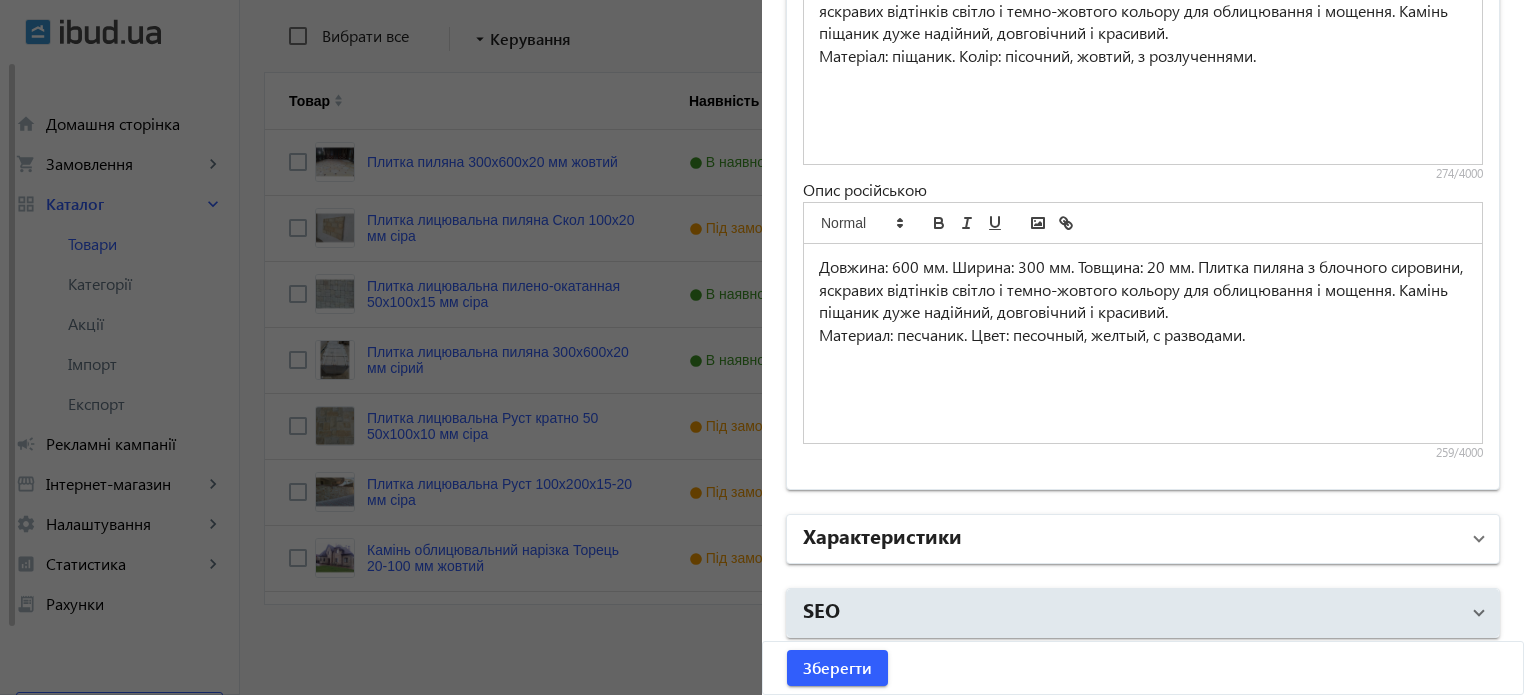 click on "Характеристики" at bounding box center (1131, 539) 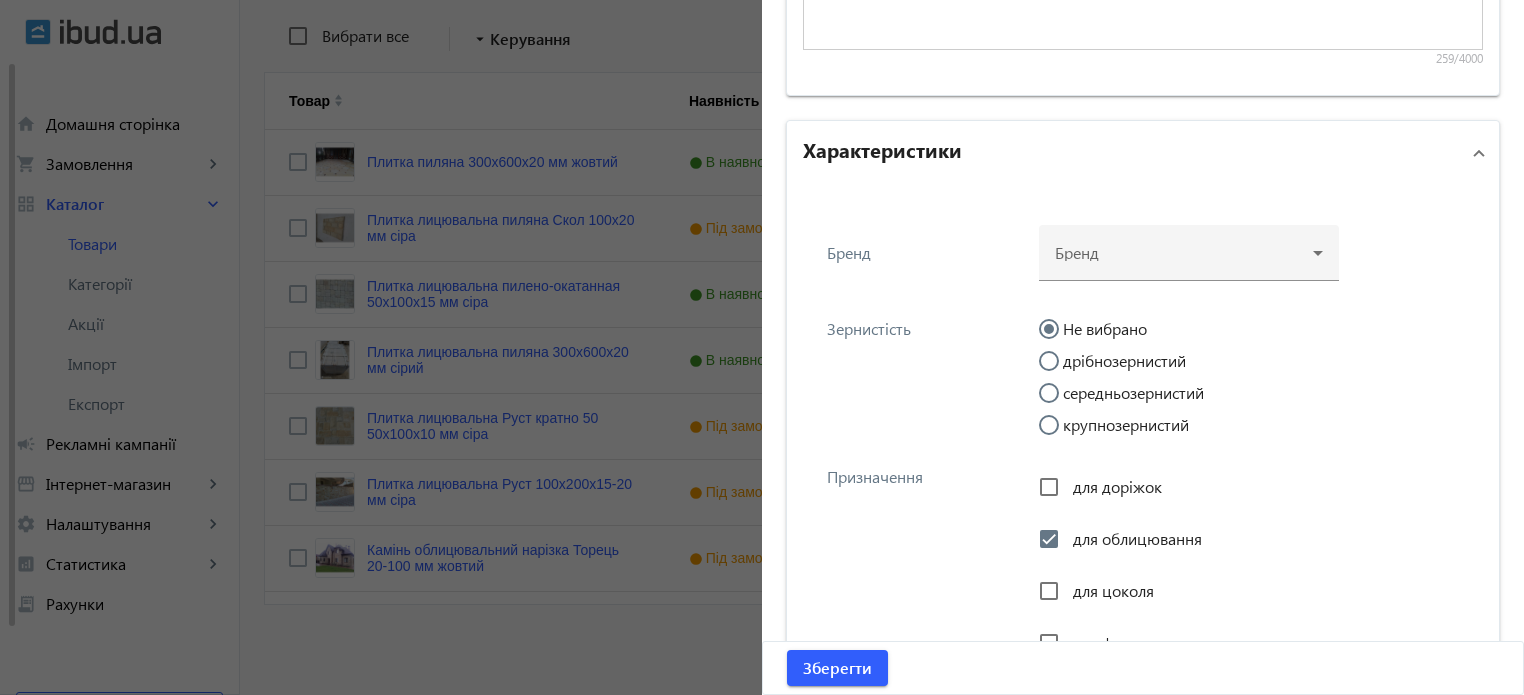 scroll, scrollTop: 2033, scrollLeft: 0, axis: vertical 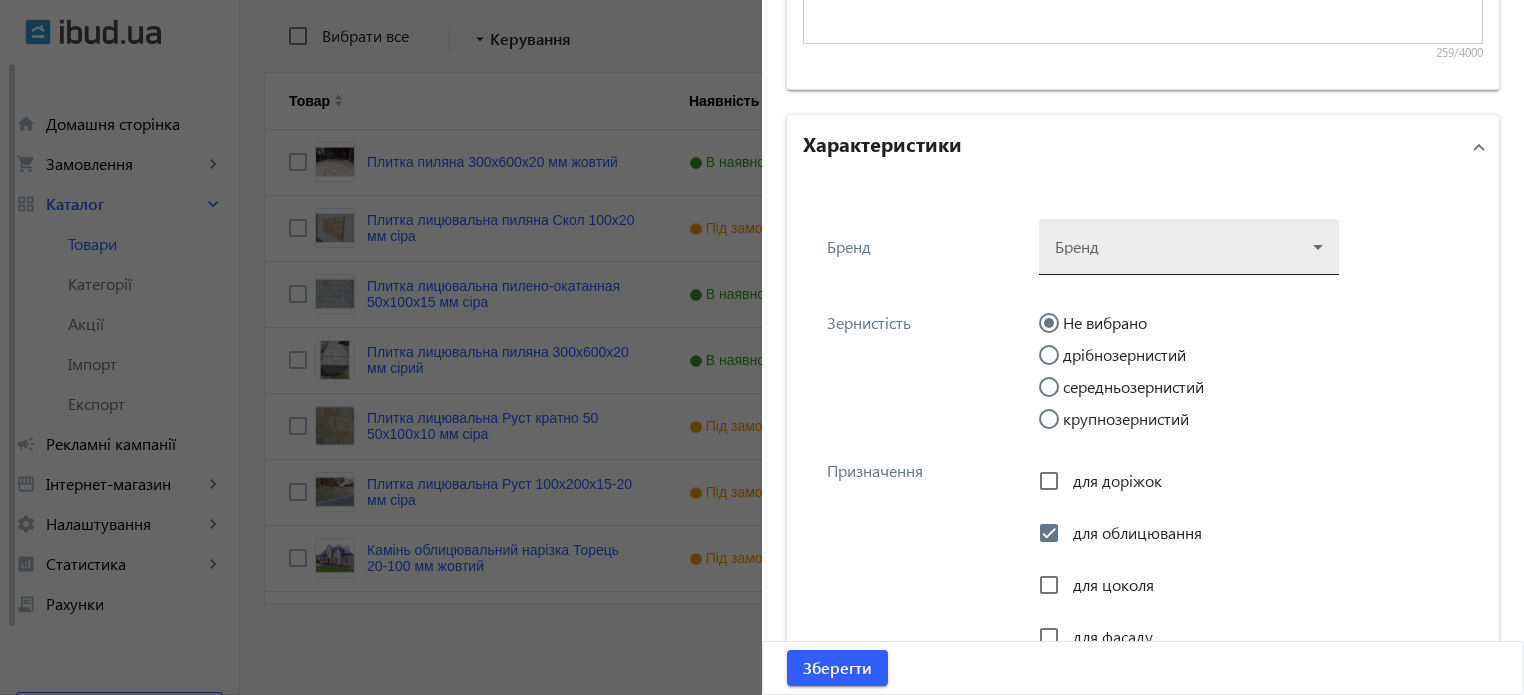 click at bounding box center (1189, 239) 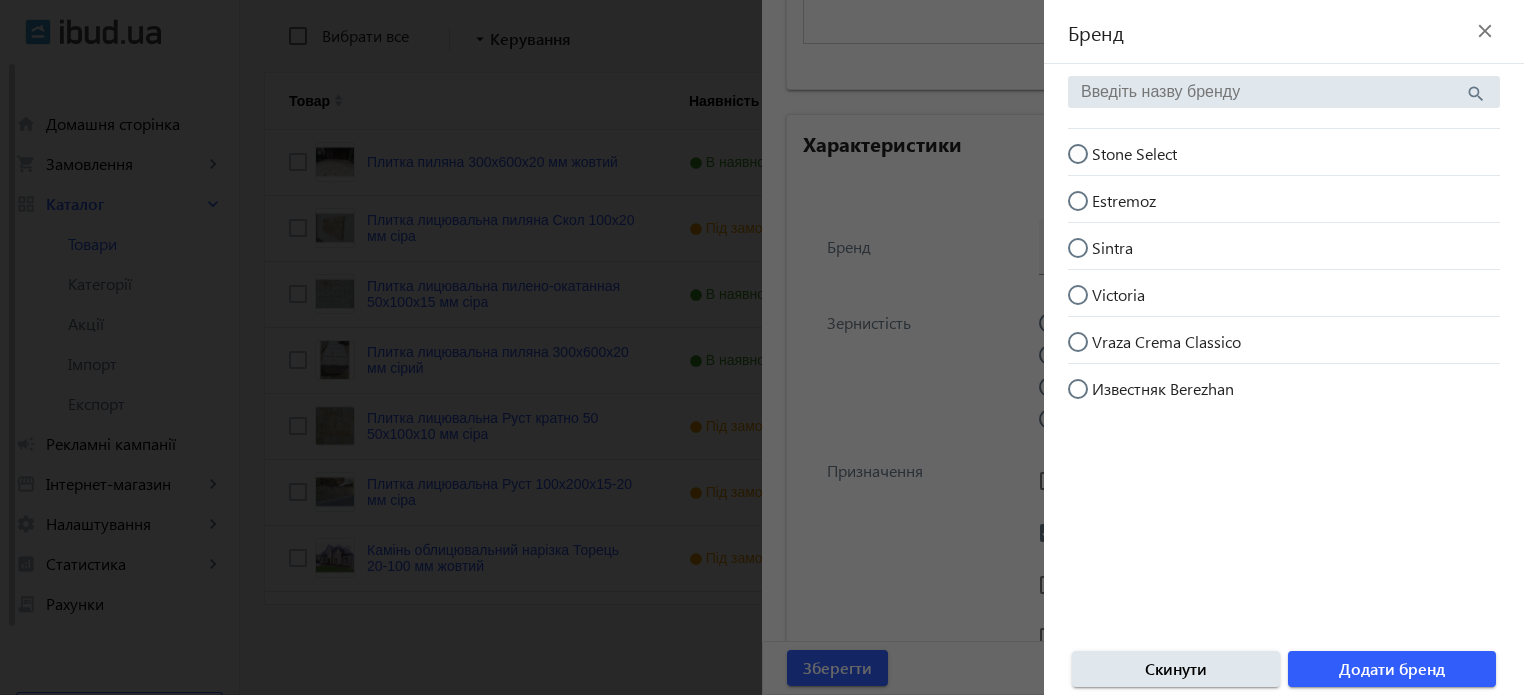 click on "Stone Select" at bounding box center [1088, 164] 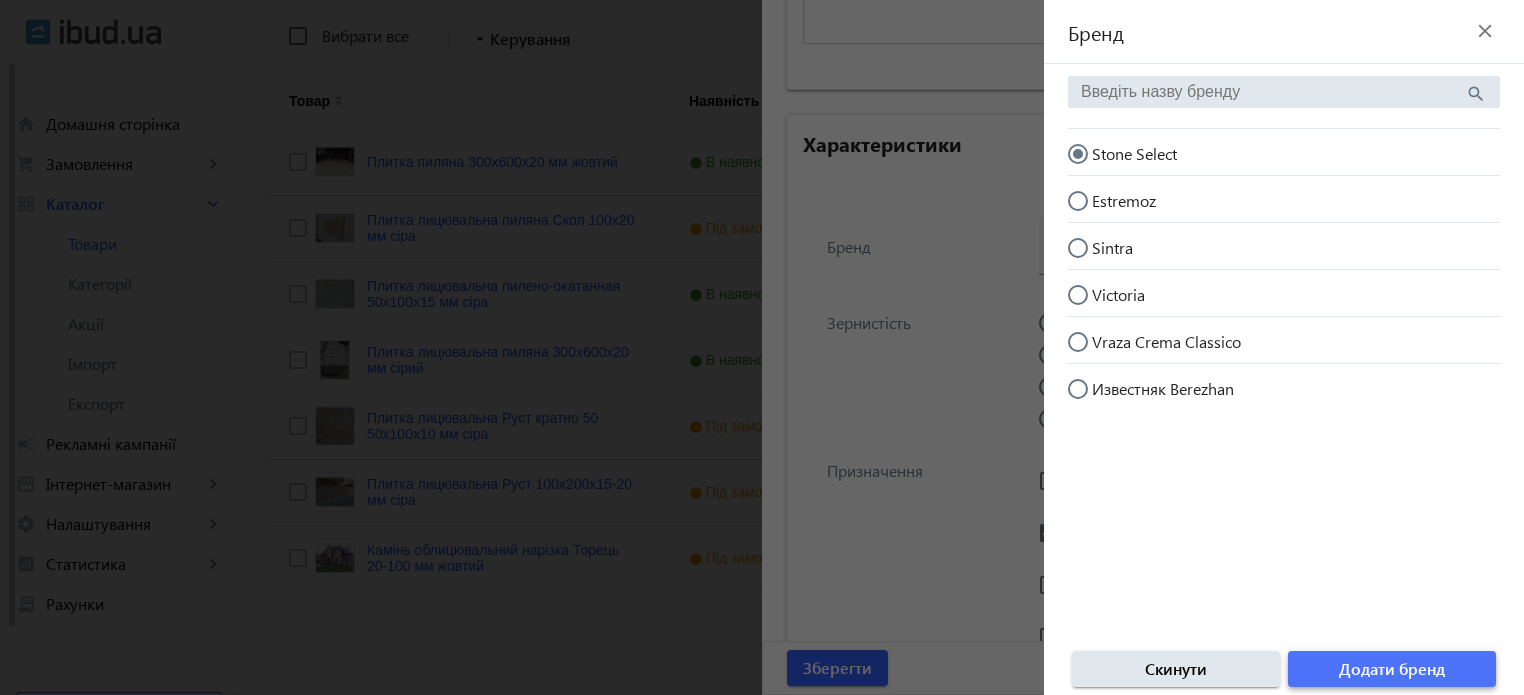 click 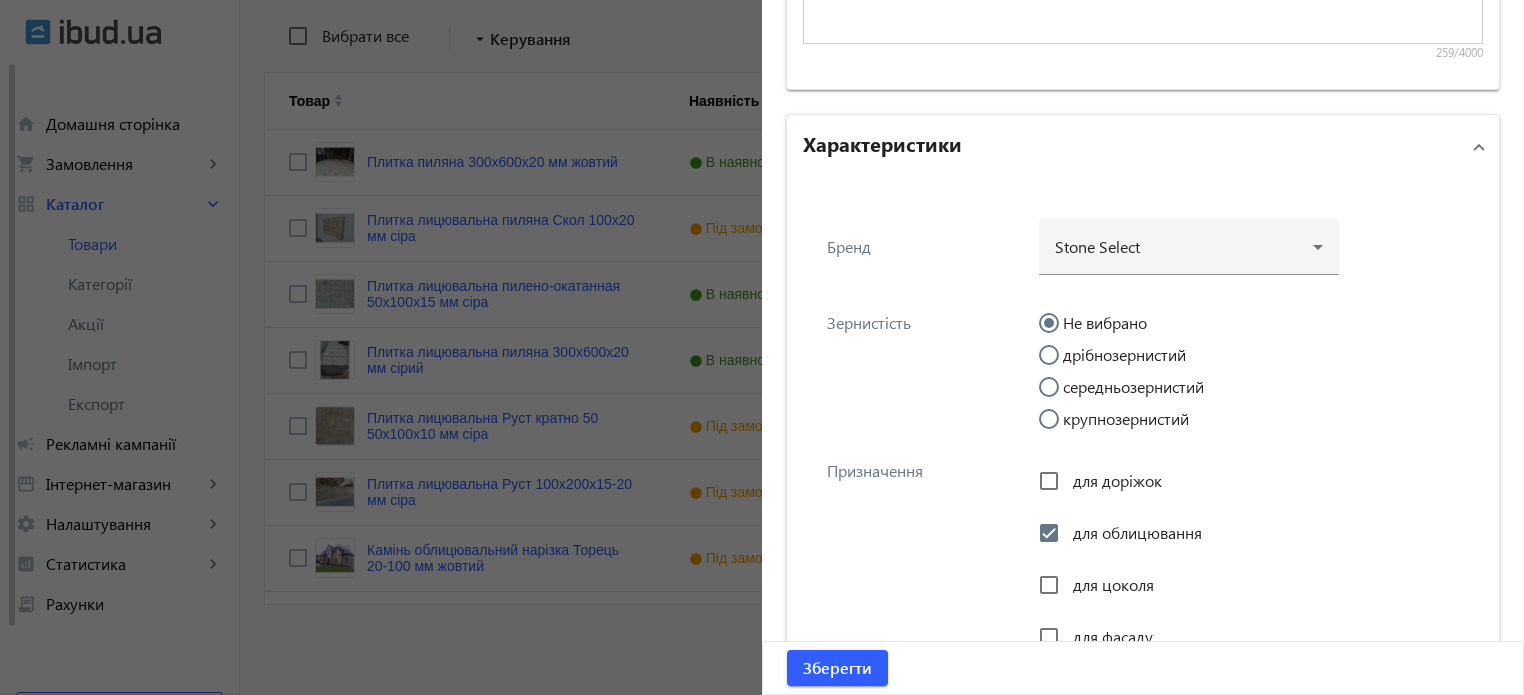 click on "дрібнозернистий" at bounding box center (1059, 365) 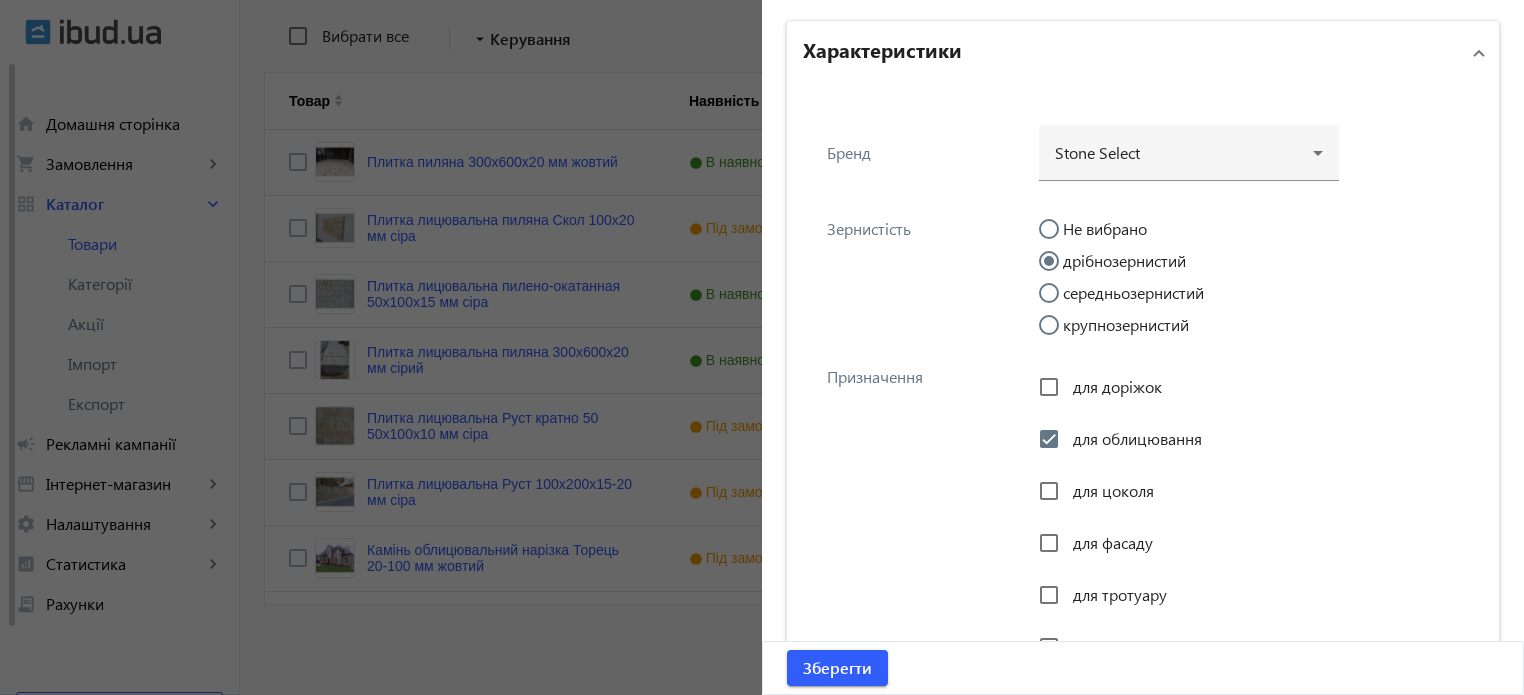 scroll, scrollTop: 2133, scrollLeft: 0, axis: vertical 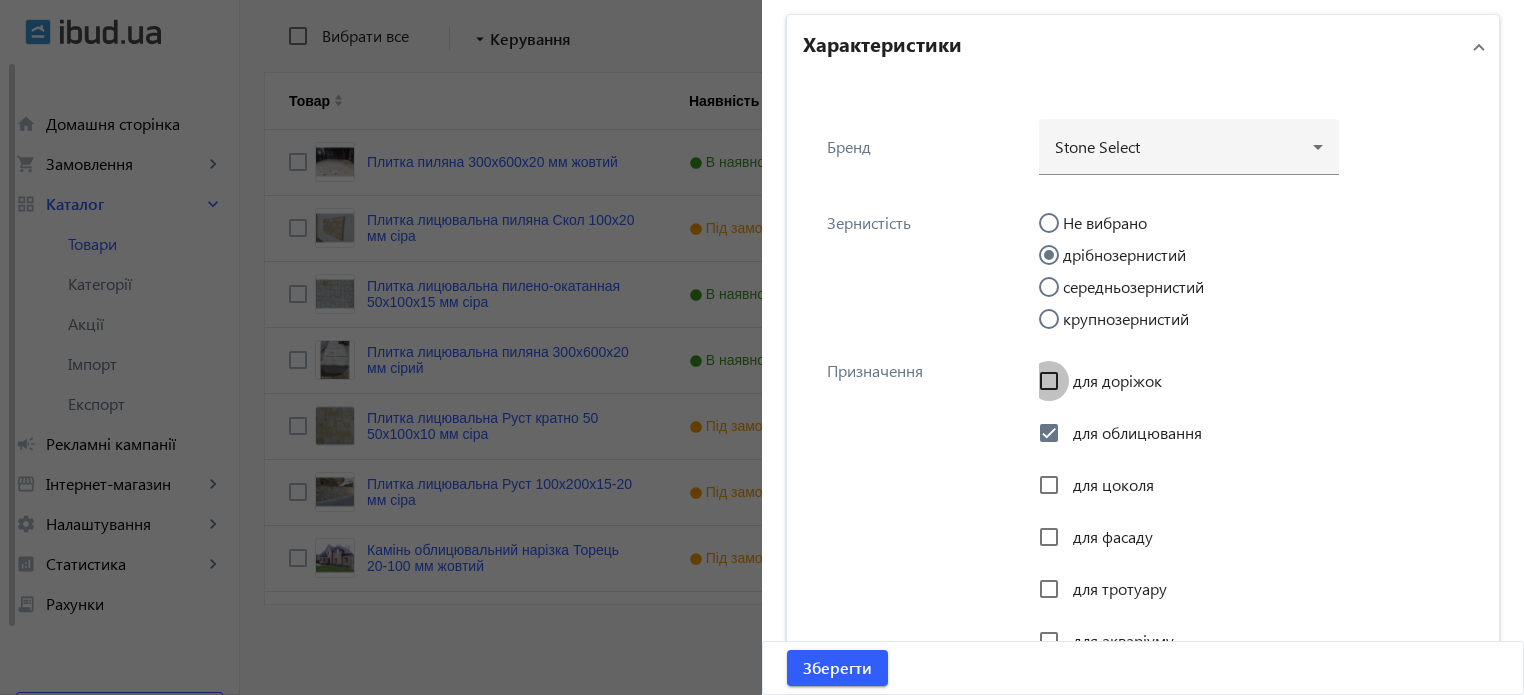 click on "для доріжок" at bounding box center [1049, 381] 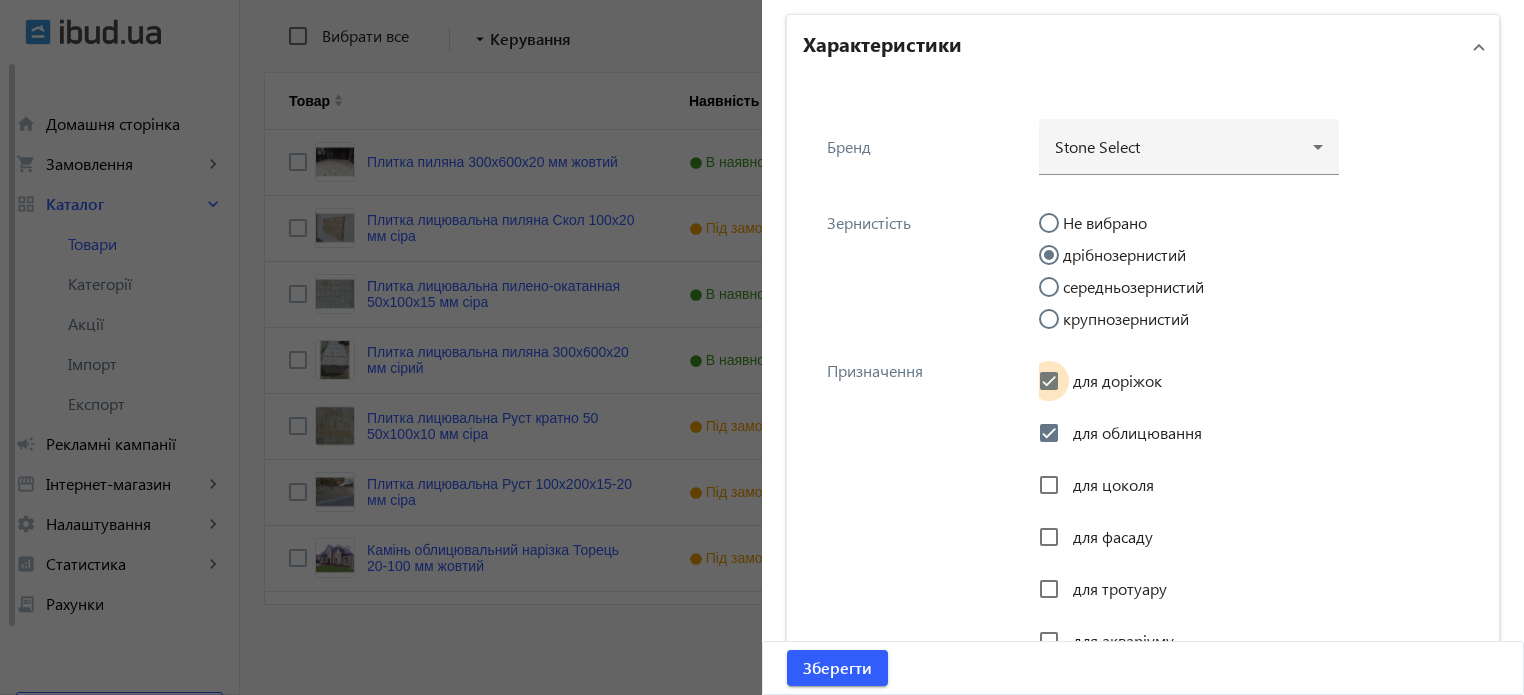 checkbox on "true" 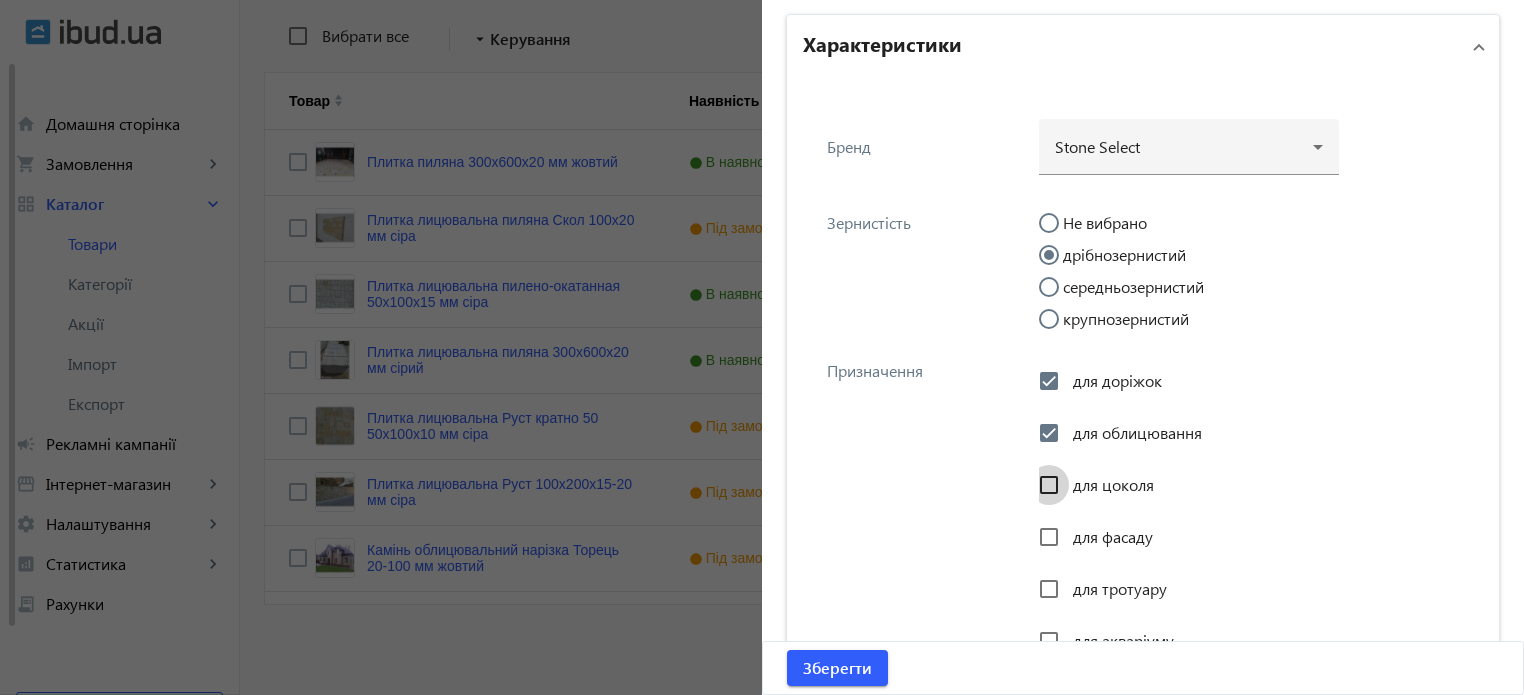 click on "для цоколя" at bounding box center [1049, 485] 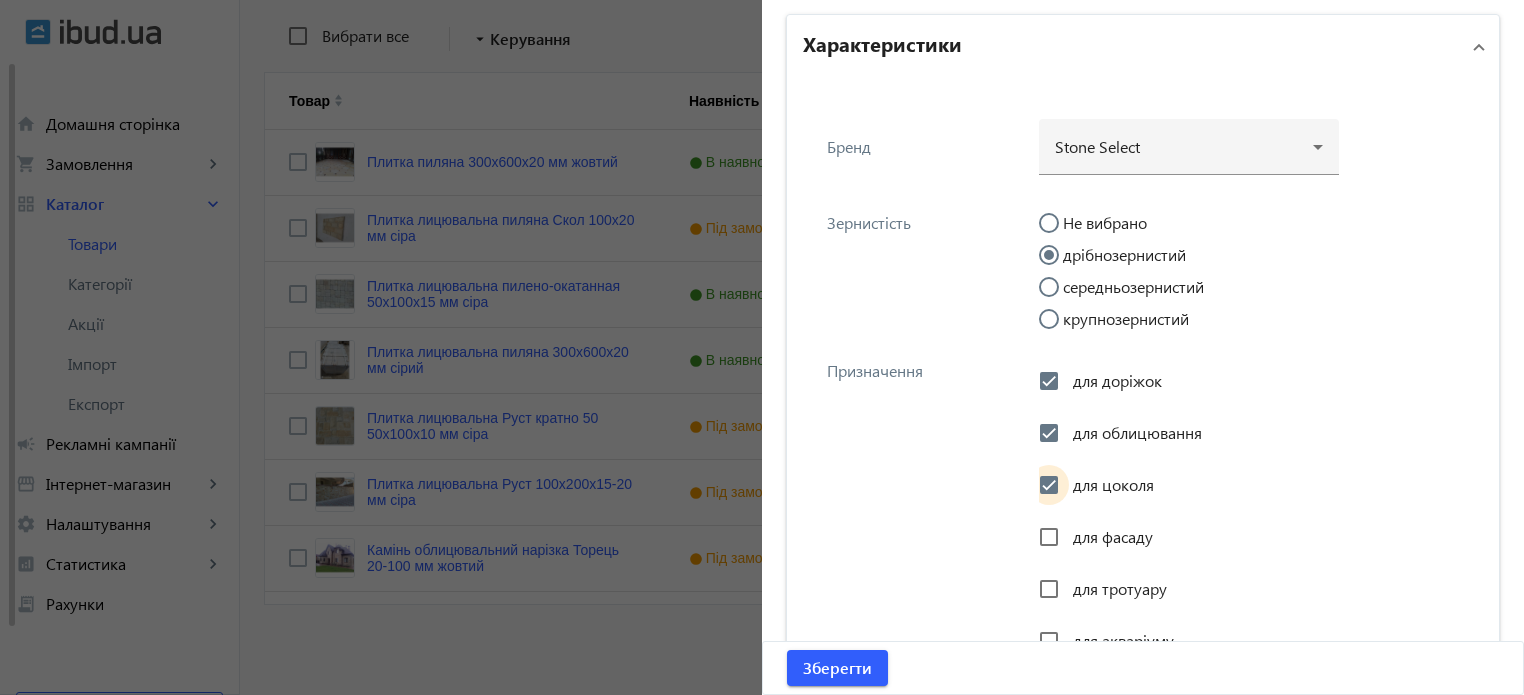 checkbox on "true" 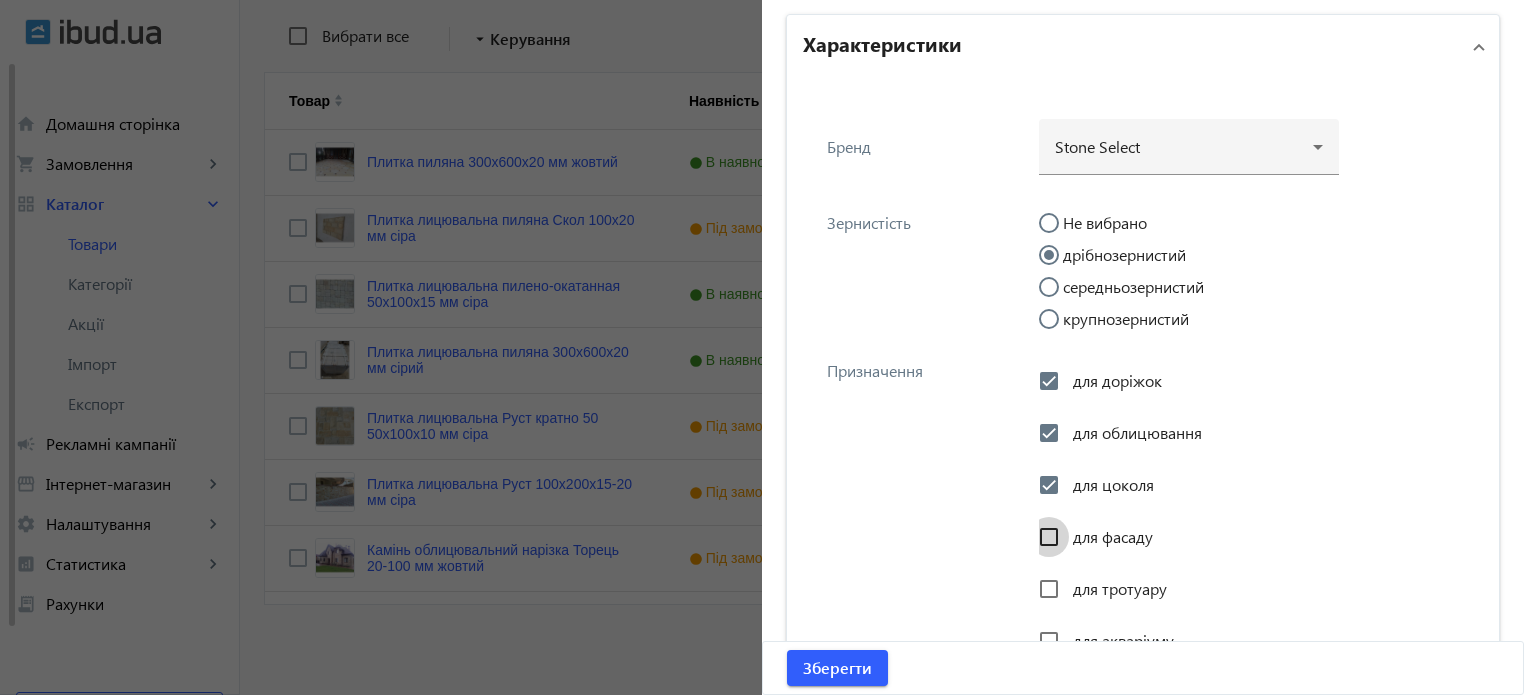 click on "для фасаду" at bounding box center [1049, 537] 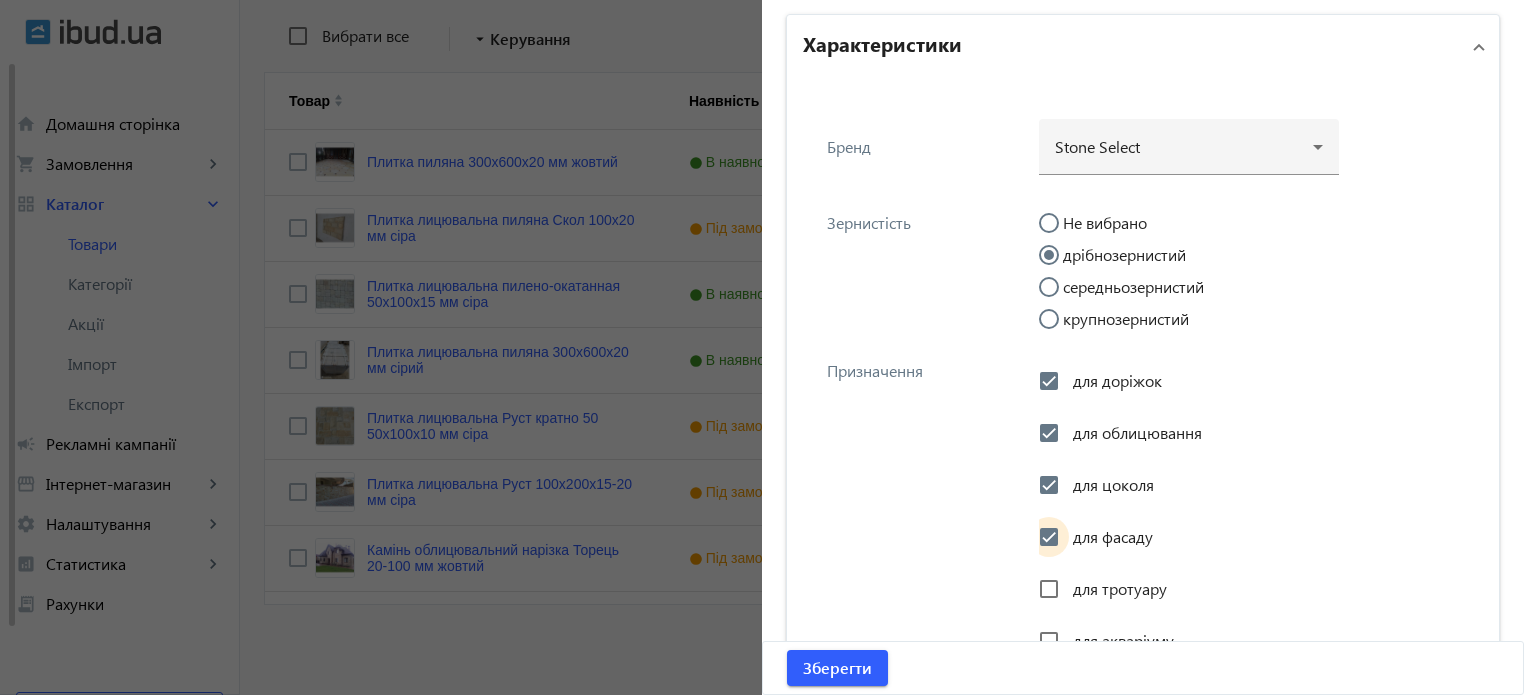 checkbox on "true" 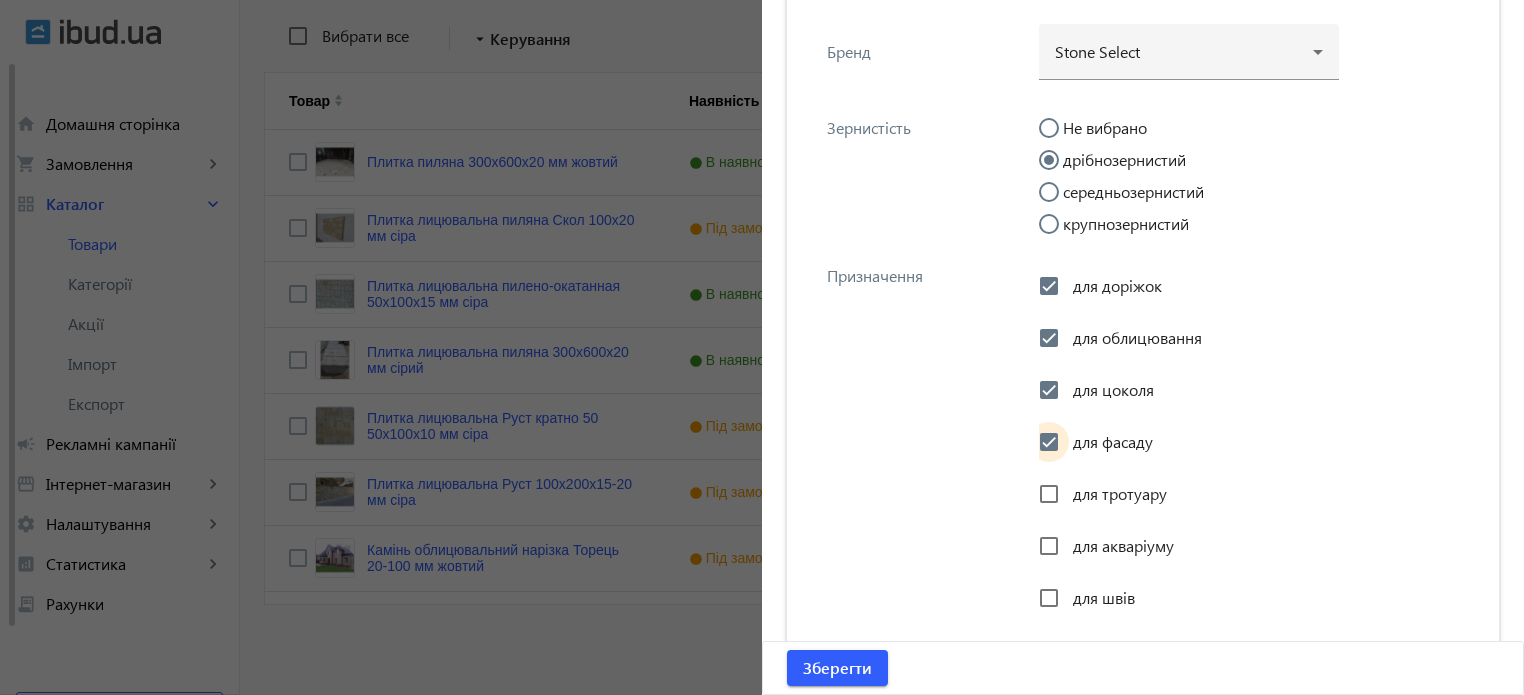 scroll, scrollTop: 2233, scrollLeft: 0, axis: vertical 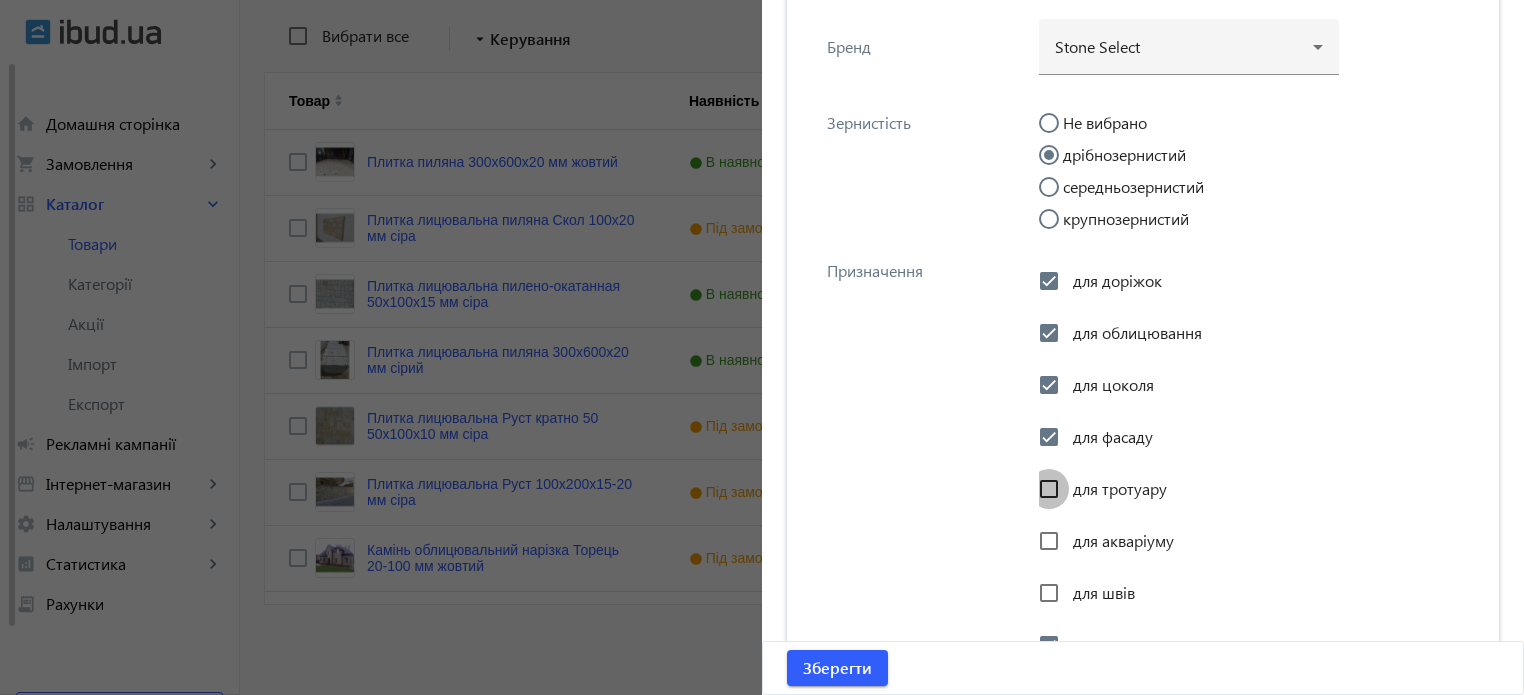 click on "для тротуару" at bounding box center [1049, 489] 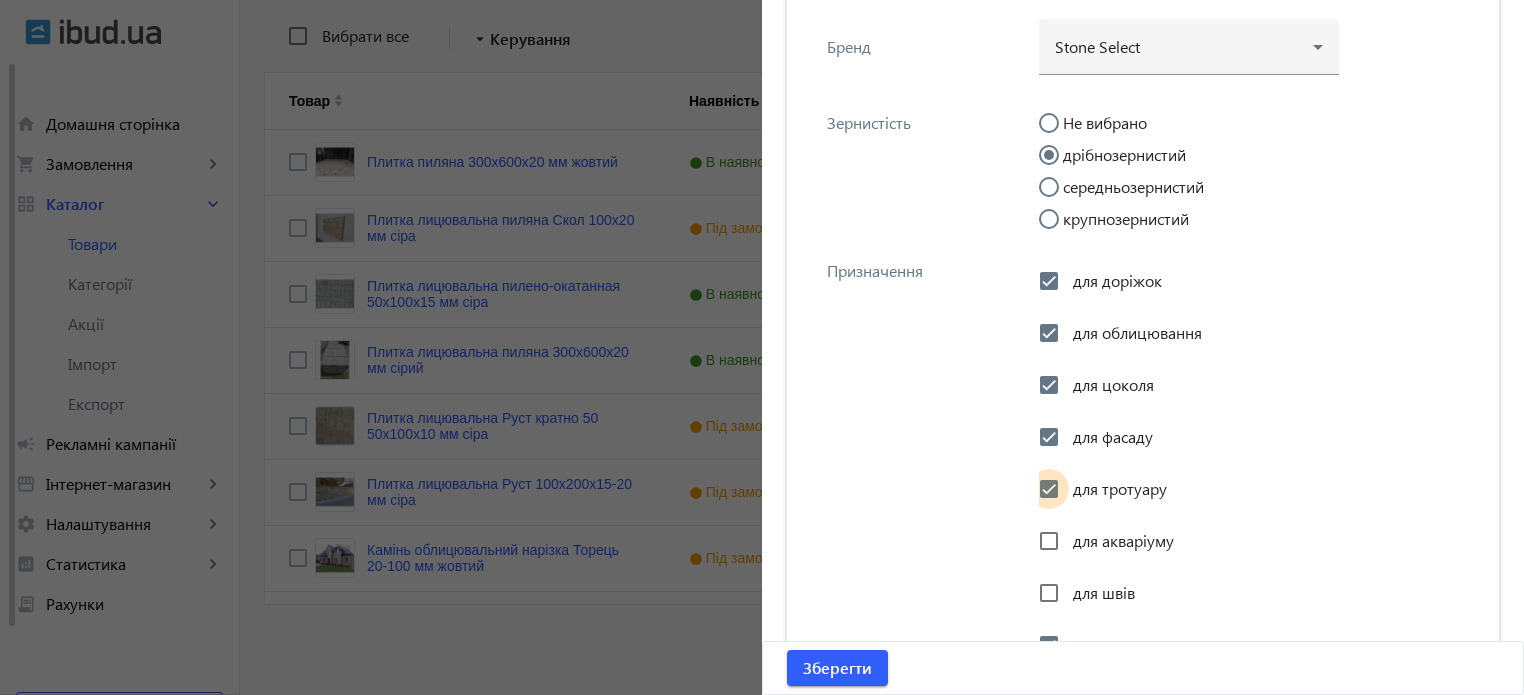 checkbox on "true" 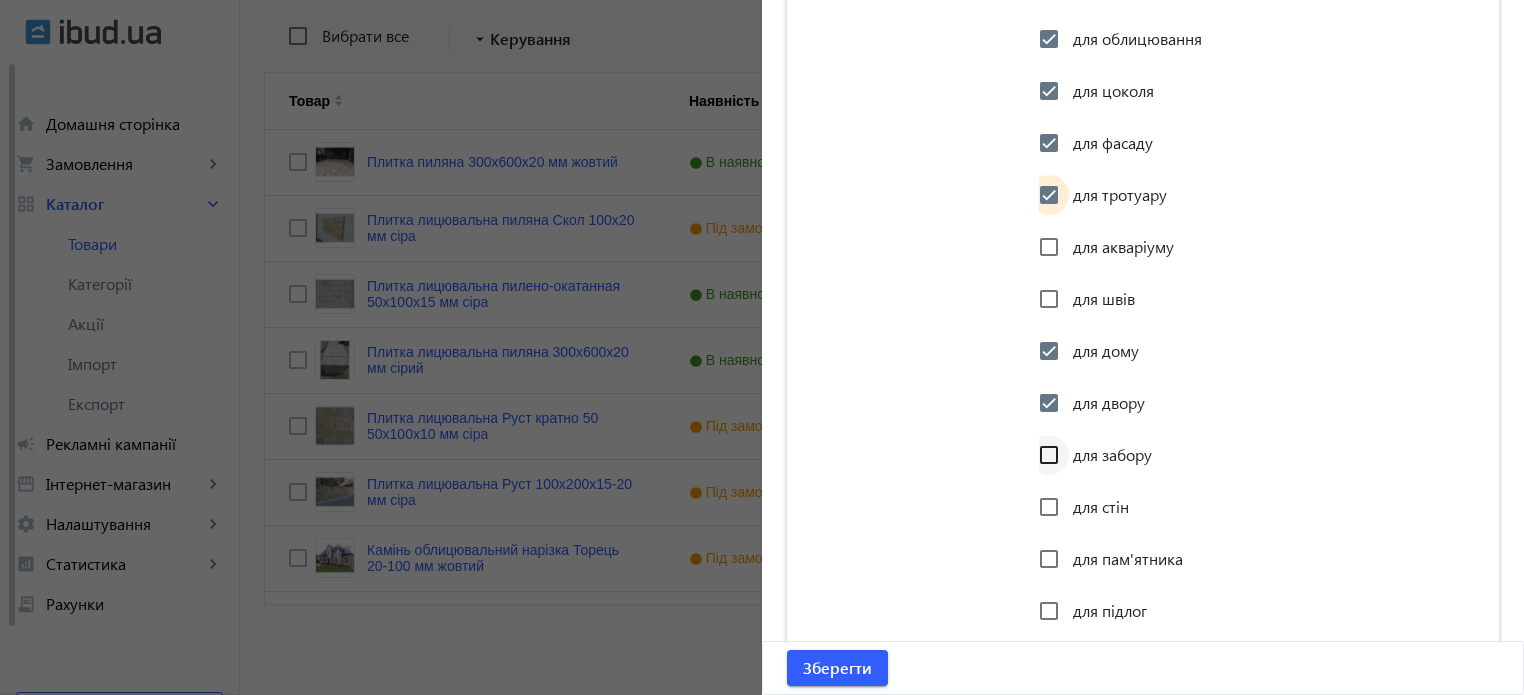 scroll, scrollTop: 2533, scrollLeft: 0, axis: vertical 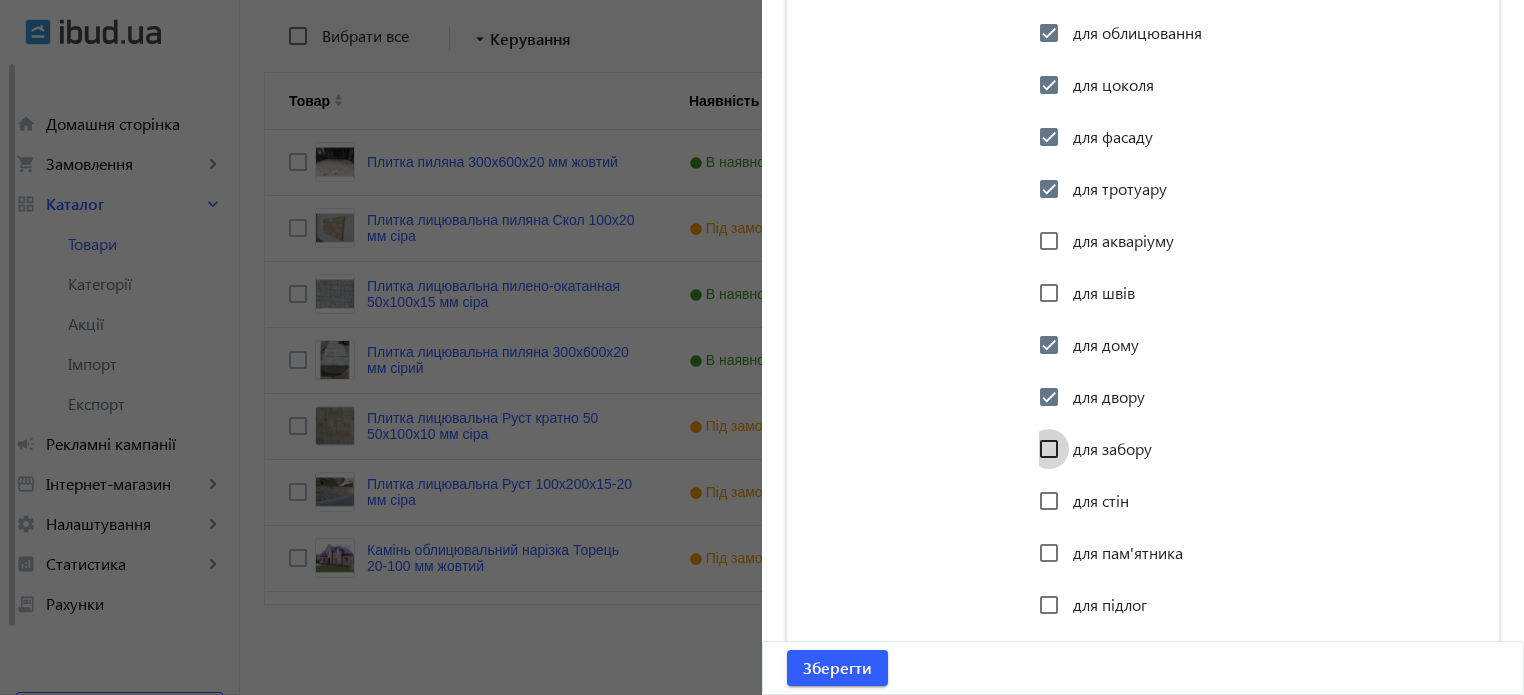 click on "для забору" at bounding box center (1049, 449) 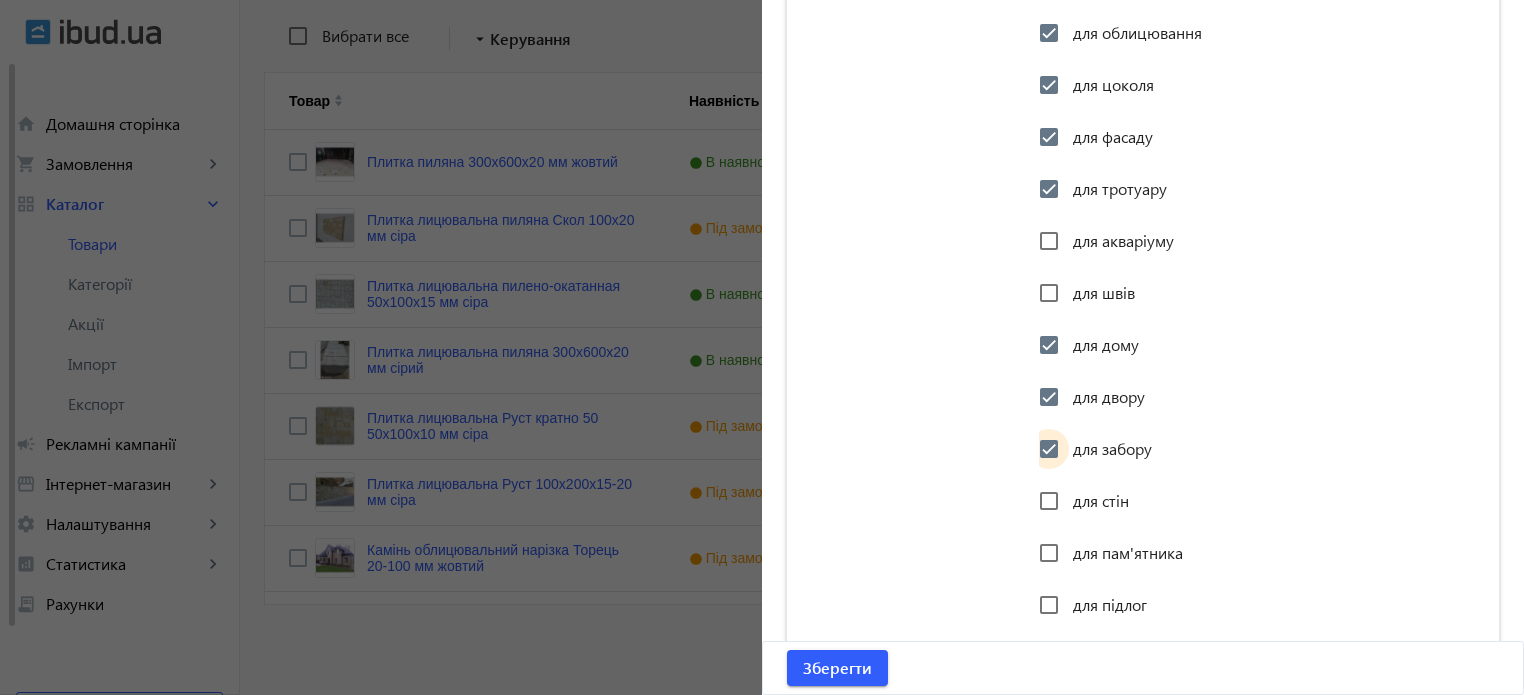 checkbox on "true" 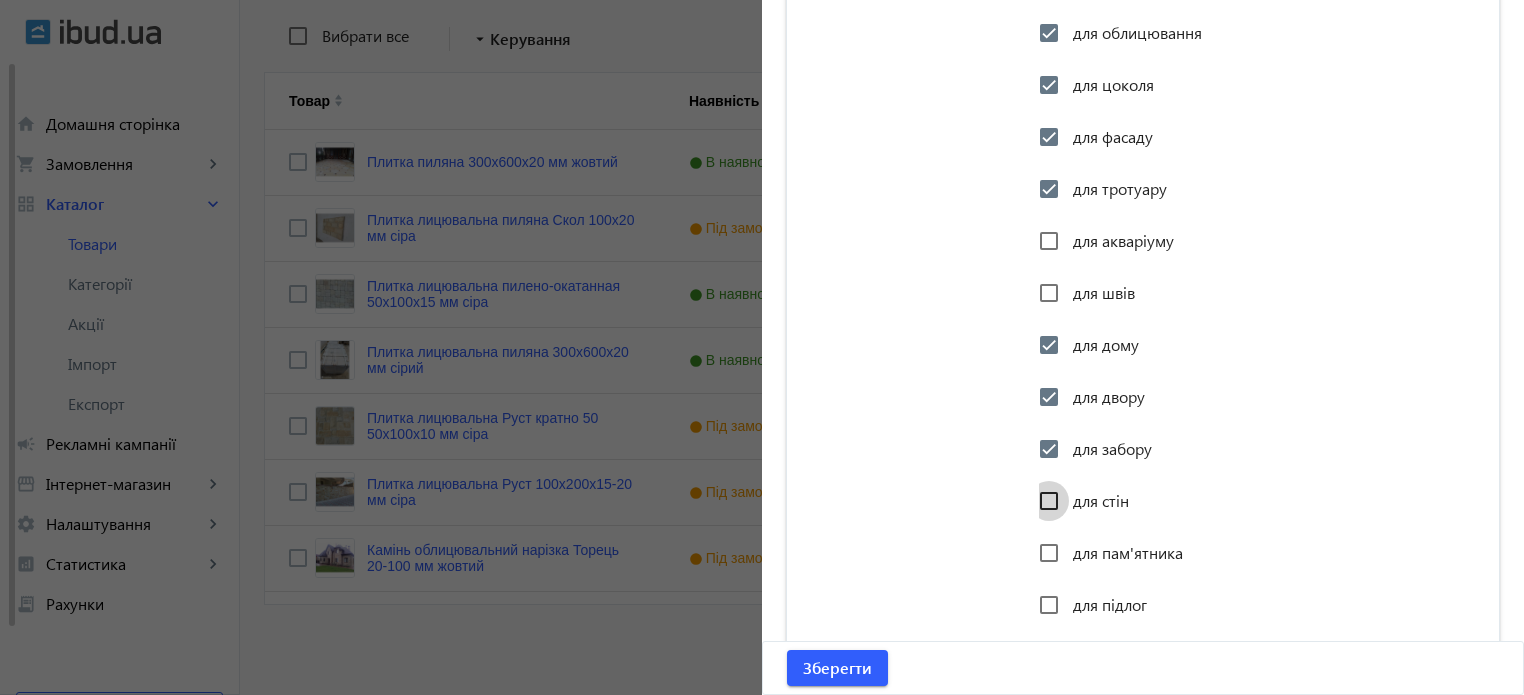 click on "для стін" at bounding box center (1049, 501) 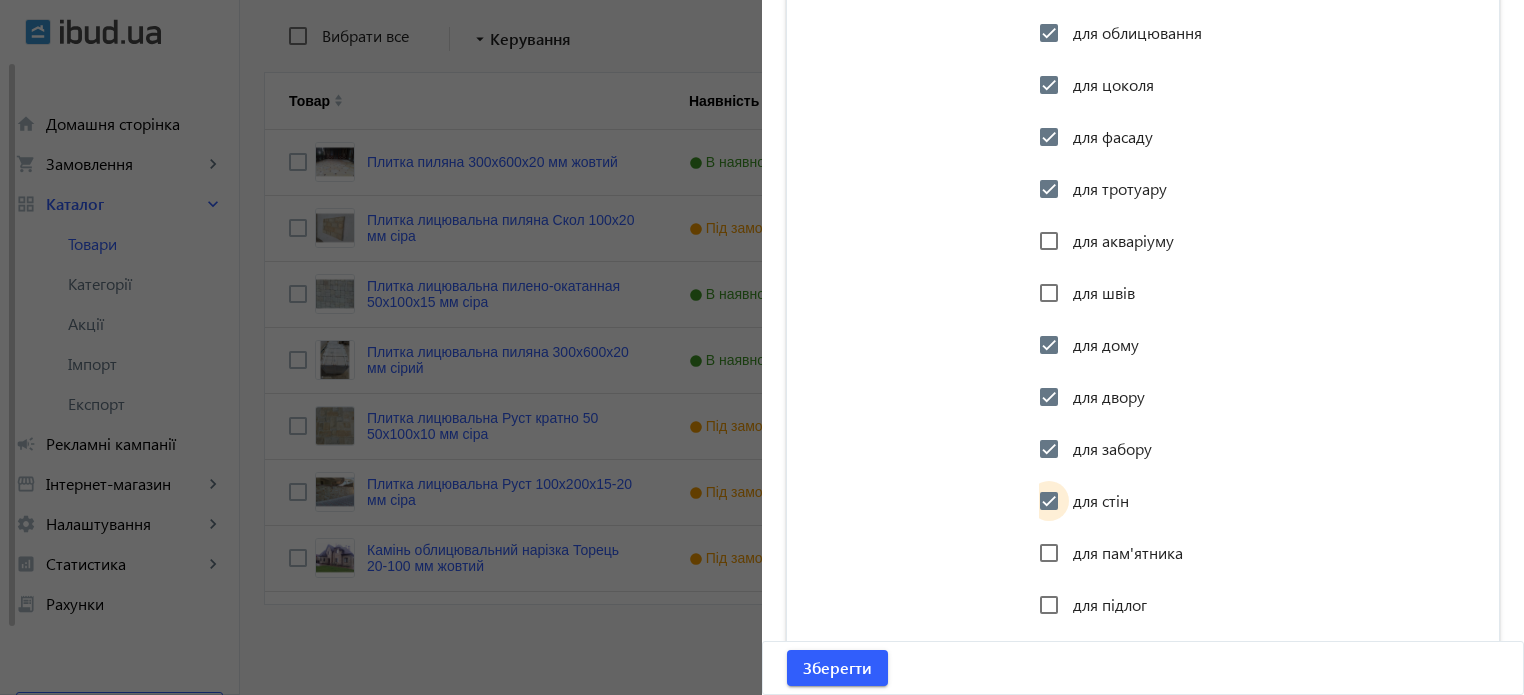 checkbox on "true" 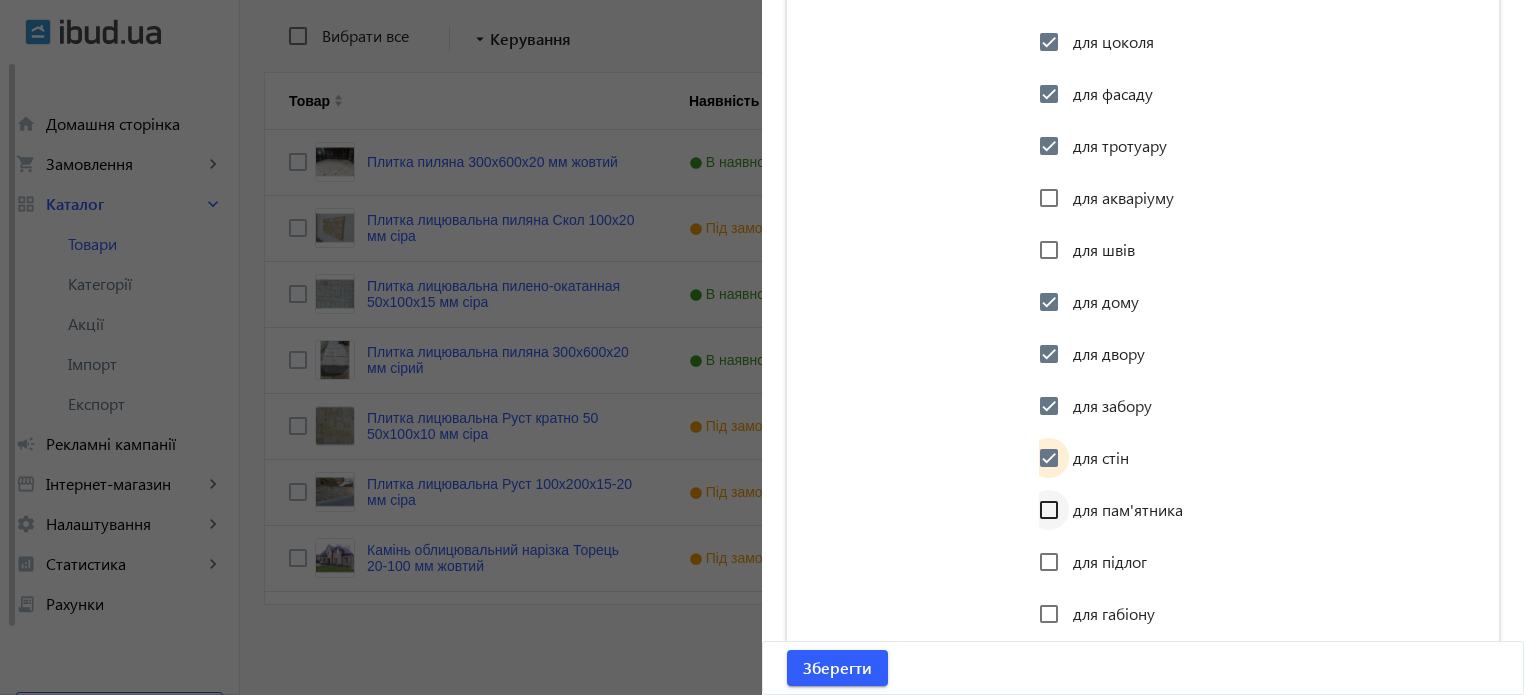 scroll, scrollTop: 2733, scrollLeft: 0, axis: vertical 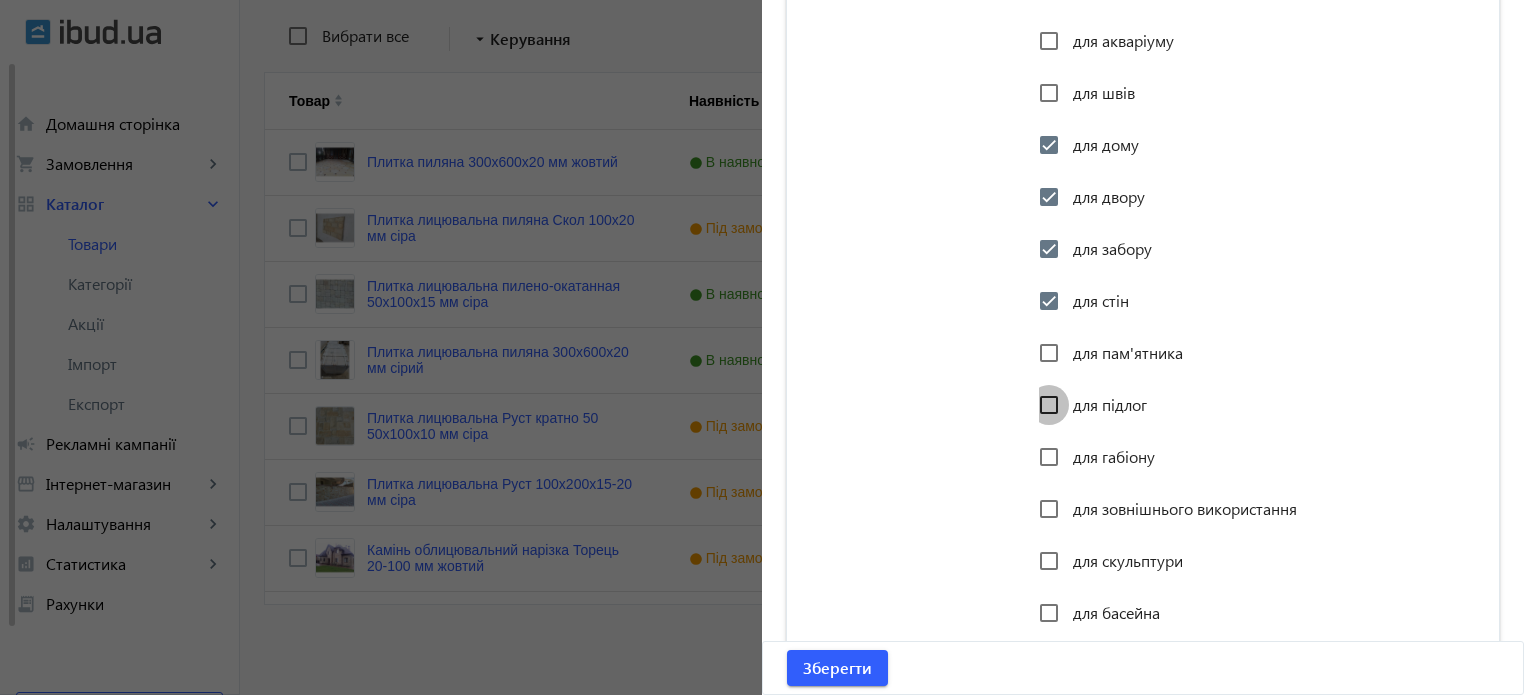 click on "для підлог" at bounding box center (1049, 405) 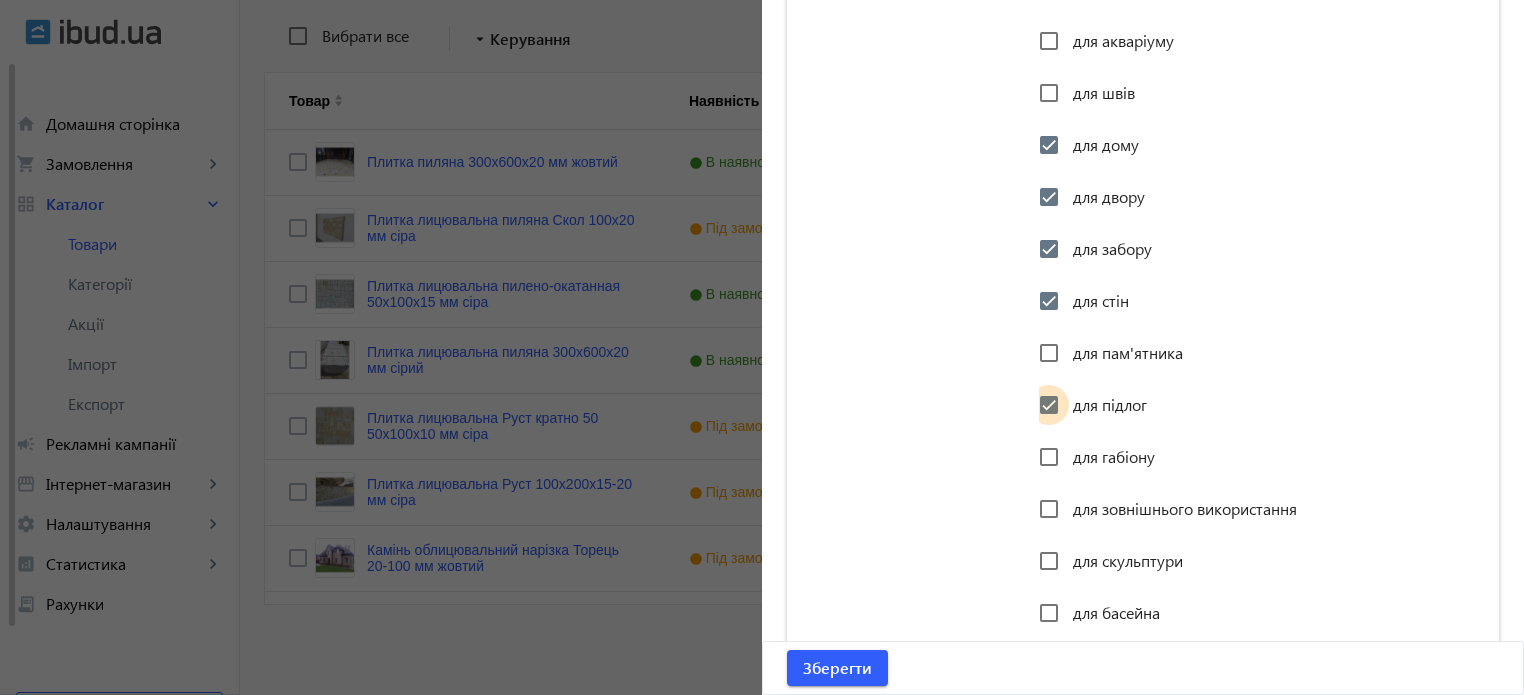 checkbox on "true" 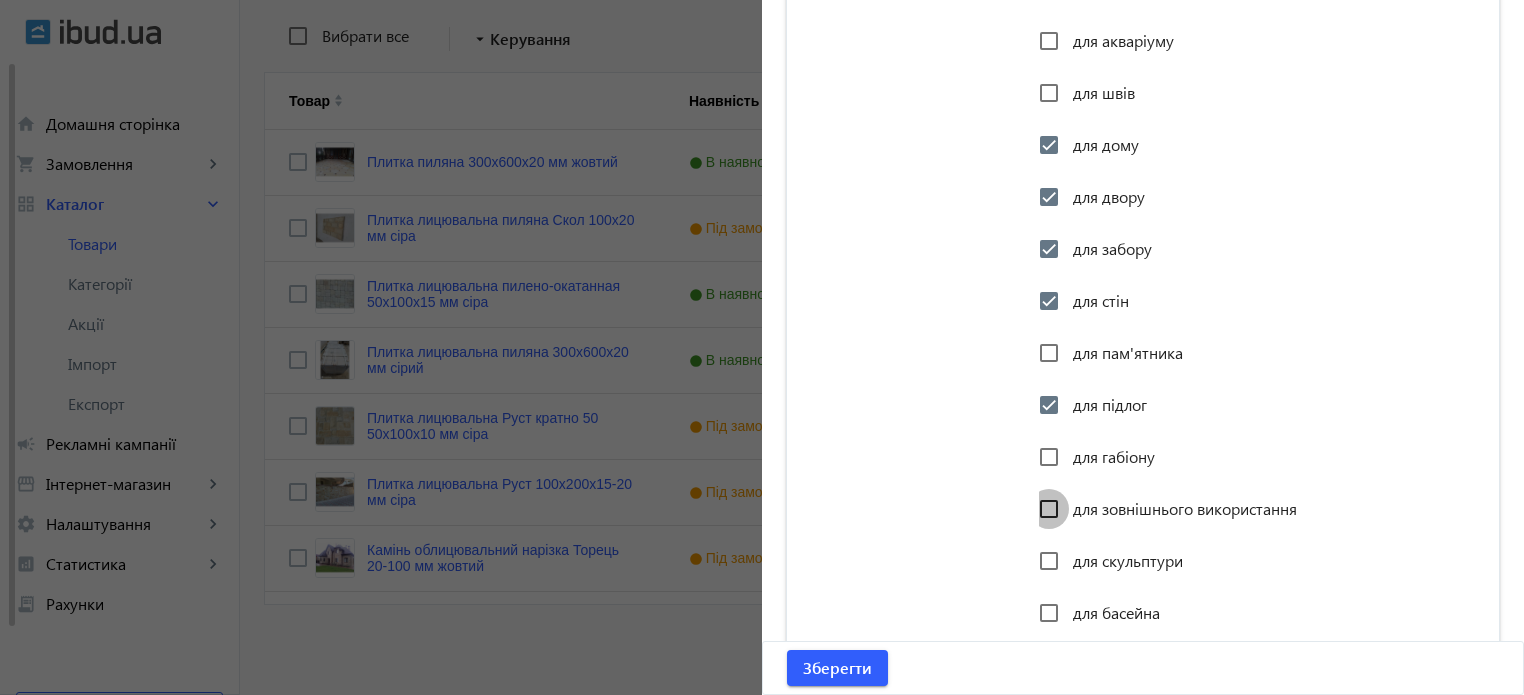 click on "для зовнішнього використання" at bounding box center (1049, 509) 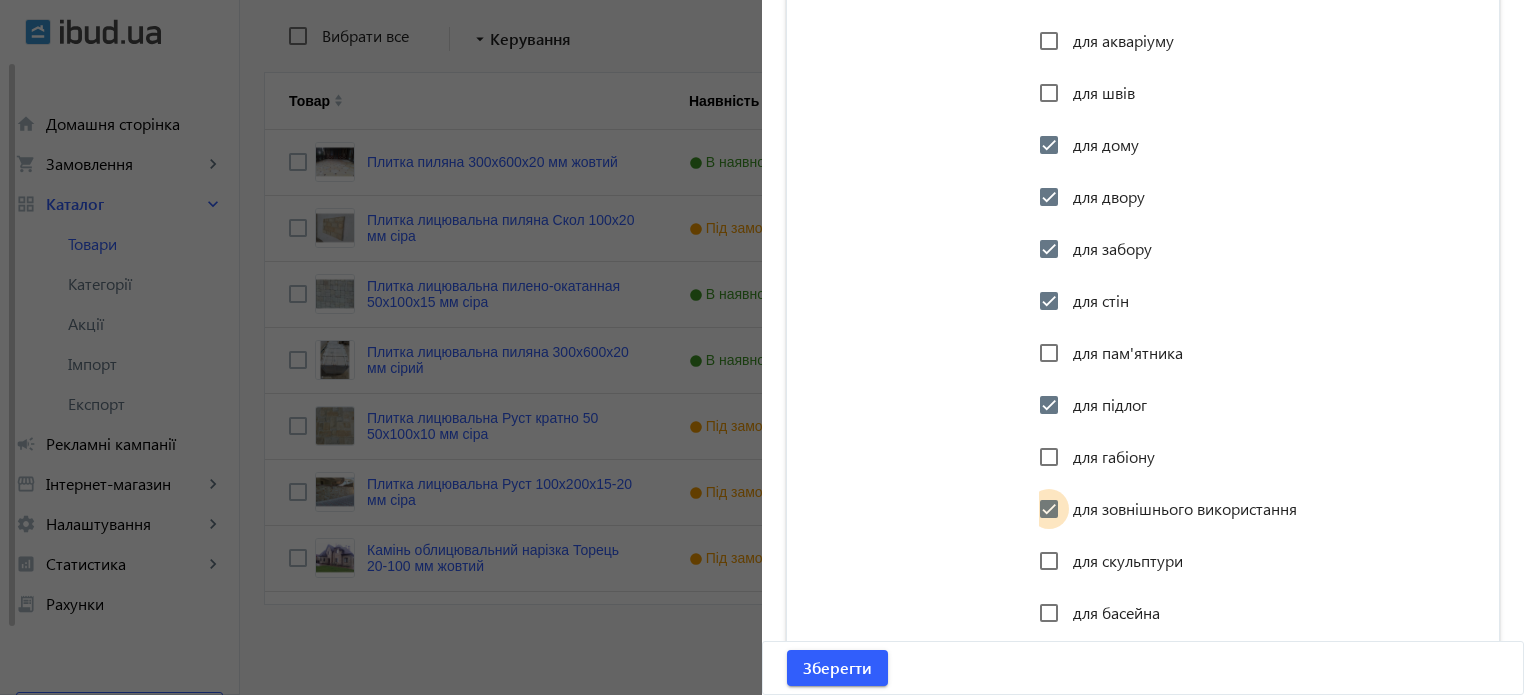 checkbox on "true" 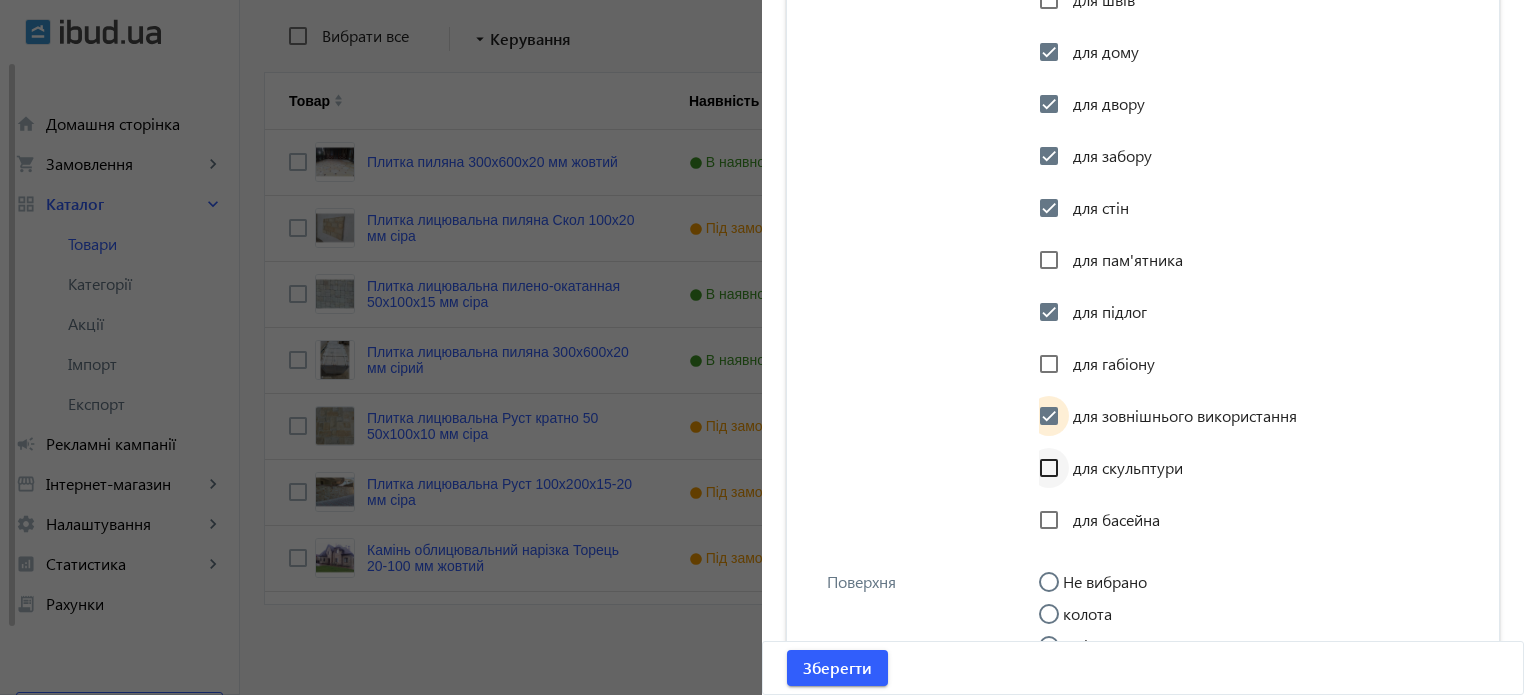 scroll, scrollTop: 2833, scrollLeft: 0, axis: vertical 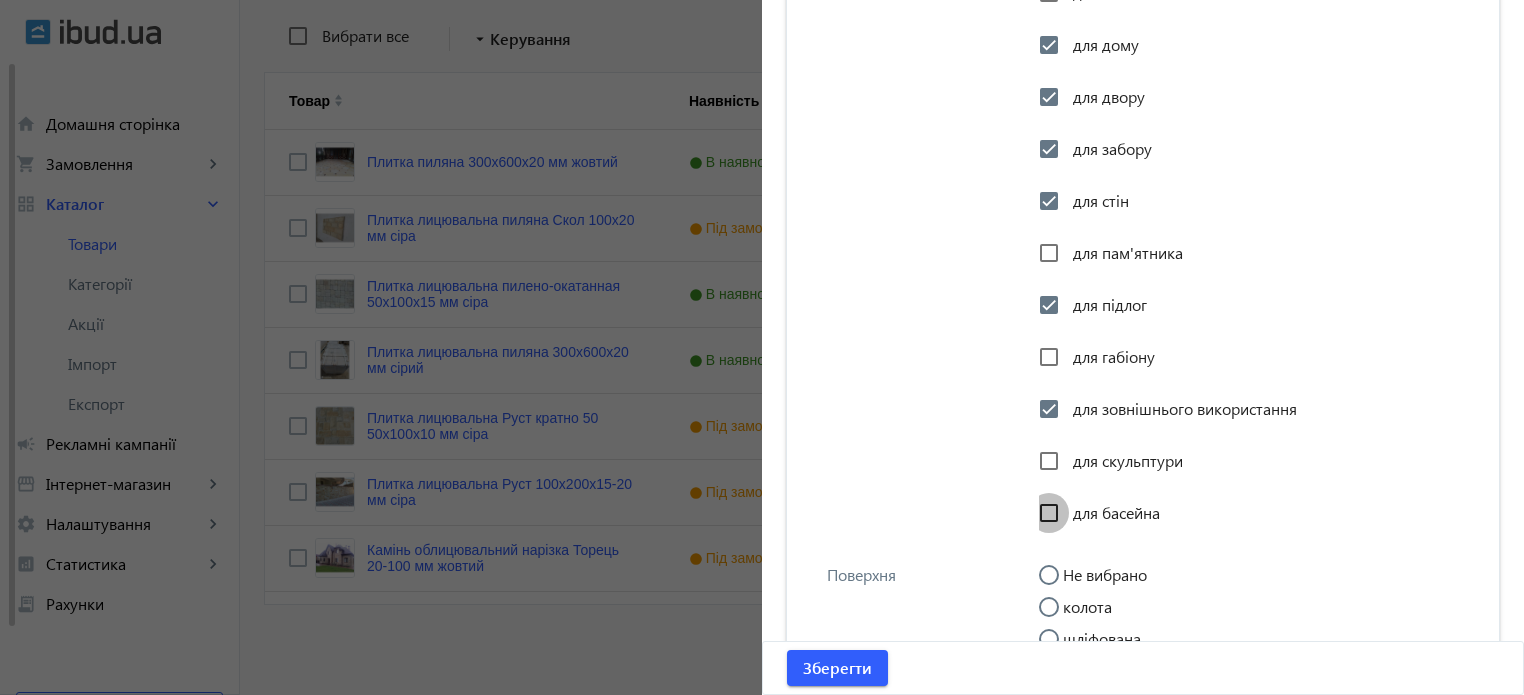 click on "для басейна" at bounding box center (1049, 513) 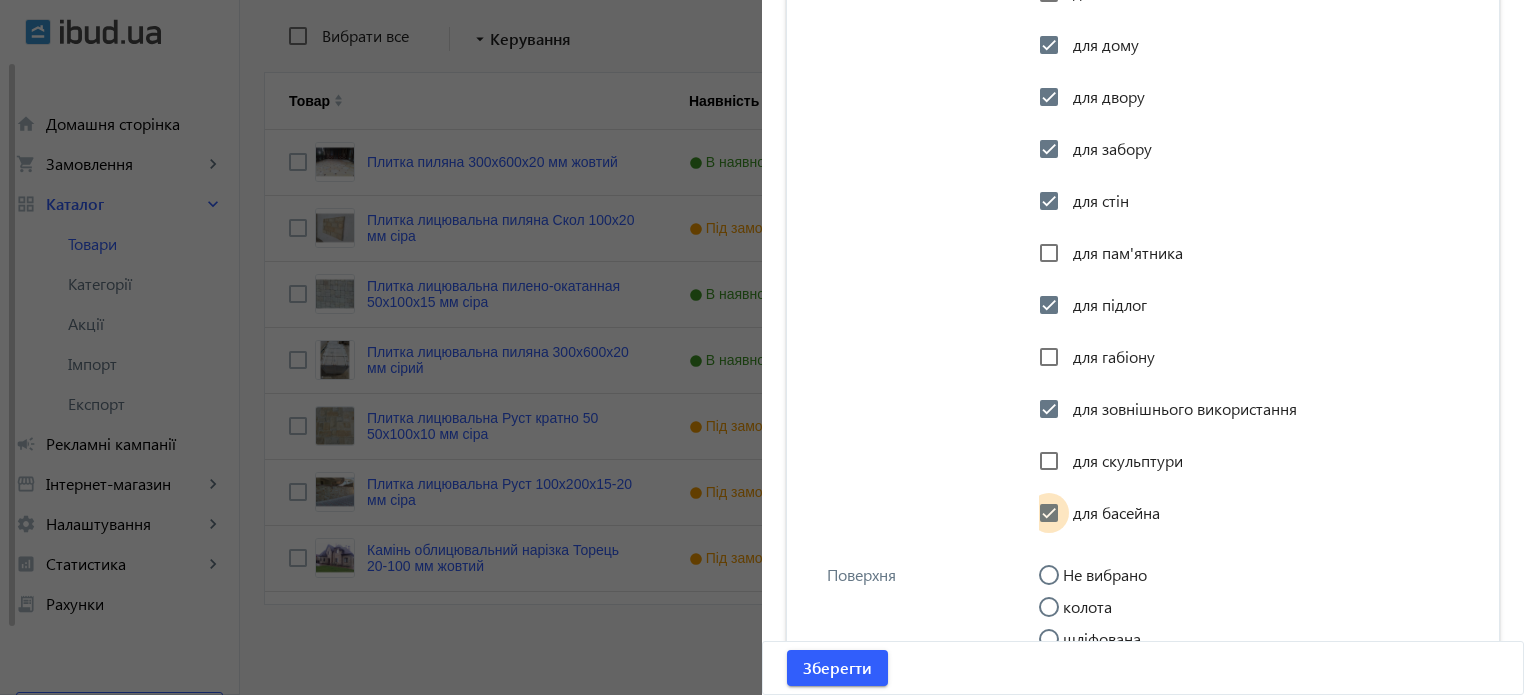 checkbox on "true" 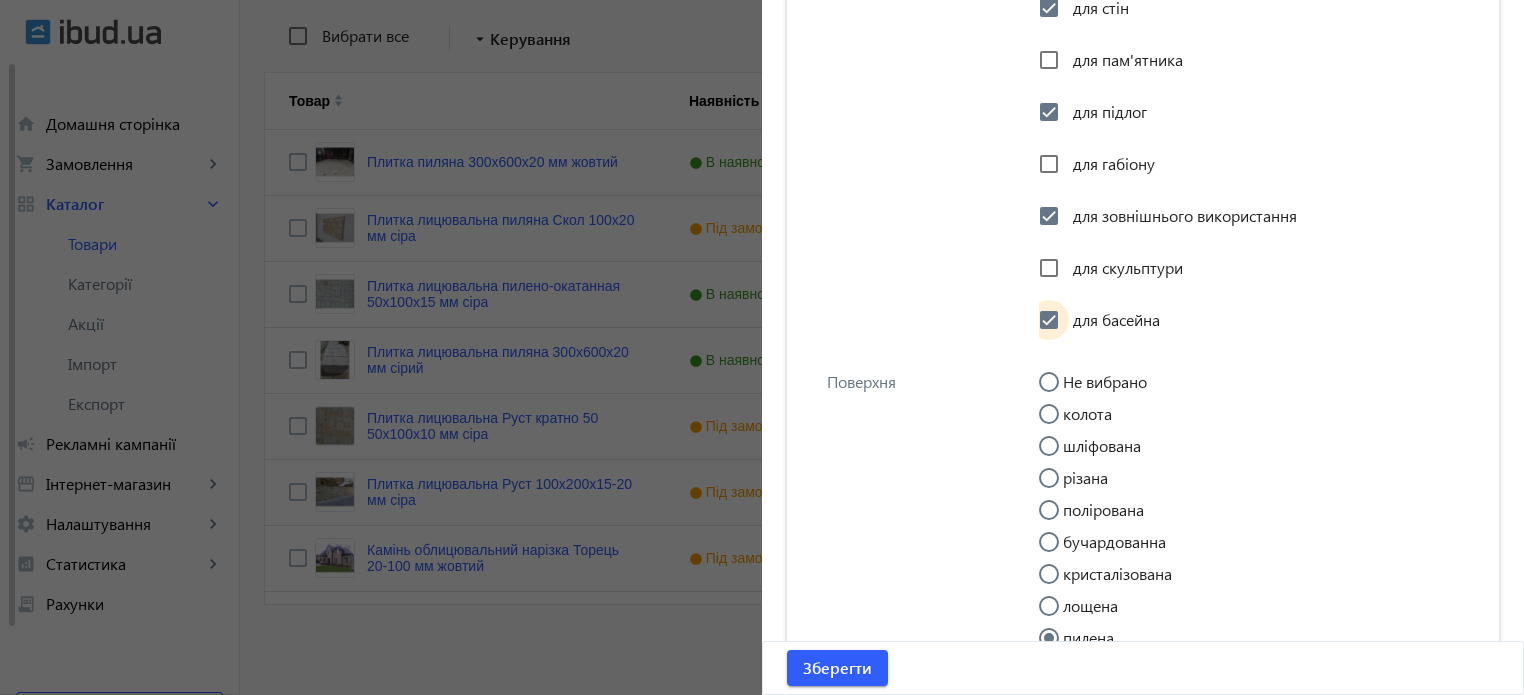 scroll, scrollTop: 3033, scrollLeft: 0, axis: vertical 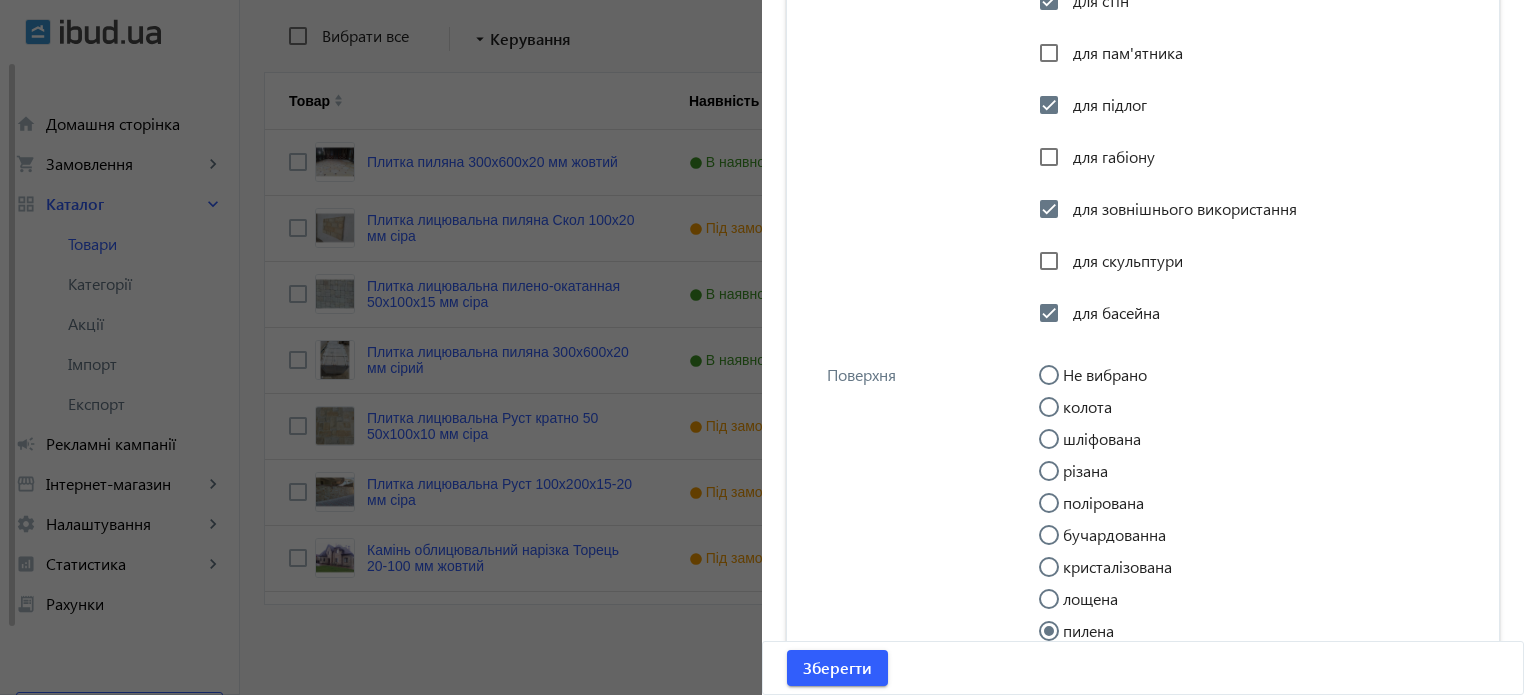 click on "різана" at bounding box center [1059, 481] 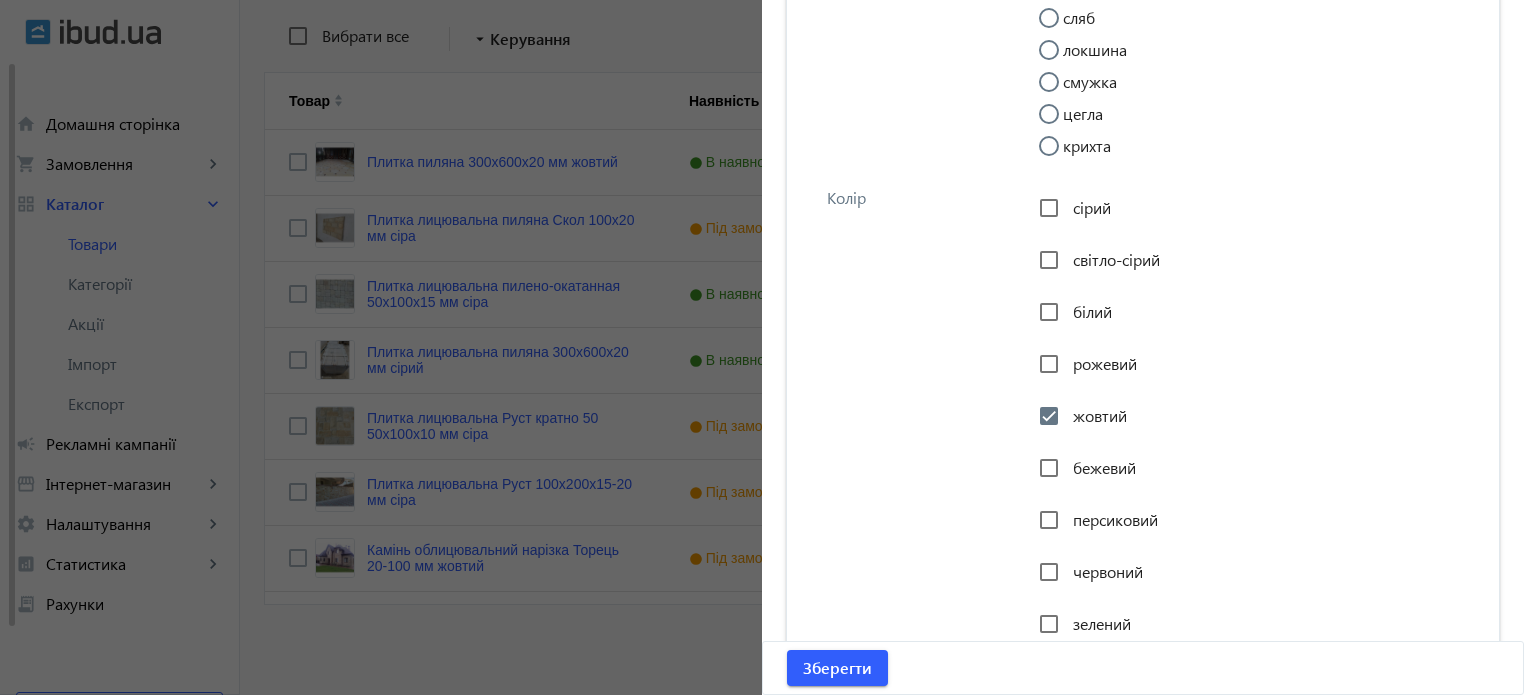 scroll, scrollTop: 3833, scrollLeft: 0, axis: vertical 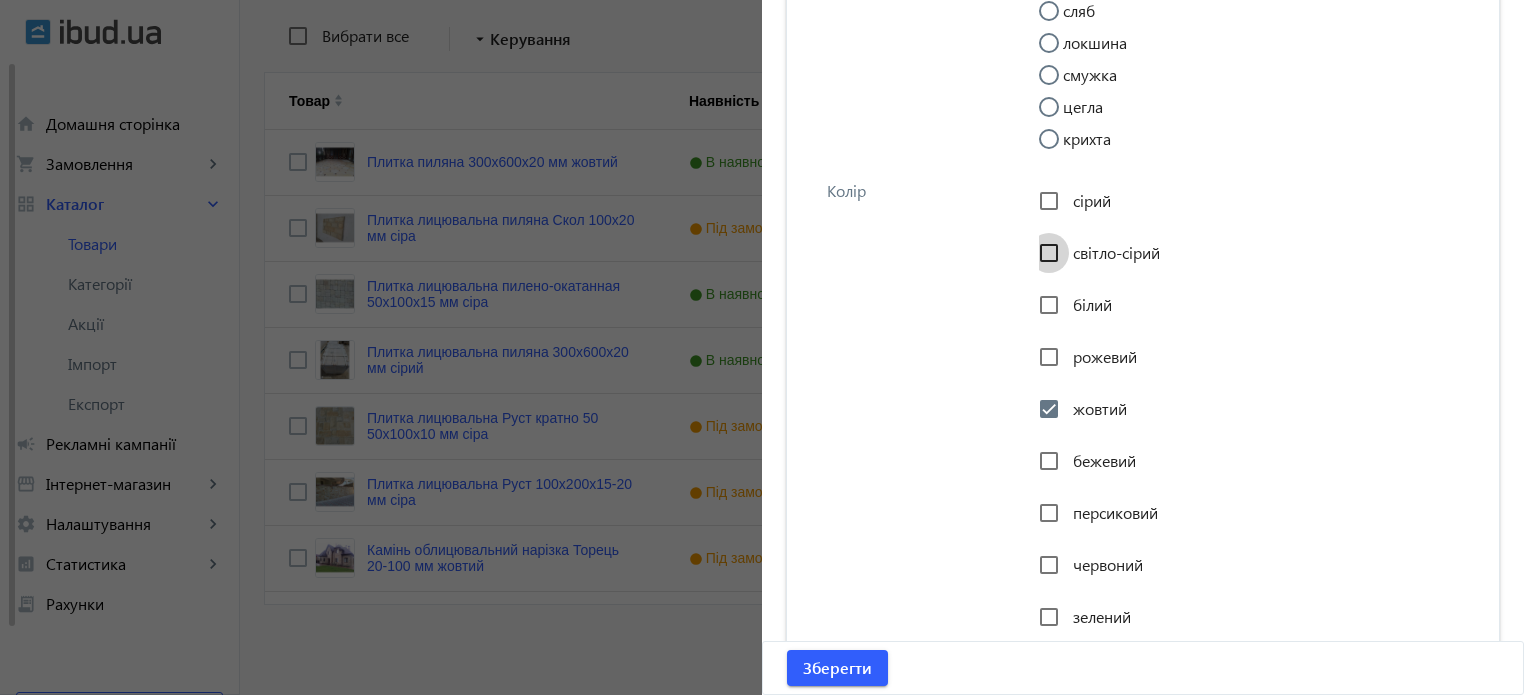 click on "світло-сірий" at bounding box center (1049, 253) 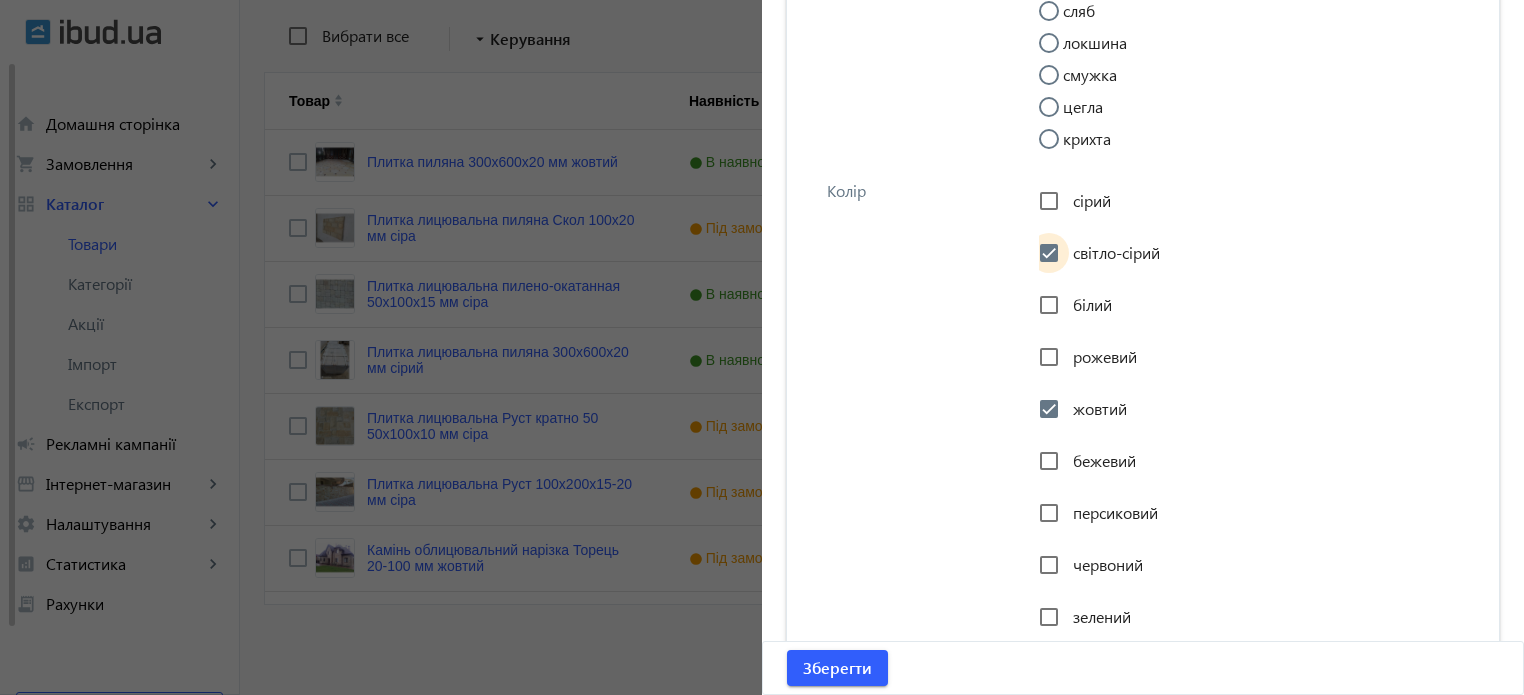 checkbox on "true" 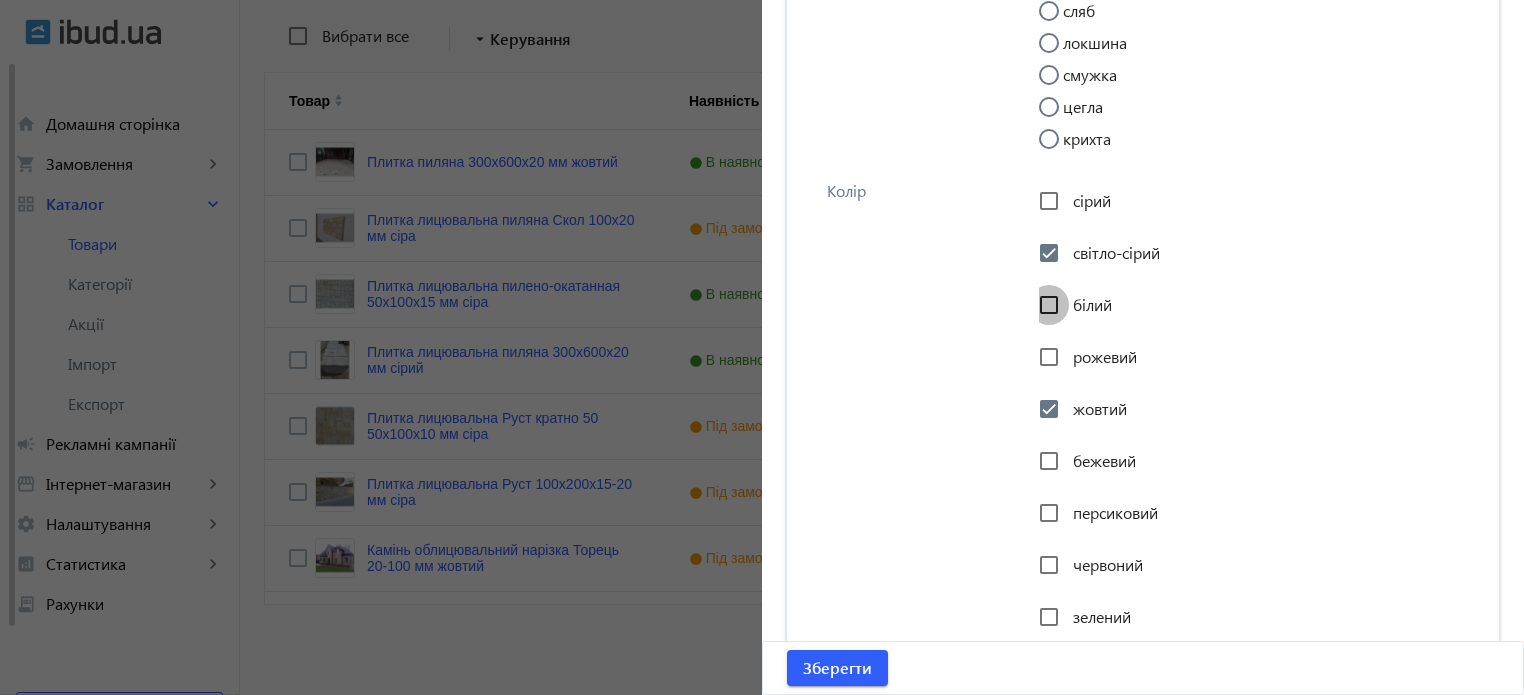 click on "білий" at bounding box center (1049, 305) 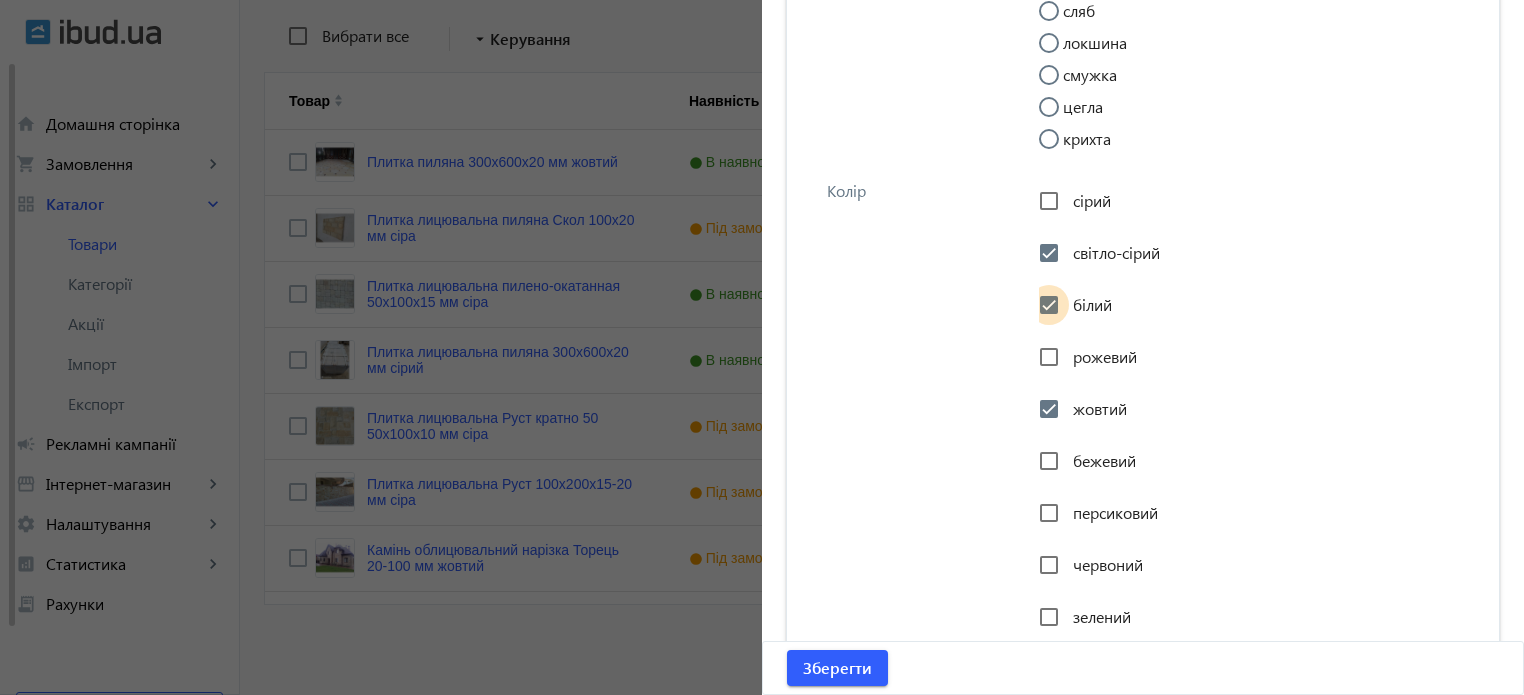 checkbox on "true" 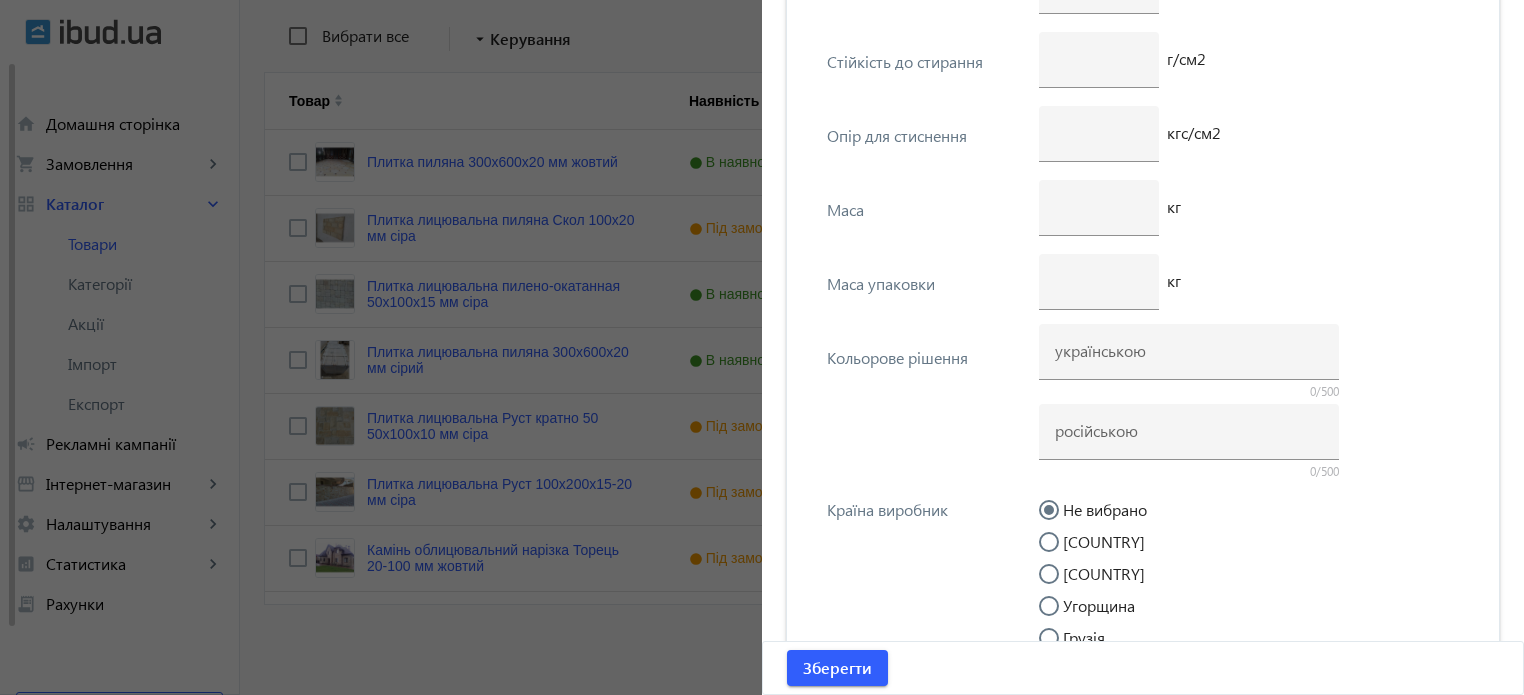 scroll, scrollTop: 6233, scrollLeft: 0, axis: vertical 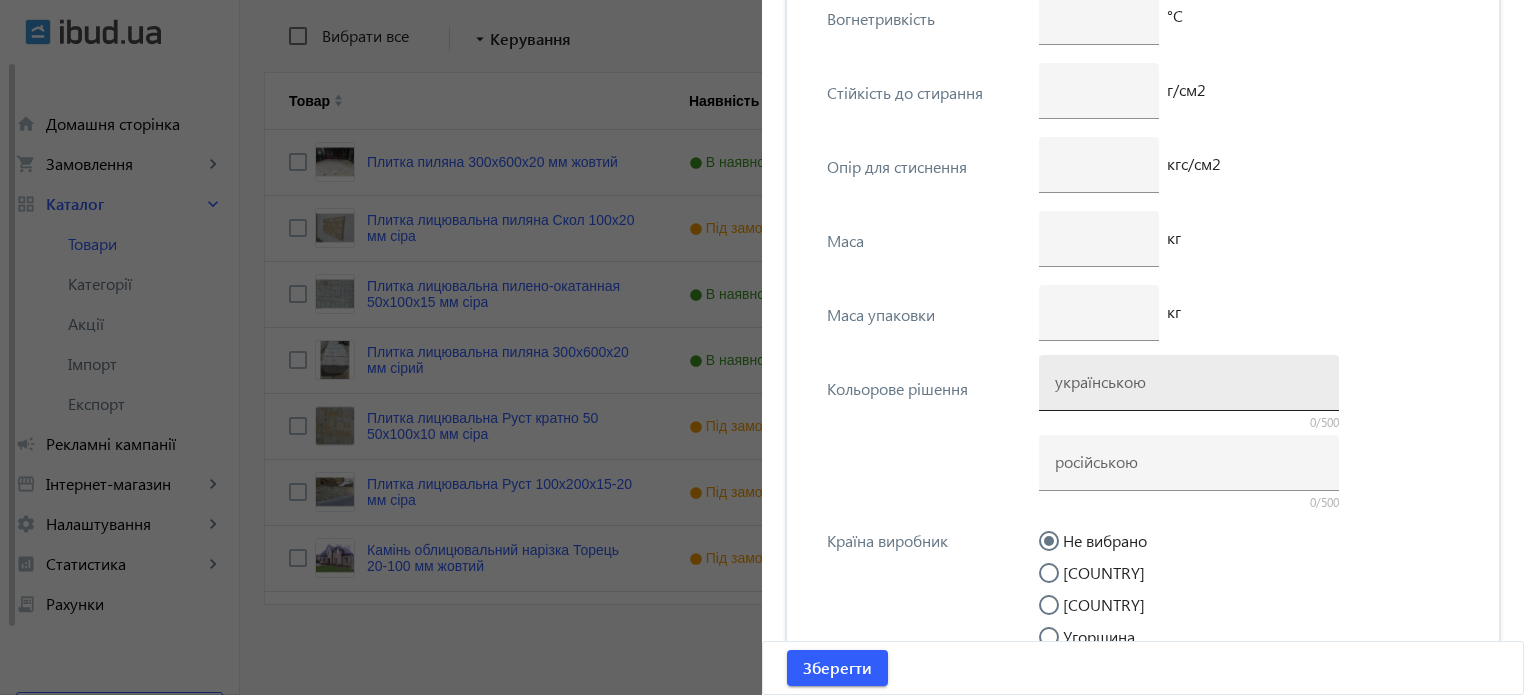 click at bounding box center [1189, 381] 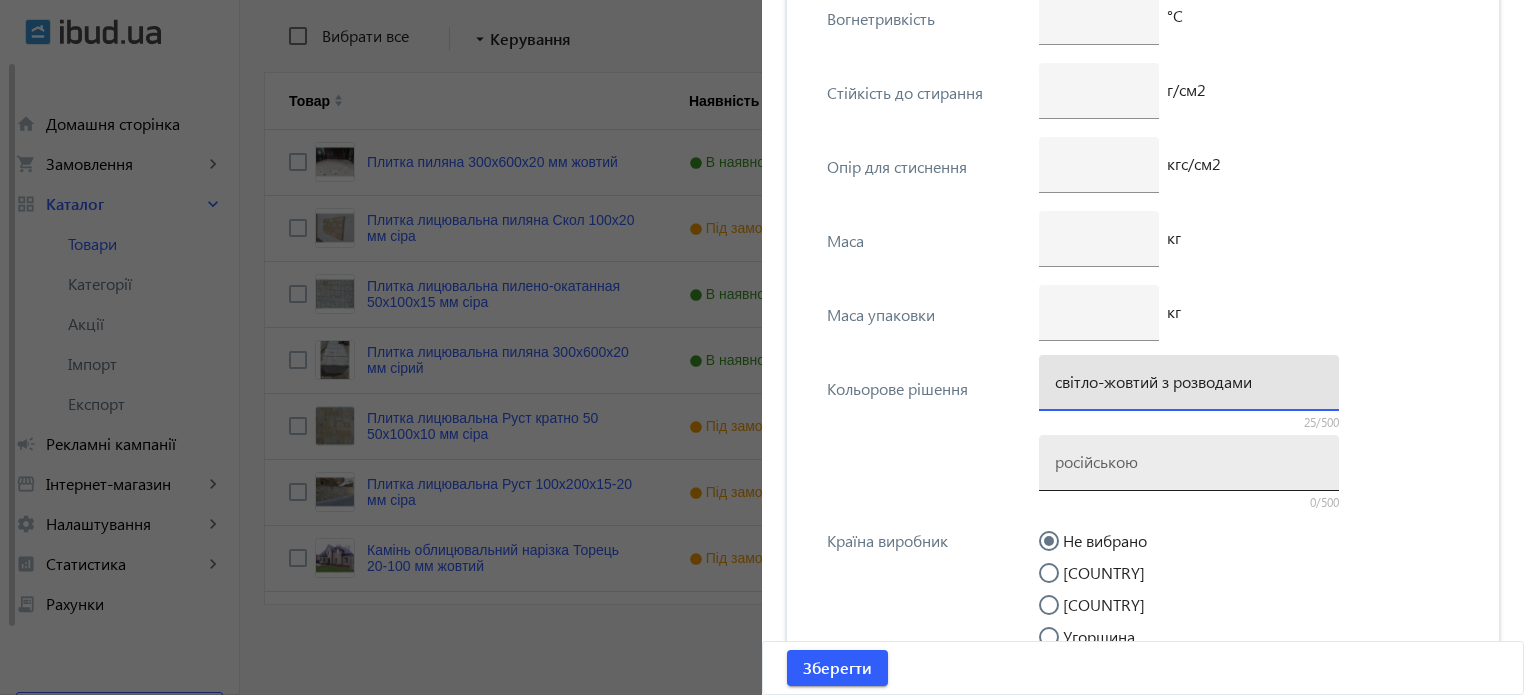 type on "світло-жовтий з розводами" 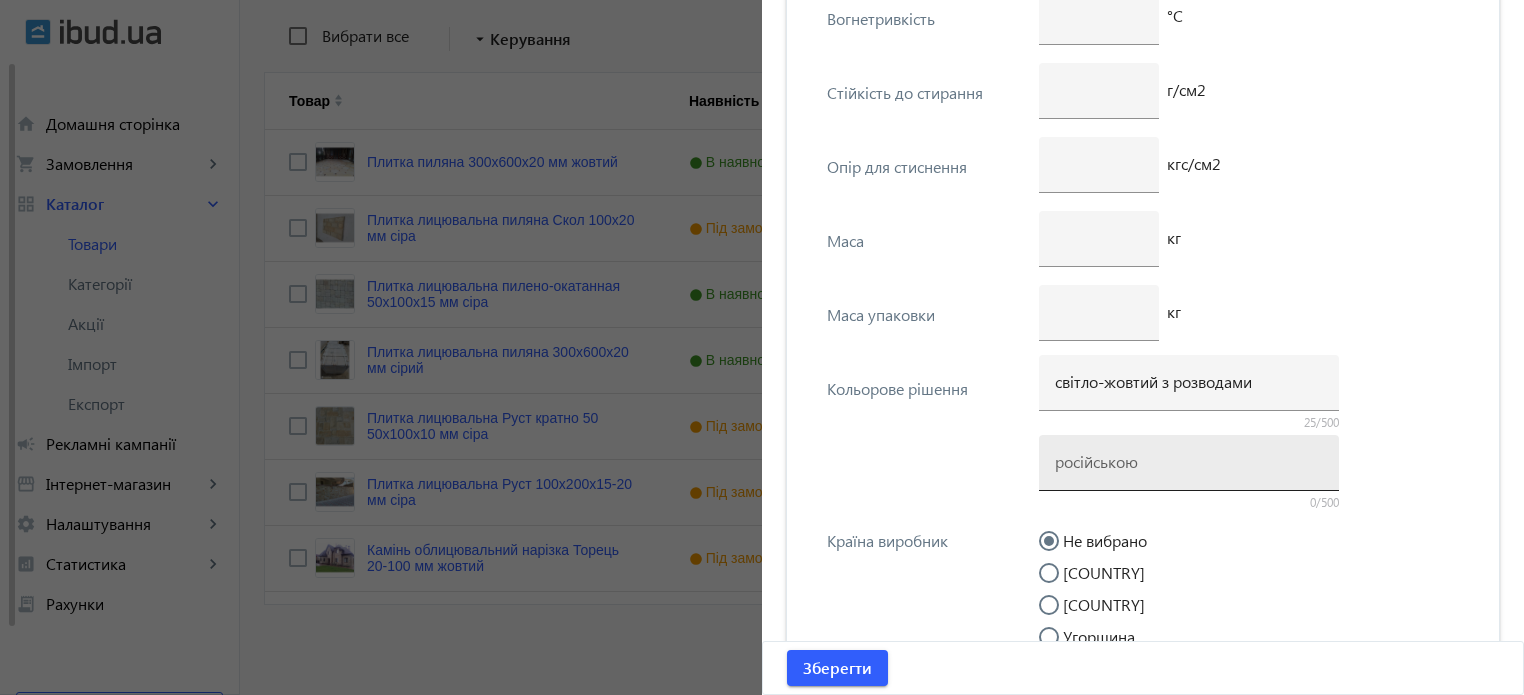 click 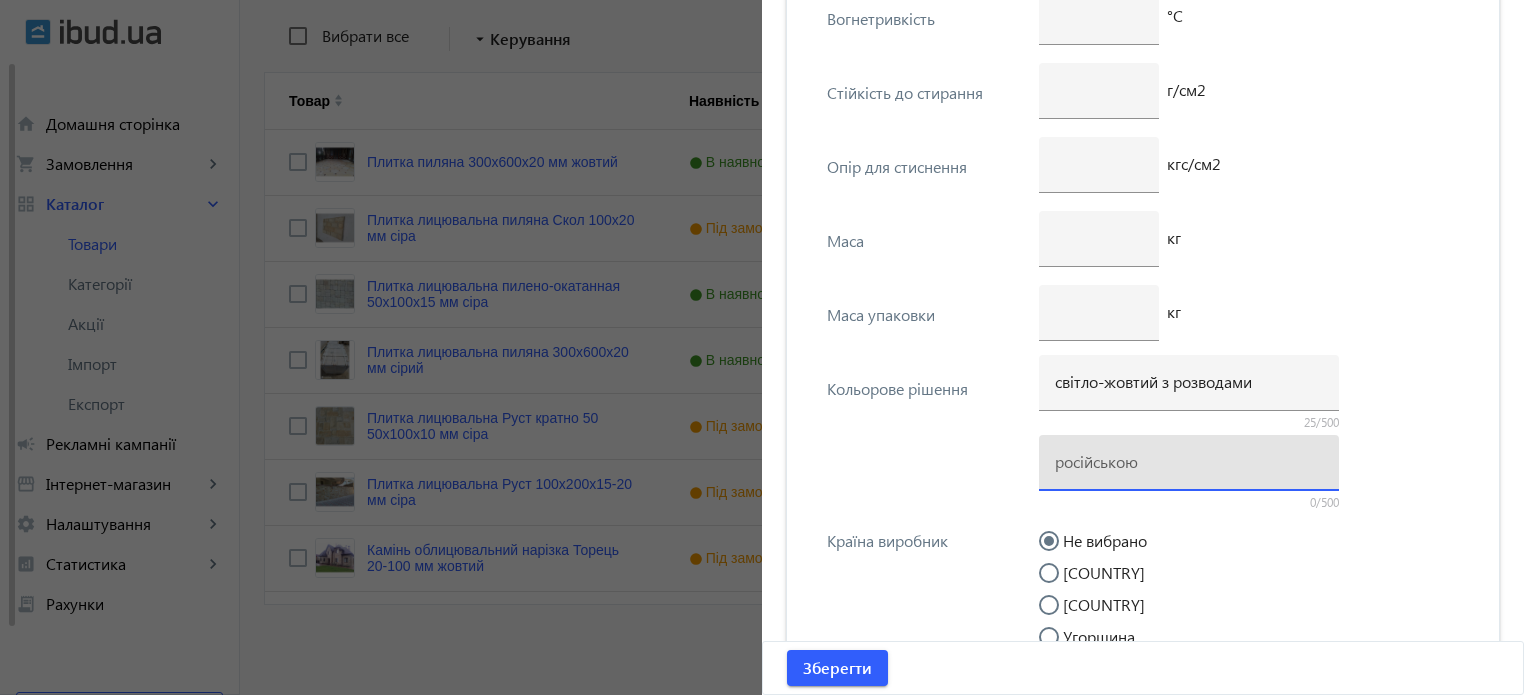 click at bounding box center [1189, 461] 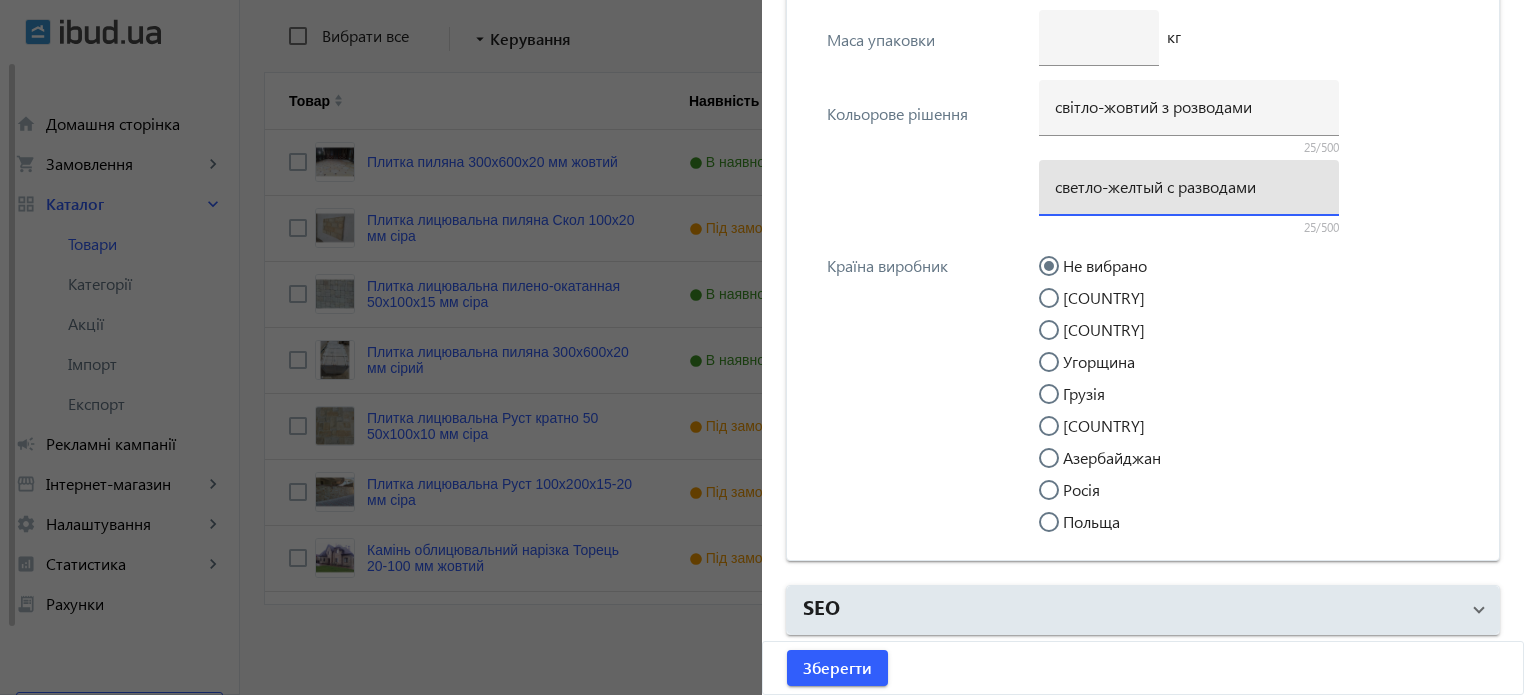 scroll, scrollTop: 6521, scrollLeft: 0, axis: vertical 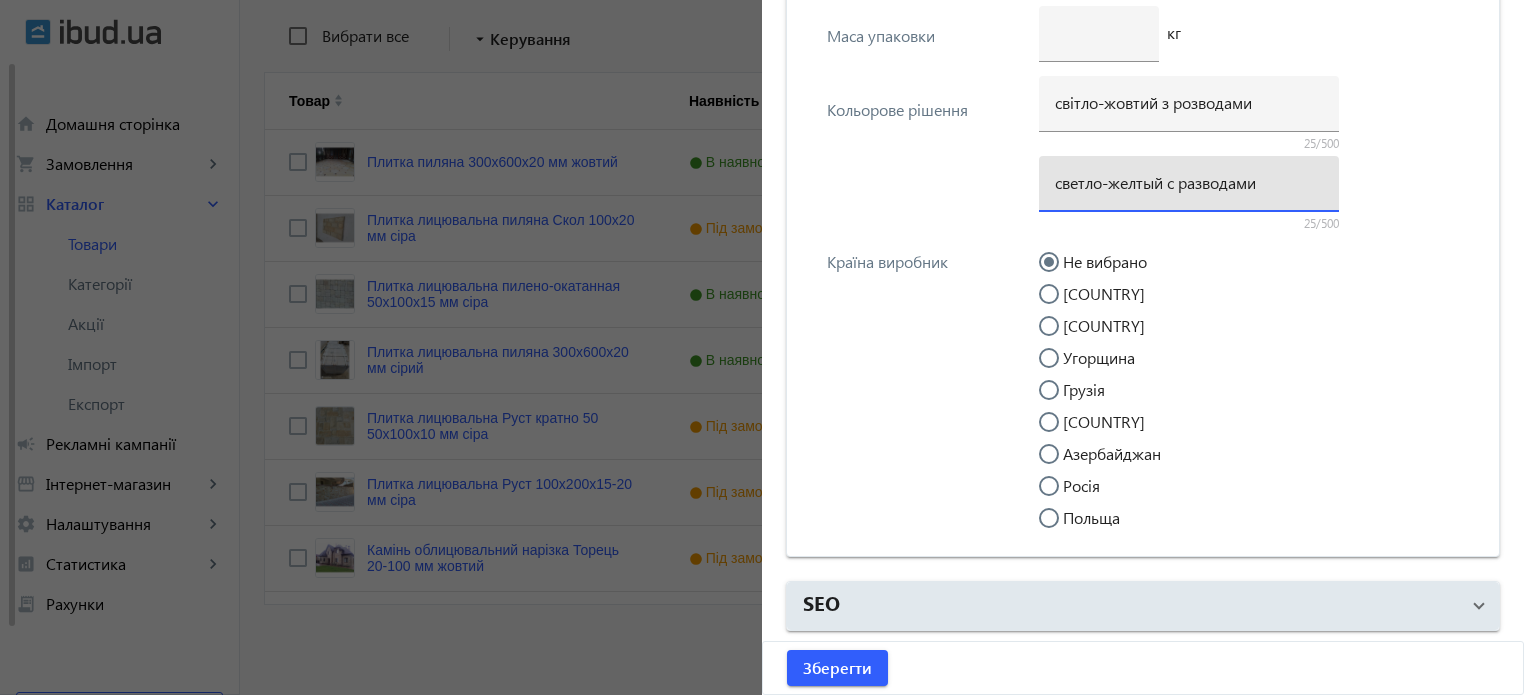 type on "светло-желтый с разводами" 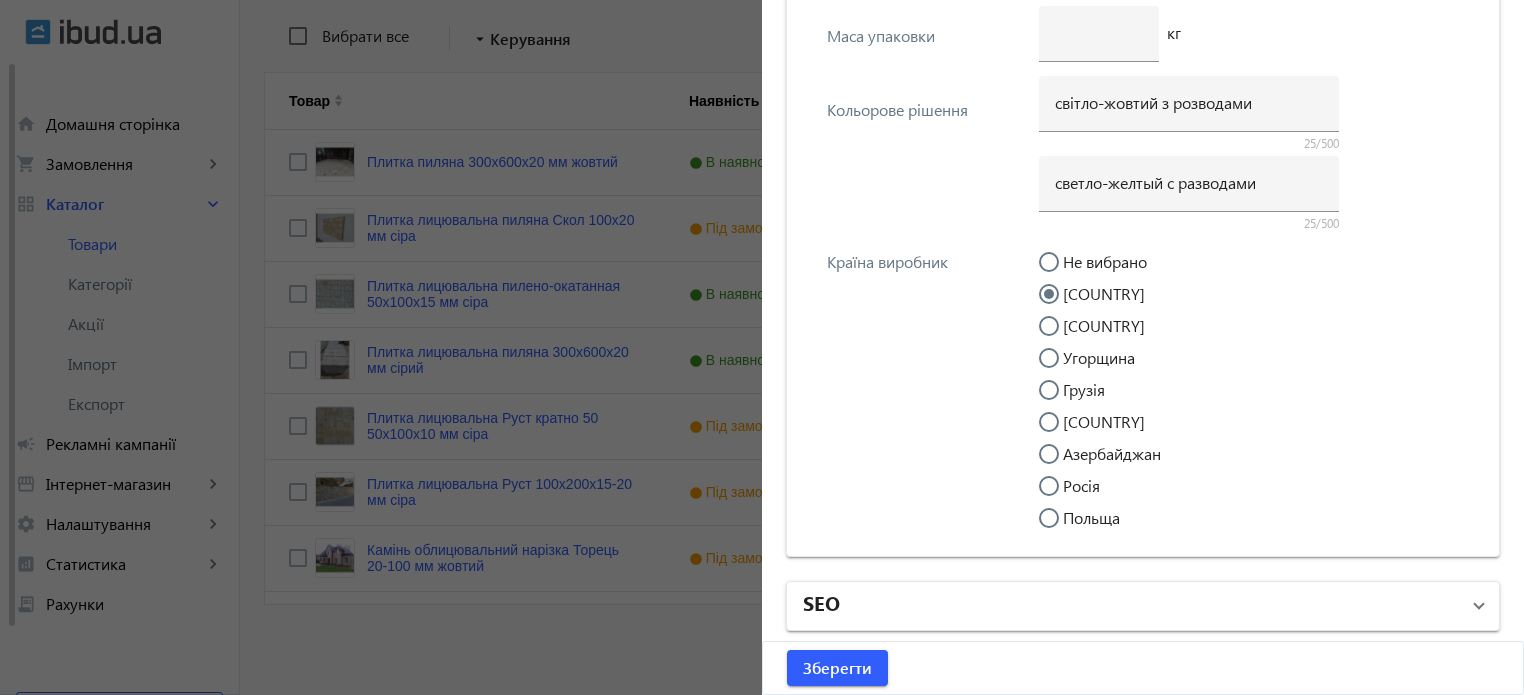 click on "SEO" at bounding box center [1131, 606] 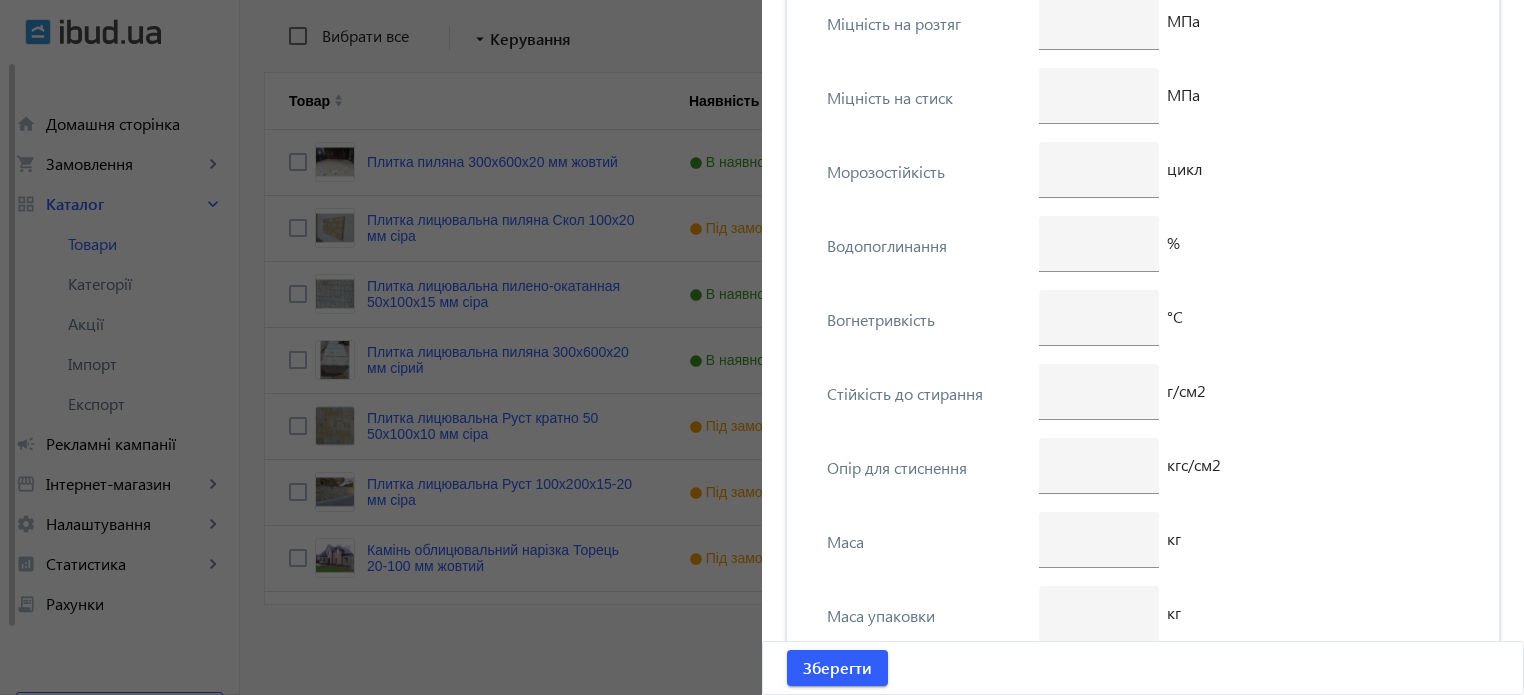 scroll, scrollTop: 5921, scrollLeft: 0, axis: vertical 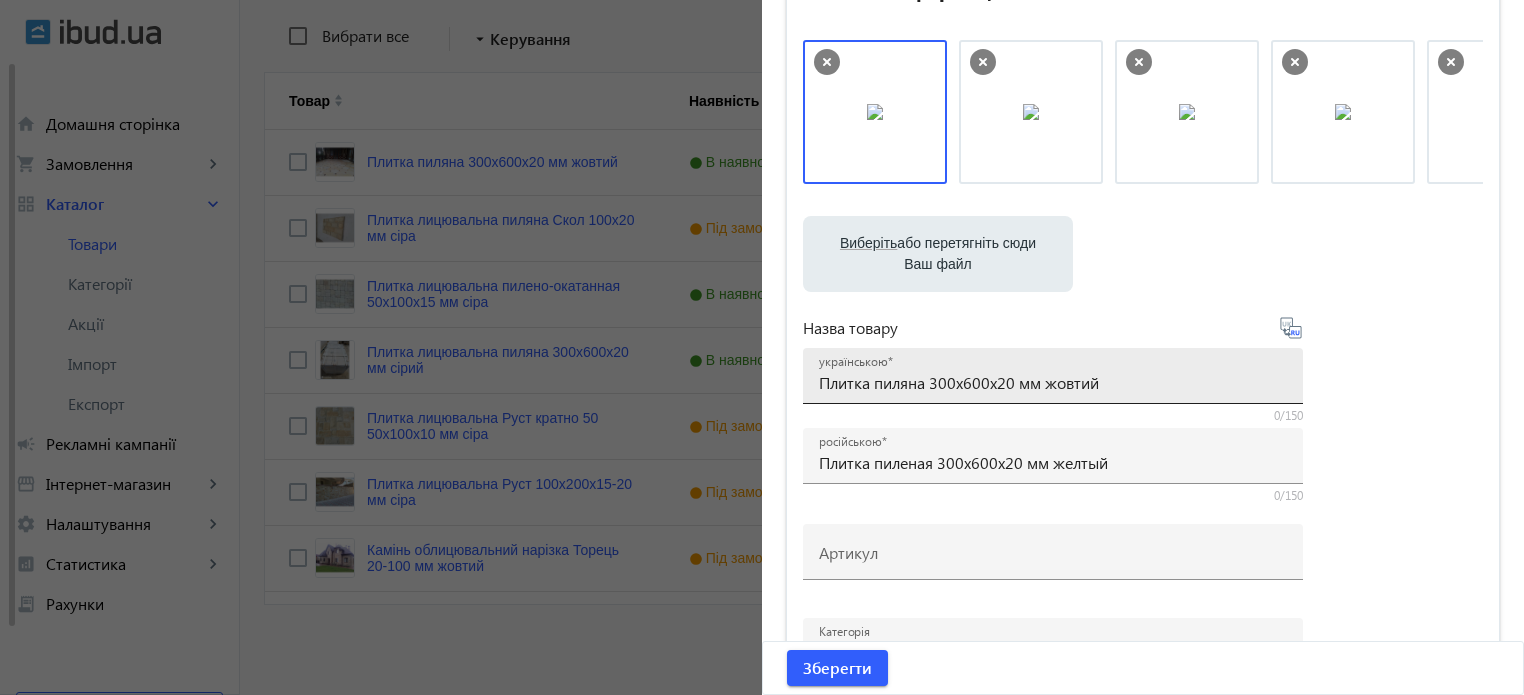 click on "Плитка пиляна 300х600х20 мм жовтий" at bounding box center (1053, 382) 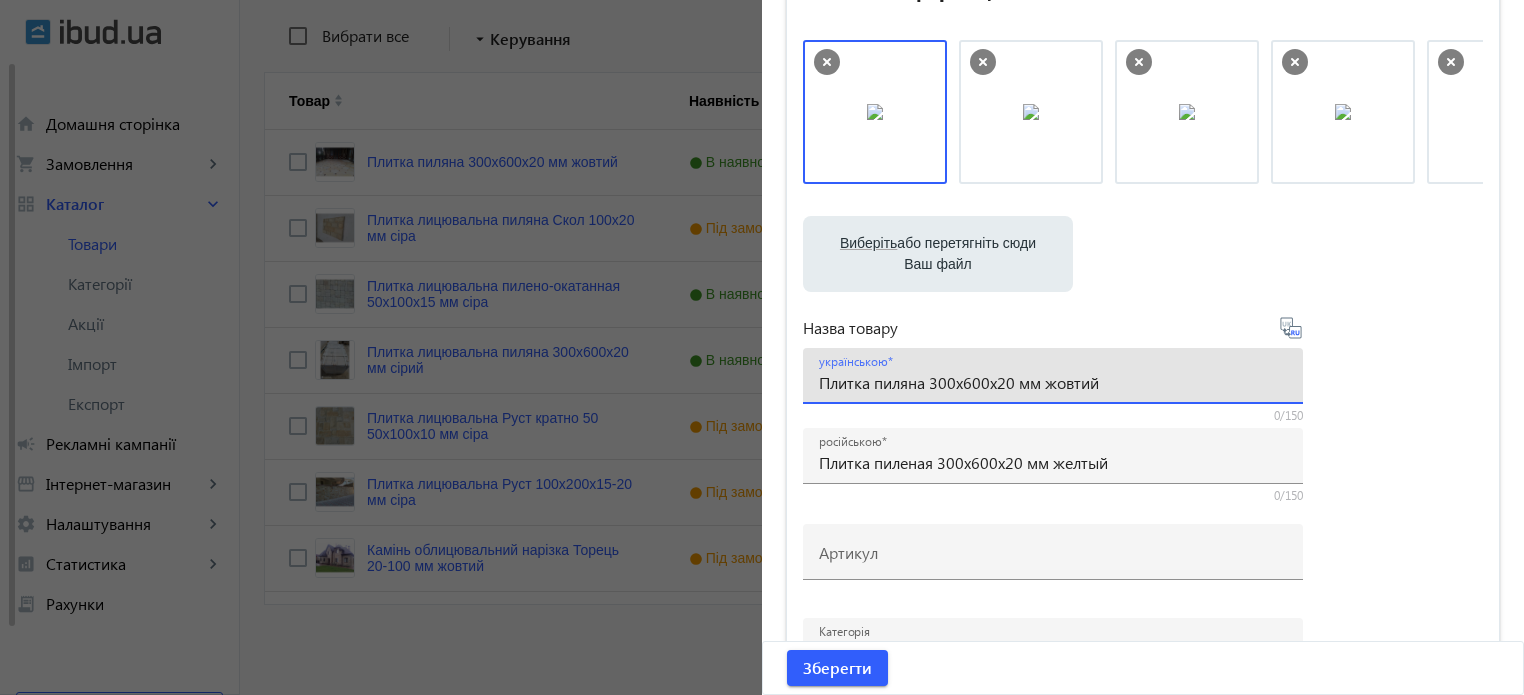 click on "Плитка пиляна 300х600х20 мм жовтий" at bounding box center (1053, 382) 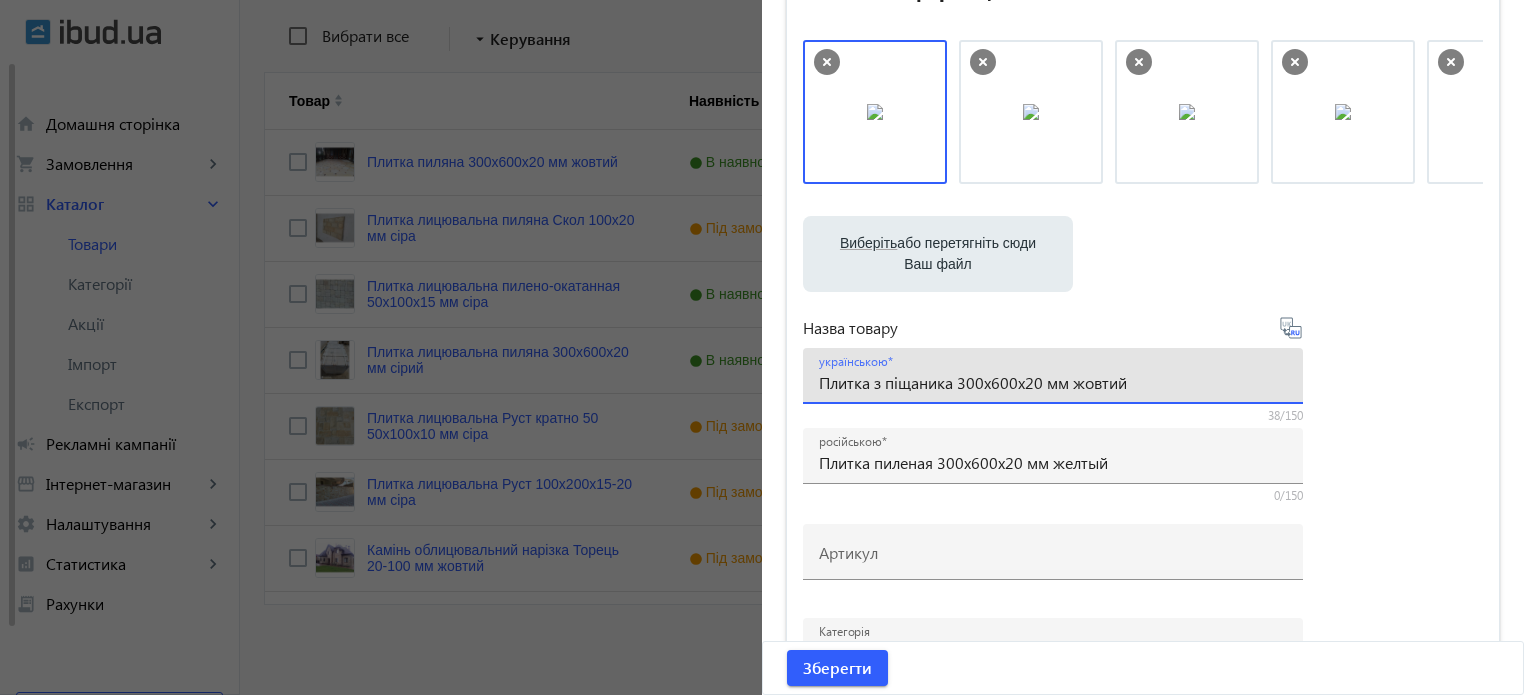 click on "Плитка з піщаника 300х600х20 мм жовтий" at bounding box center [1053, 382] 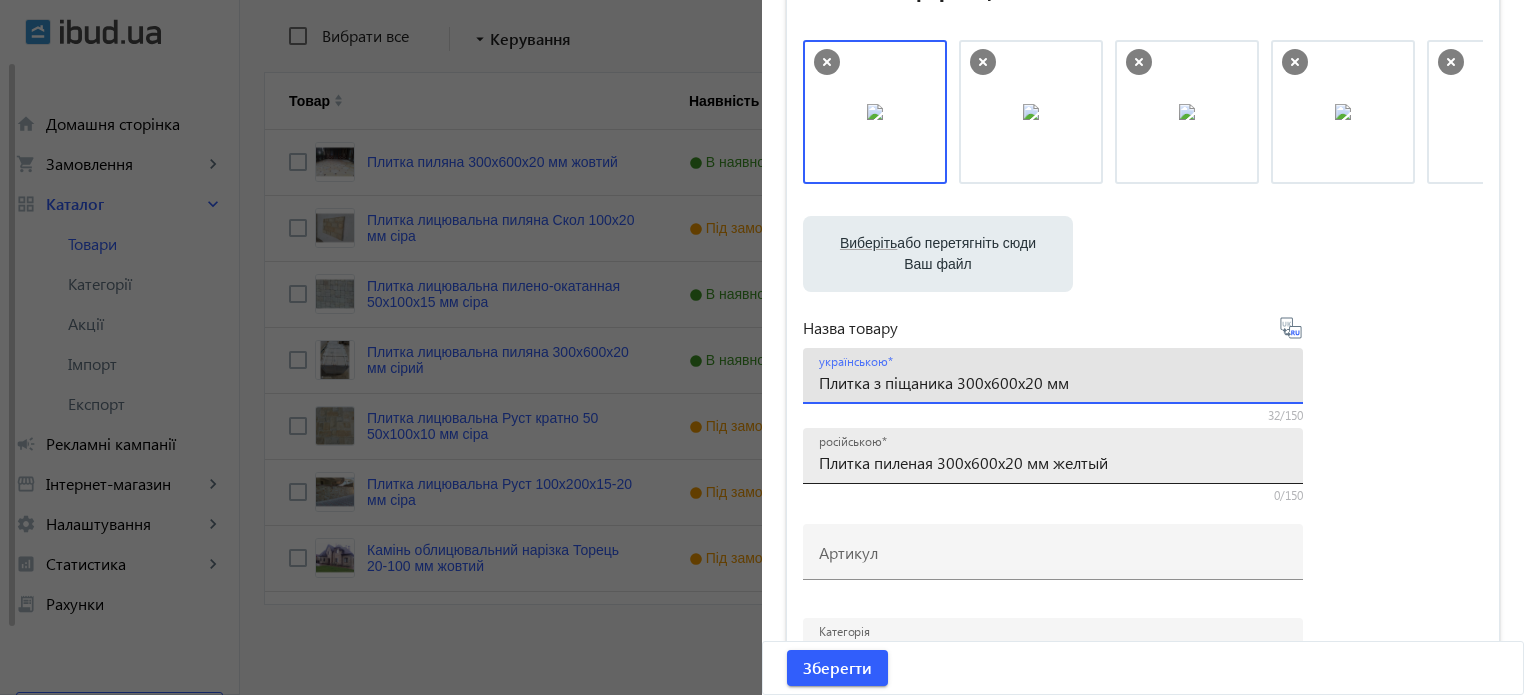 type on "Плитка з піщаника 300х600х20 мм" 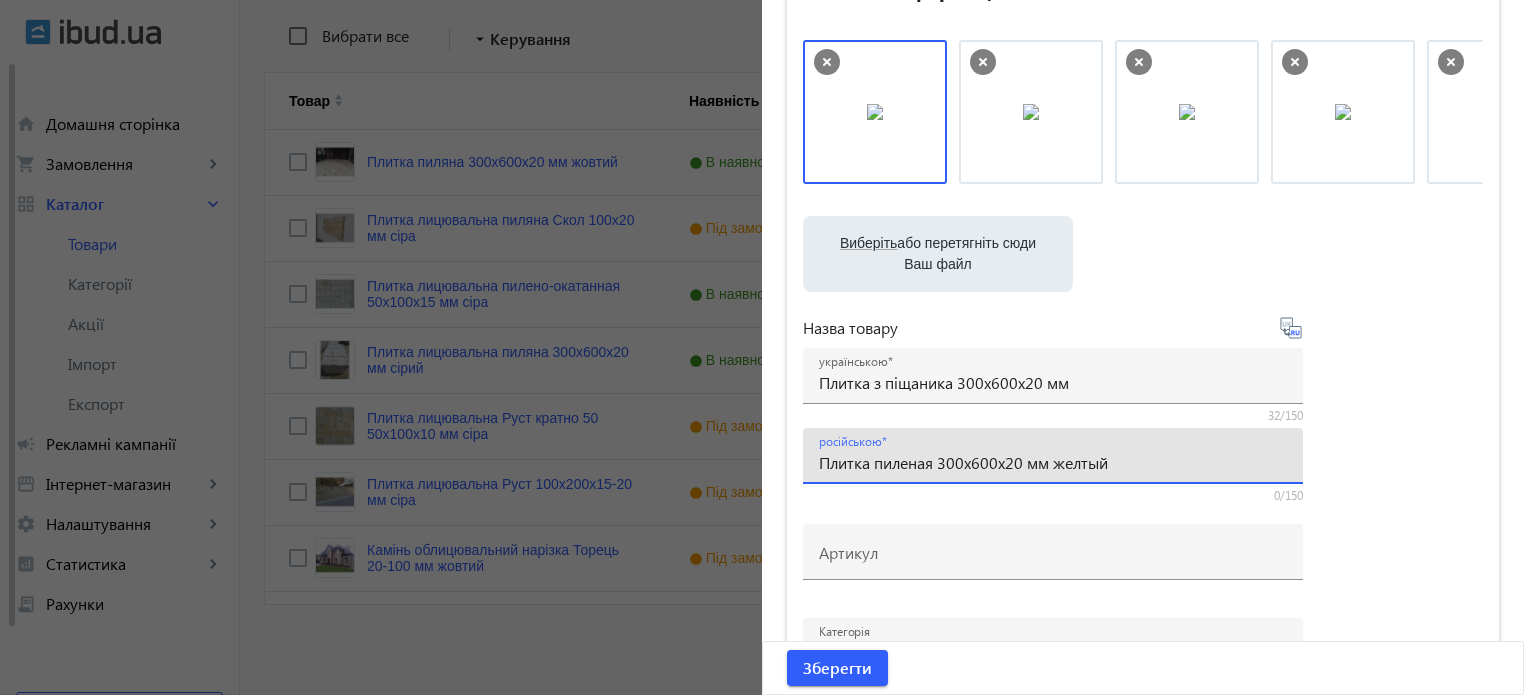 click on "Плитка пиленая 300х600х20 мм желтый" at bounding box center [1053, 462] 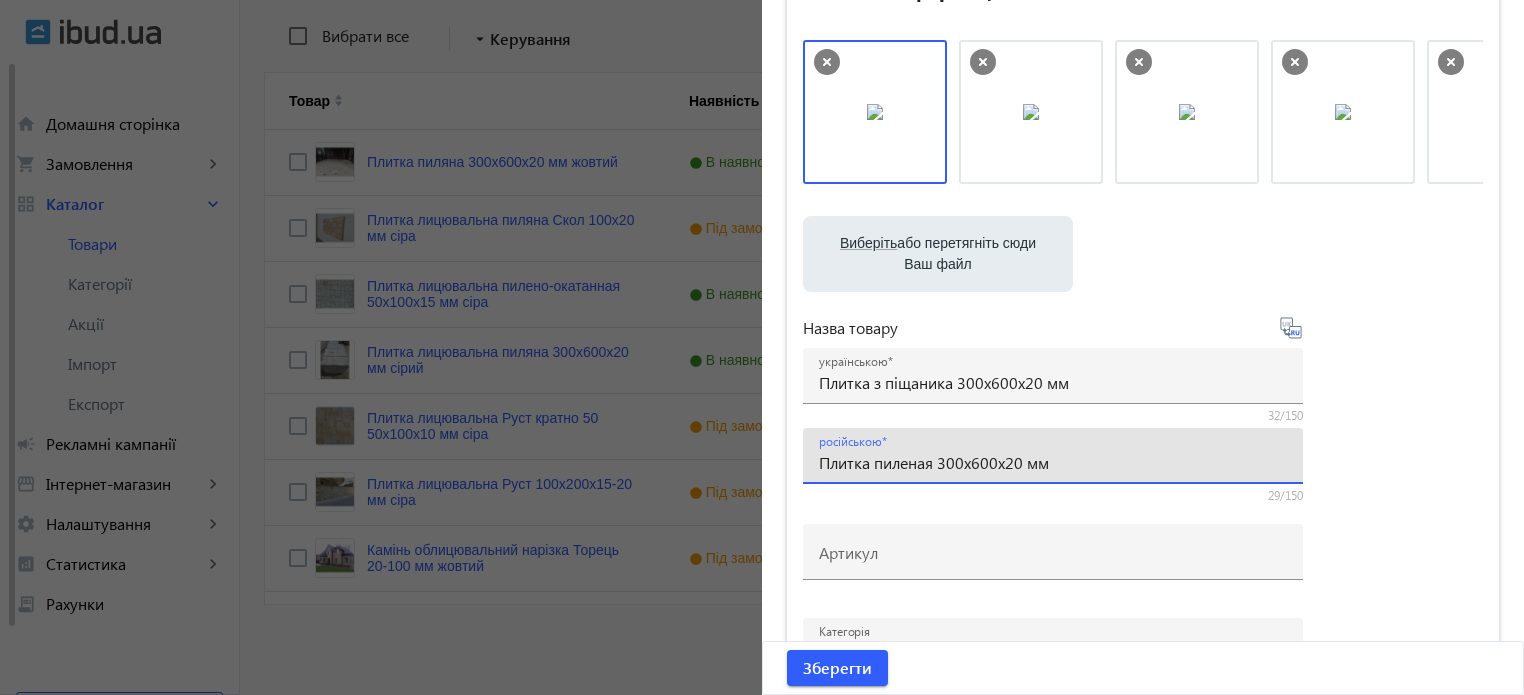 click 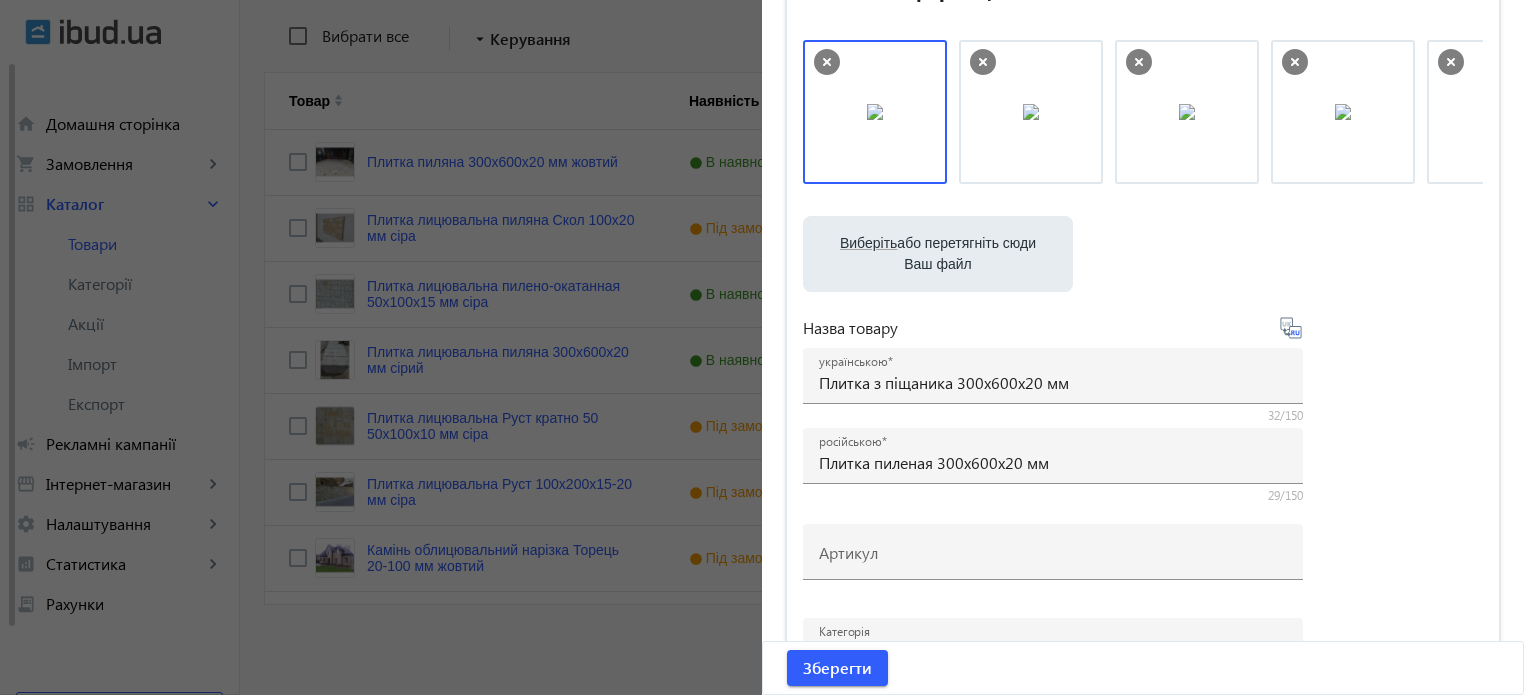 type on "Плитка из песчаника 300х600х20 мм" 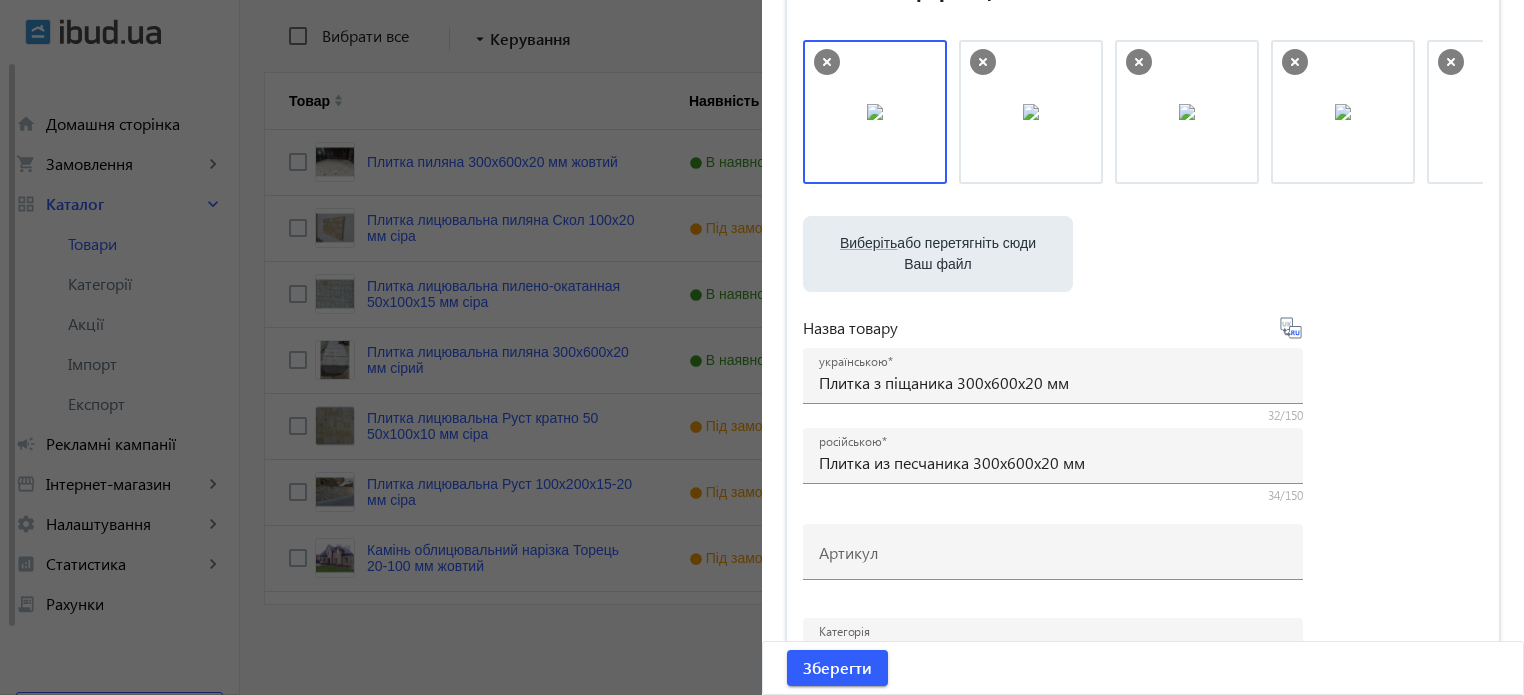 scroll, scrollTop: 29, scrollLeft: 0, axis: vertical 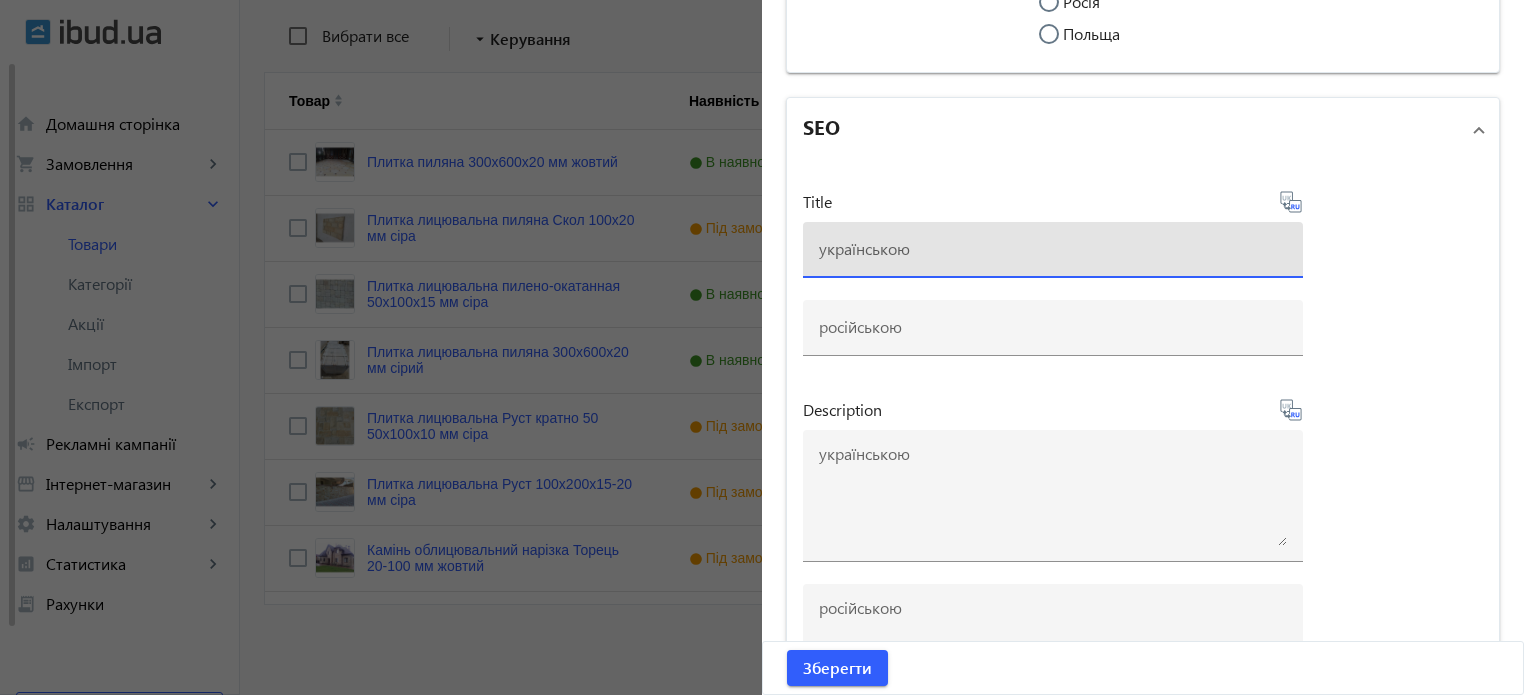 click at bounding box center (1053, 248) 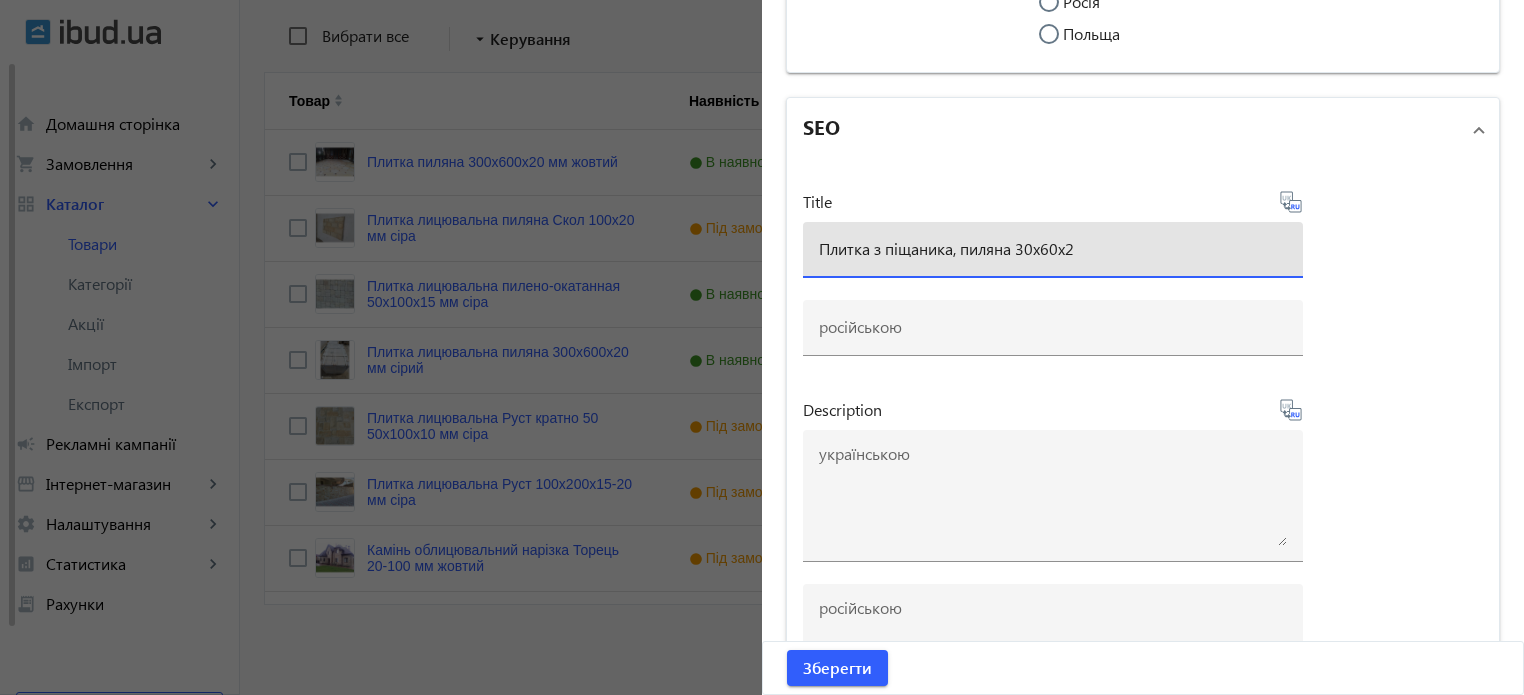 type on "Плитка з піщаника, пиляна 30х60х2" 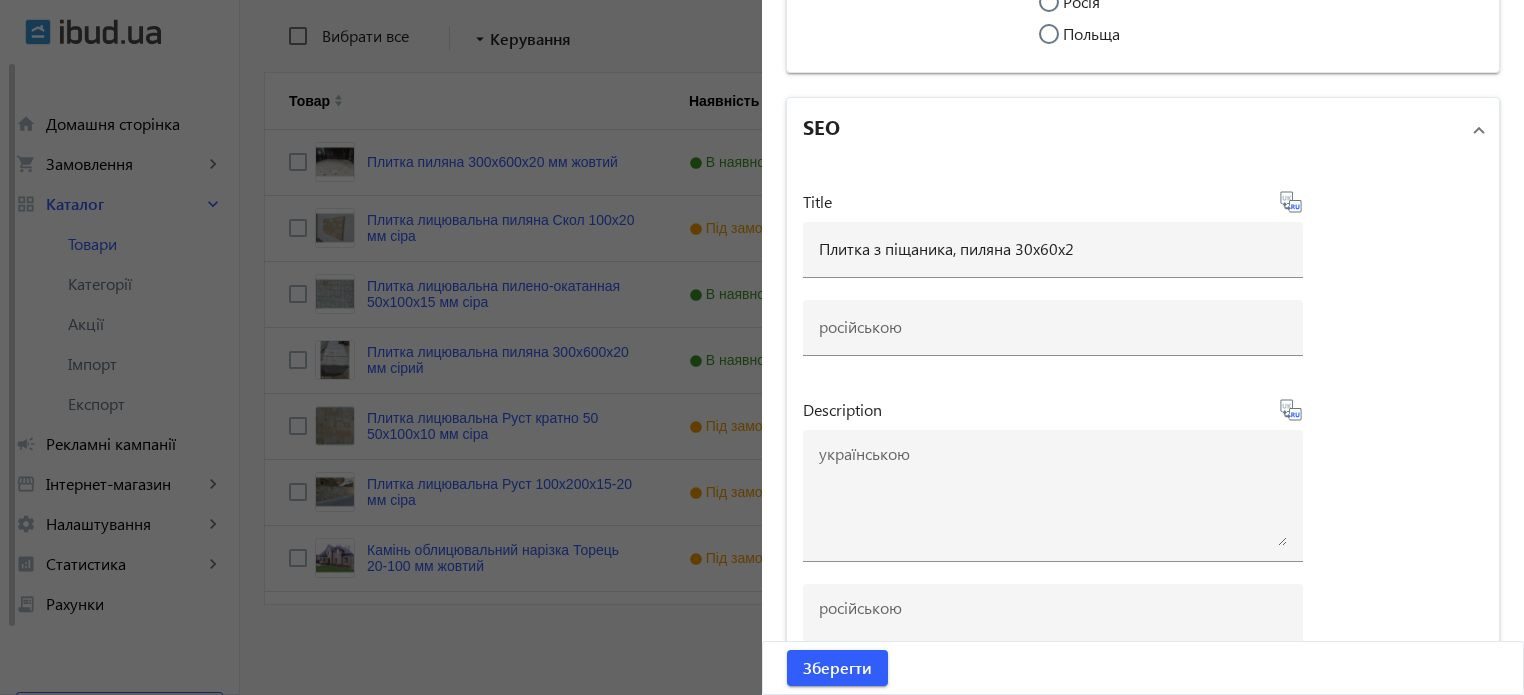 type on "Плитка из песчаника, пиленая 30х60х2" 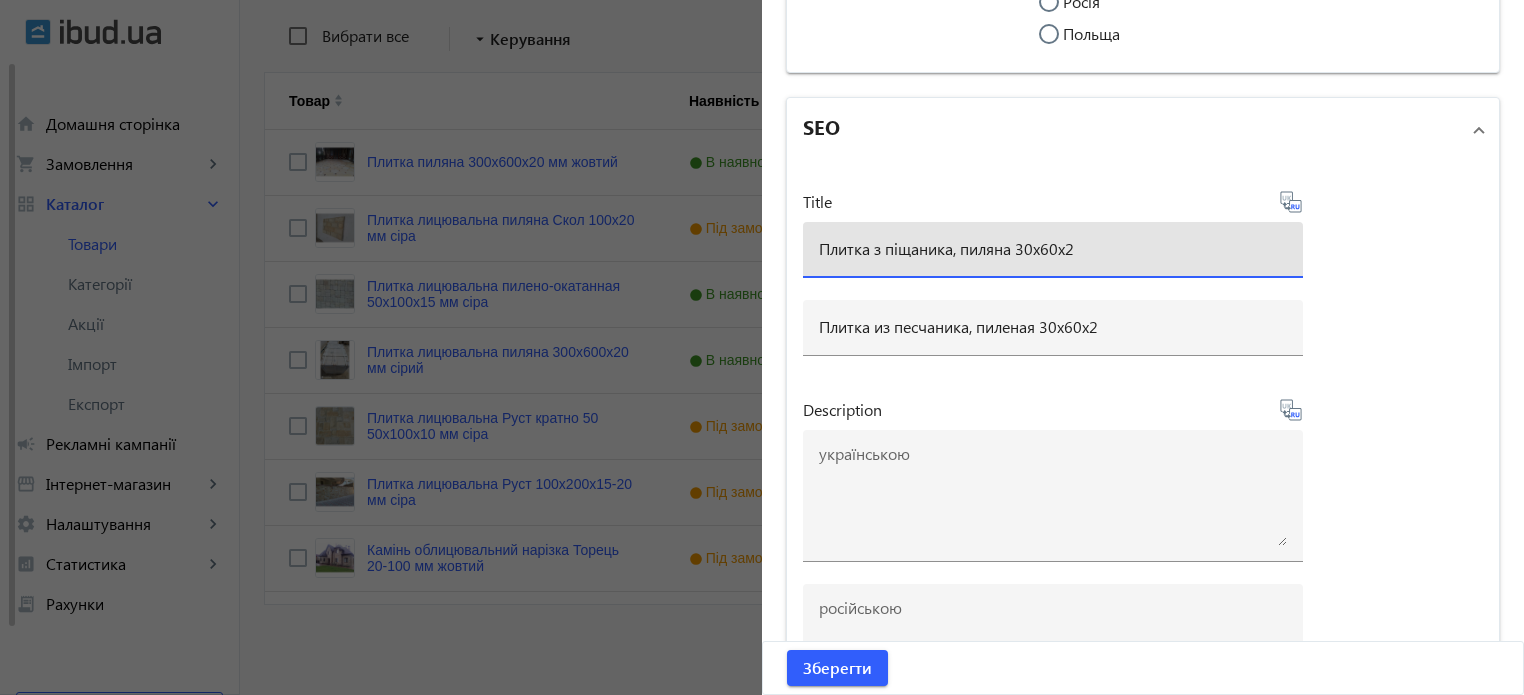 drag, startPoint x: 946, startPoint y: 257, endPoint x: 816, endPoint y: 241, distance: 130.98091 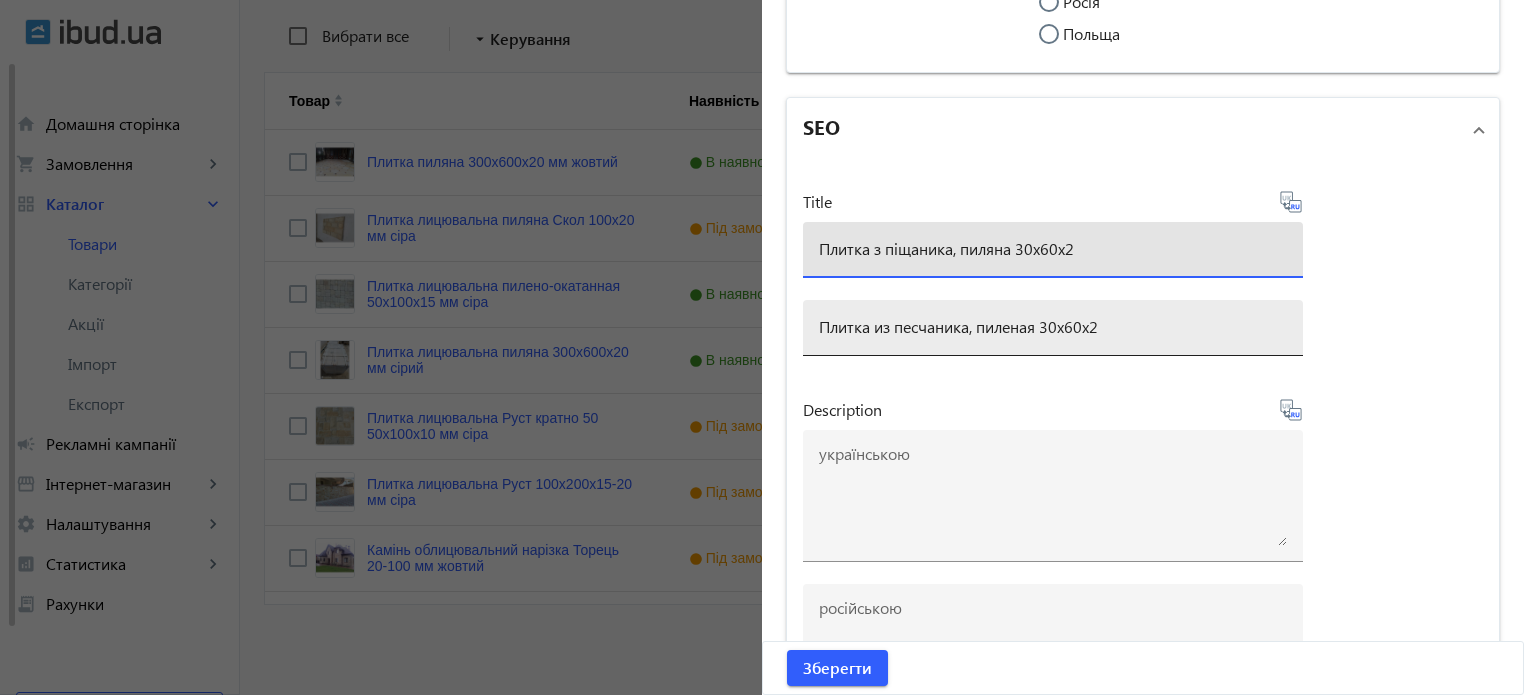 scroll, scrollTop: 7196, scrollLeft: 0, axis: vertical 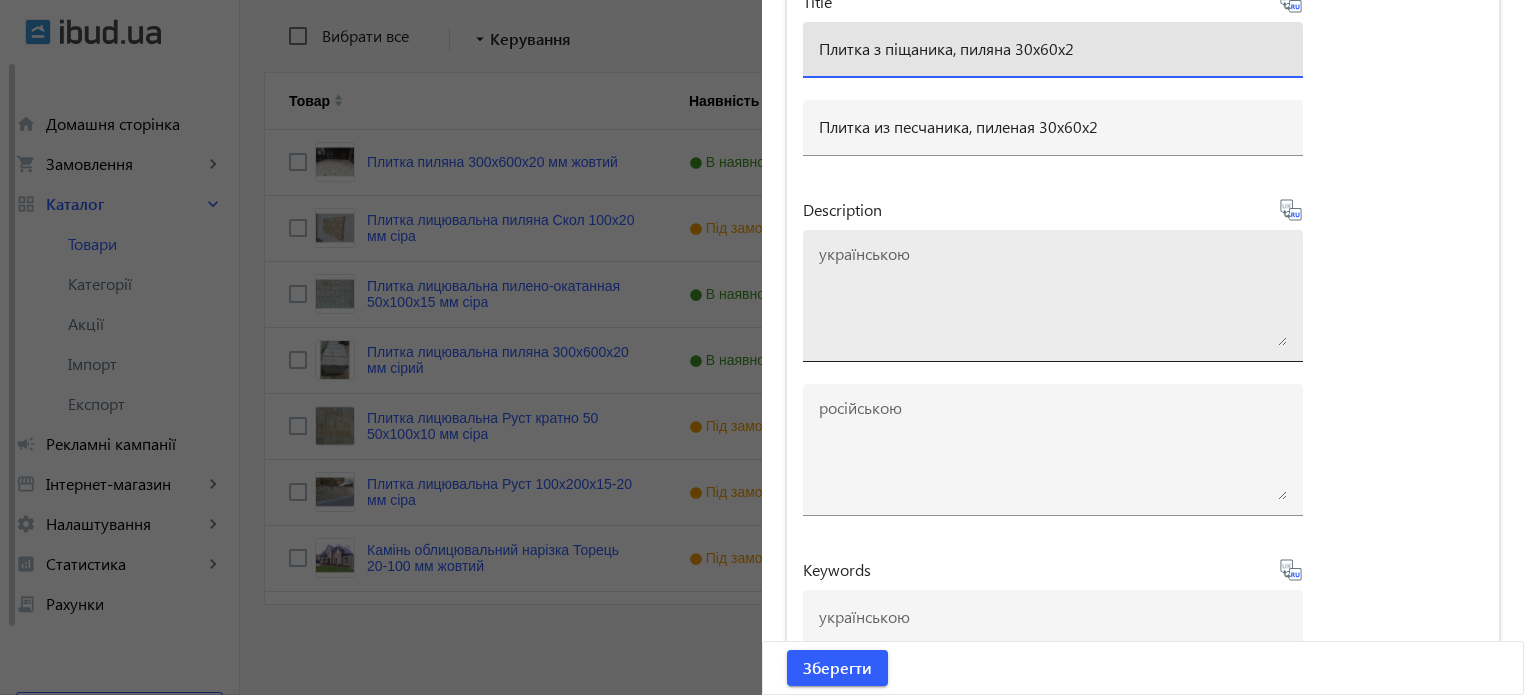 click at bounding box center (1053, 296) 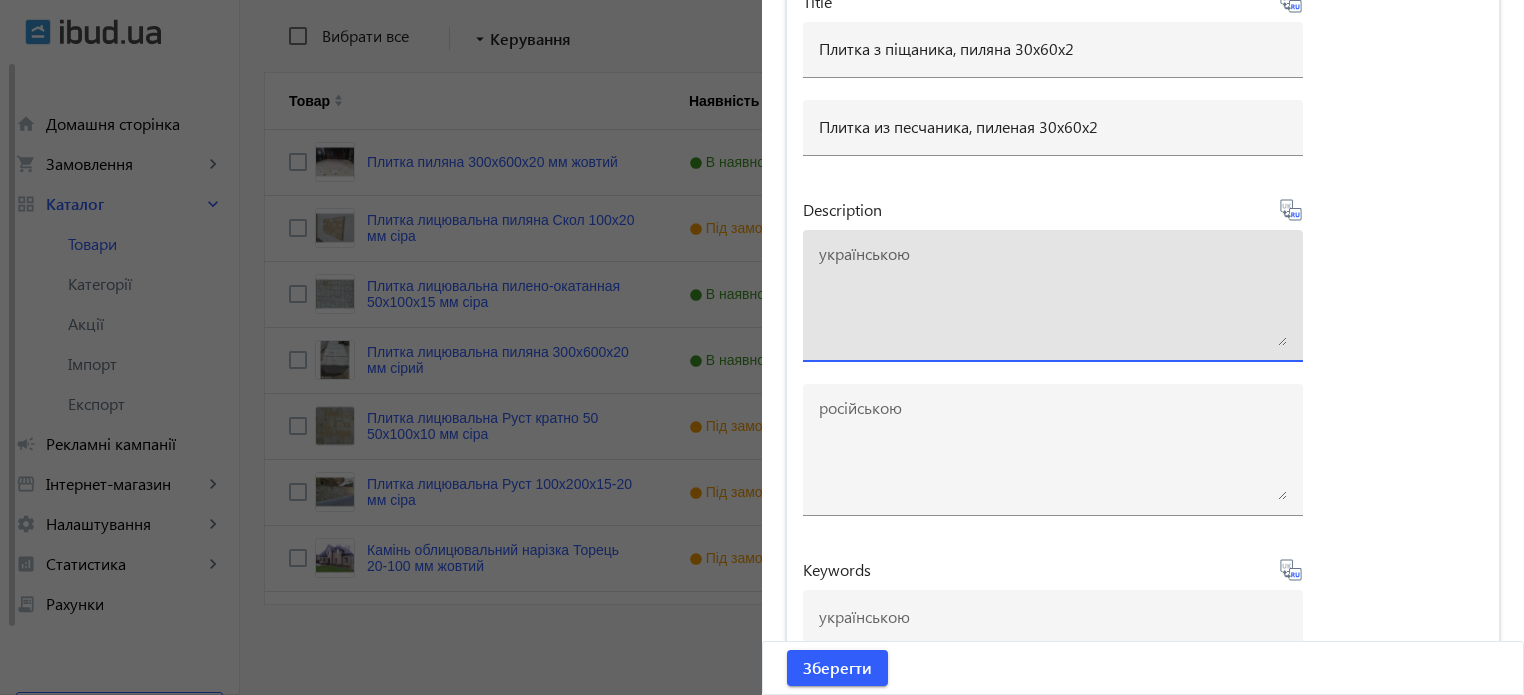 paste on "Плитка з піщаника" 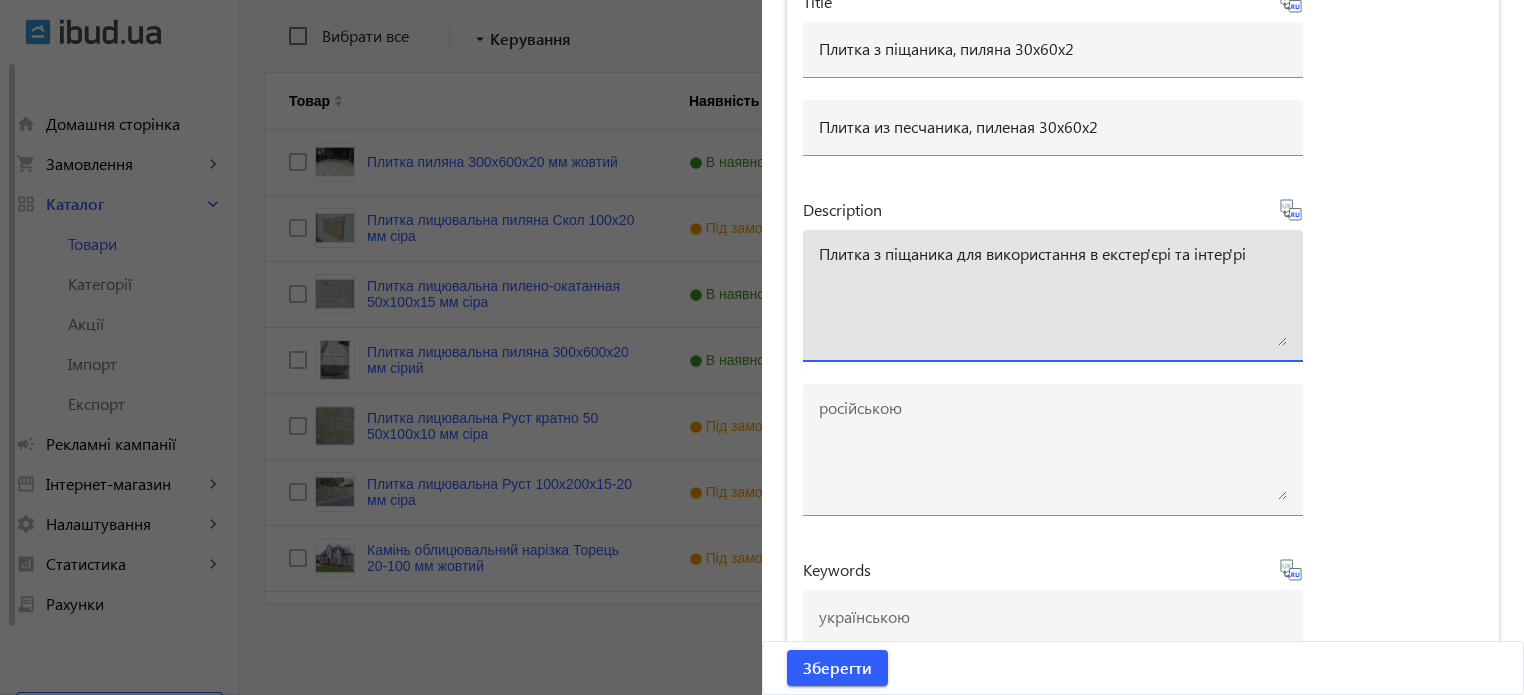 click on "Плитка з піщаника для використання в екстер'єрі та інтер'рі" at bounding box center (1053, 296) 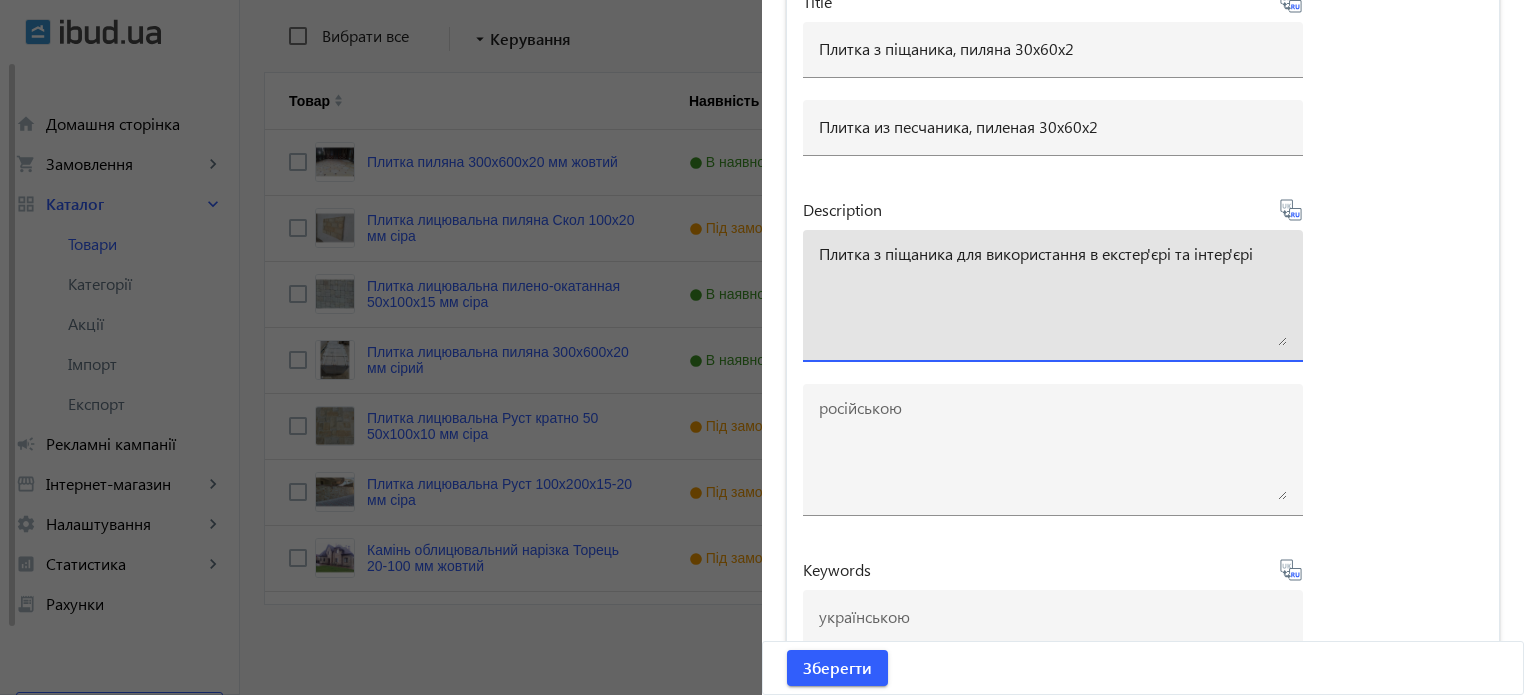 type on "Плитка з піщаника для використання в екстер'єрі та інтер'єрі" 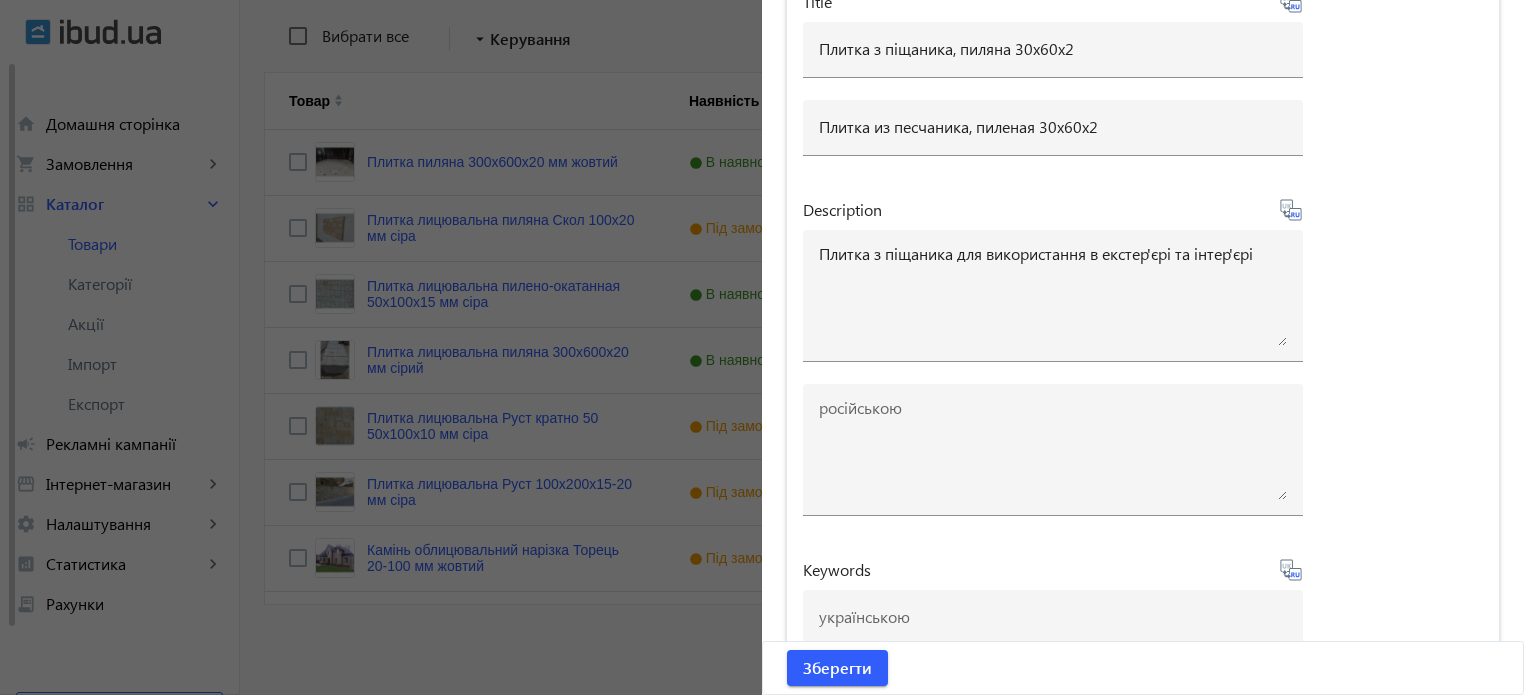 click on "Description" at bounding box center [1053, 210] 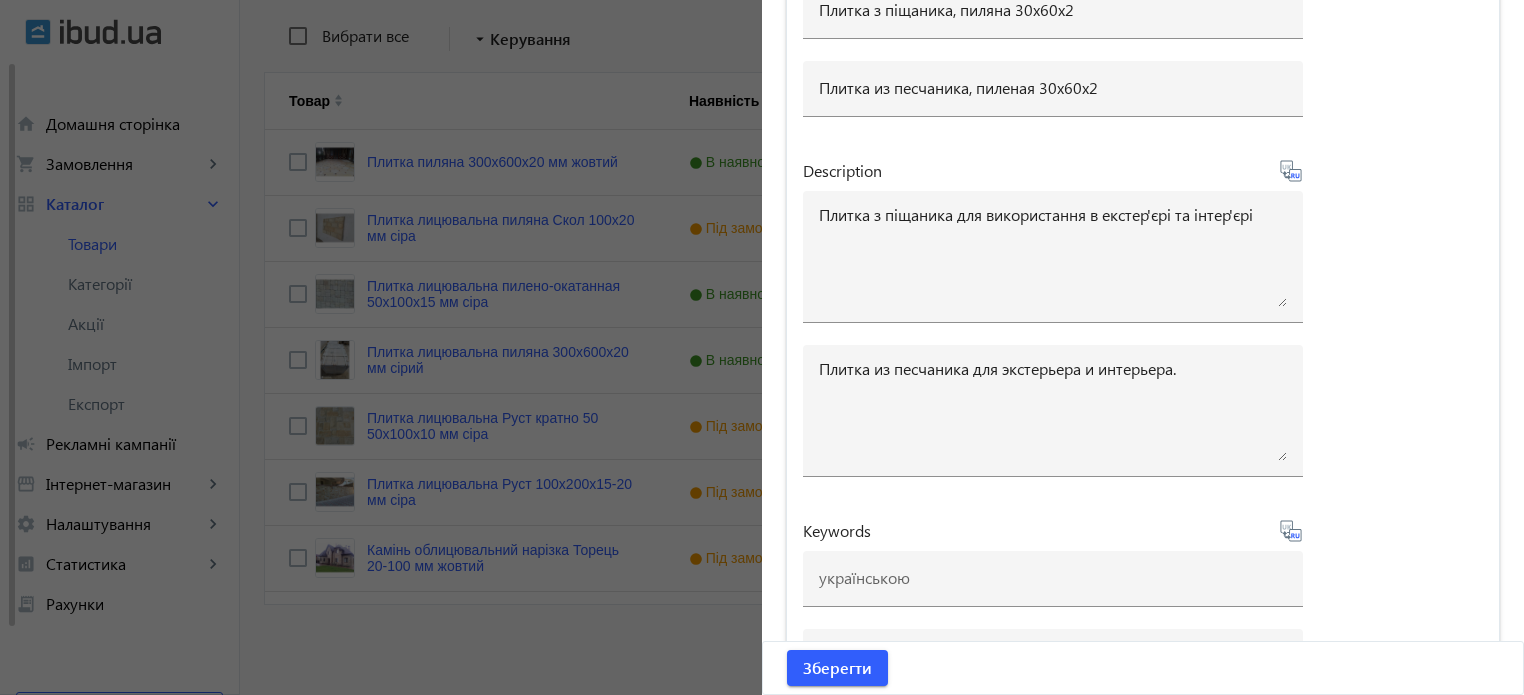 scroll, scrollTop: 7319, scrollLeft: 0, axis: vertical 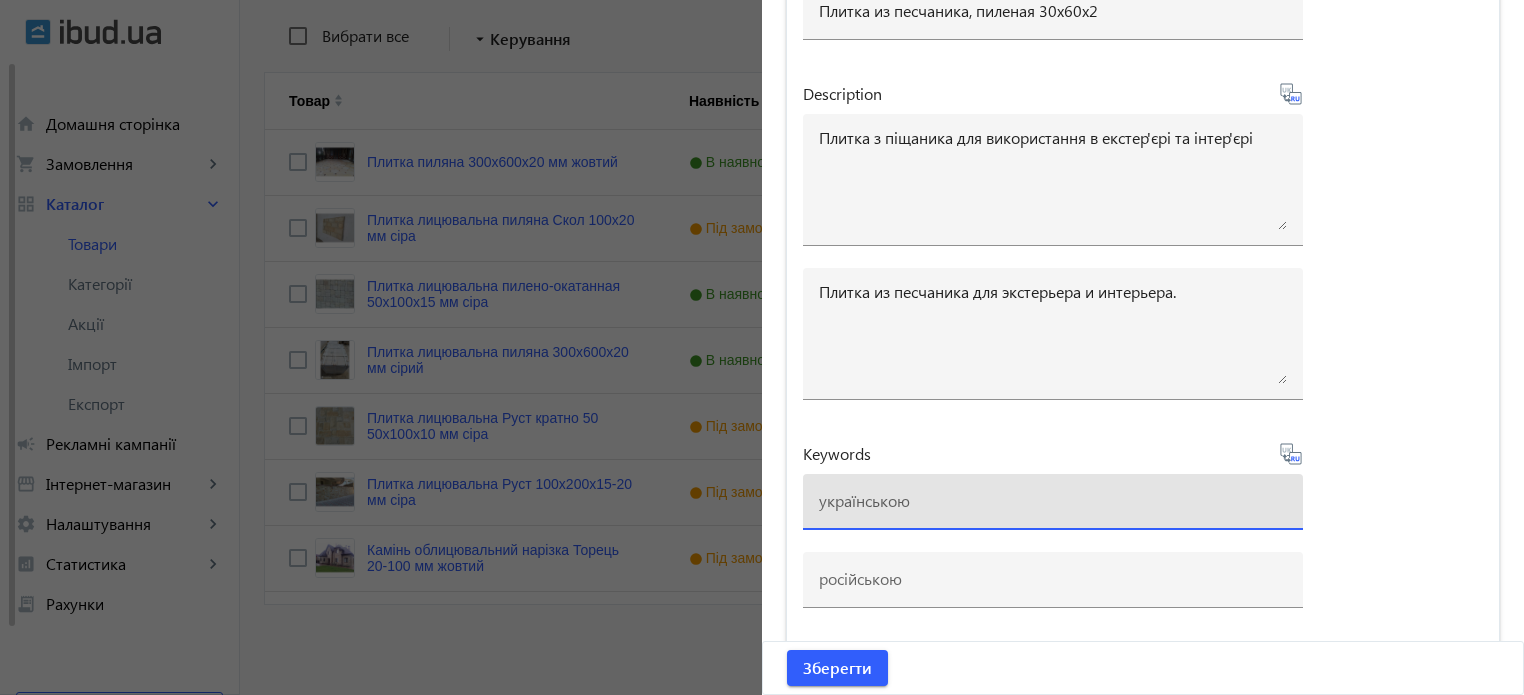 click at bounding box center (1053, 500) 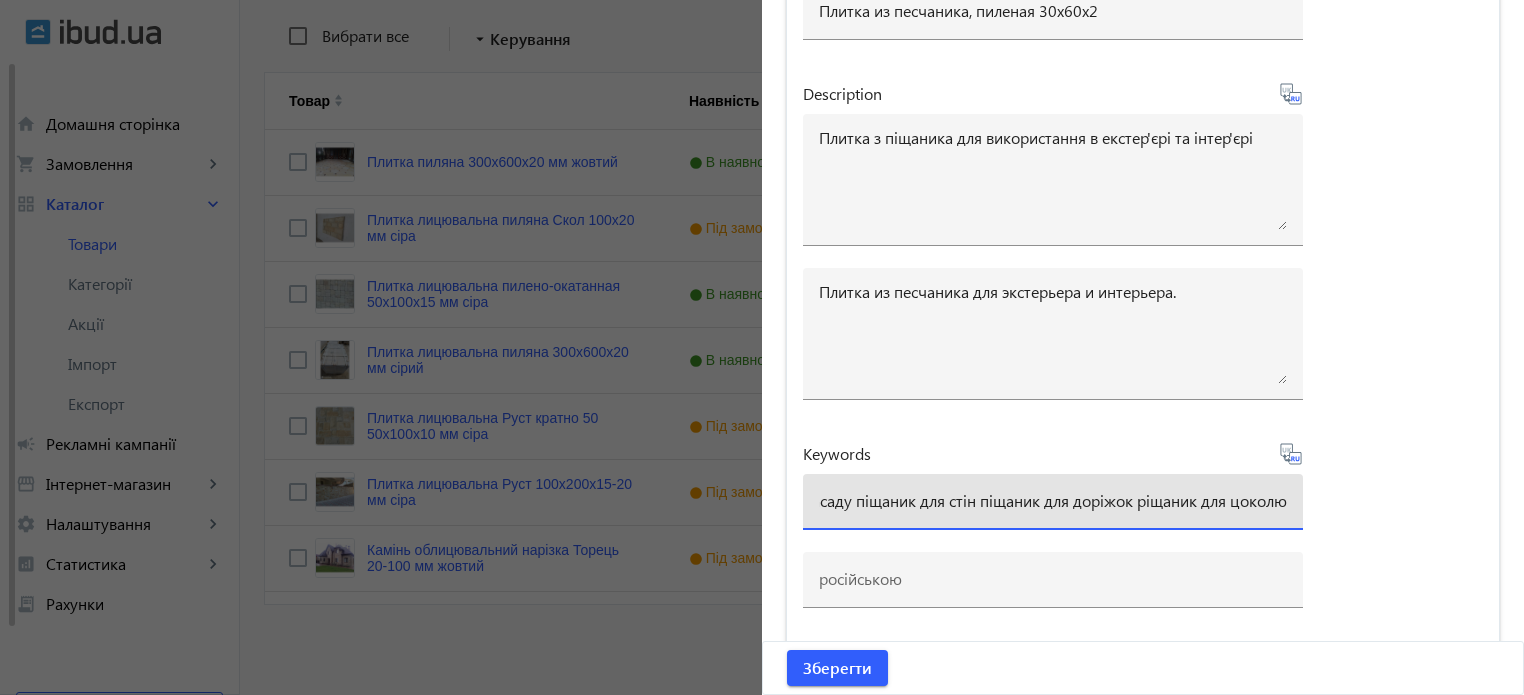 scroll, scrollTop: 0, scrollLeft: 240, axis: horizontal 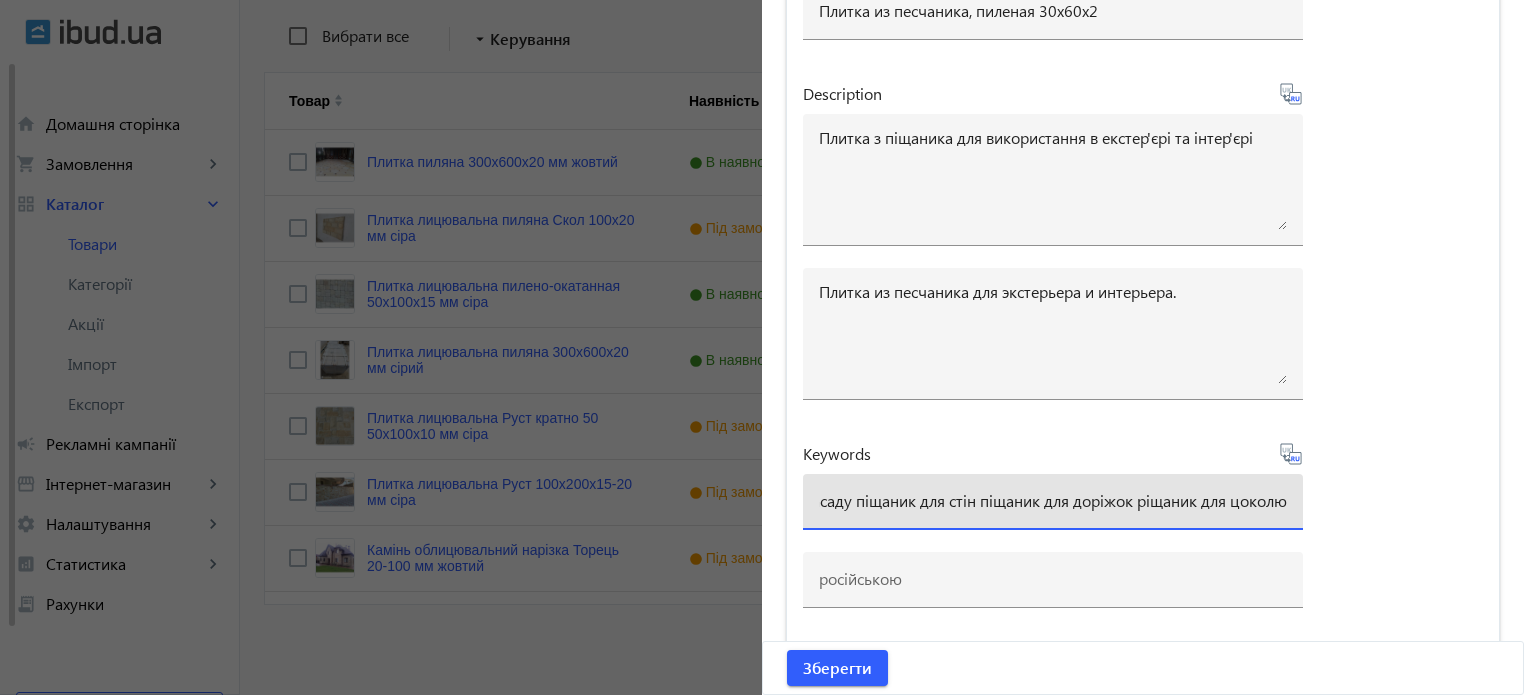 click on "піщаник плитка піщаник для фасаду піщаник для стін піщаник для доріжок ріщаник для цоколю" at bounding box center (1053, 500) 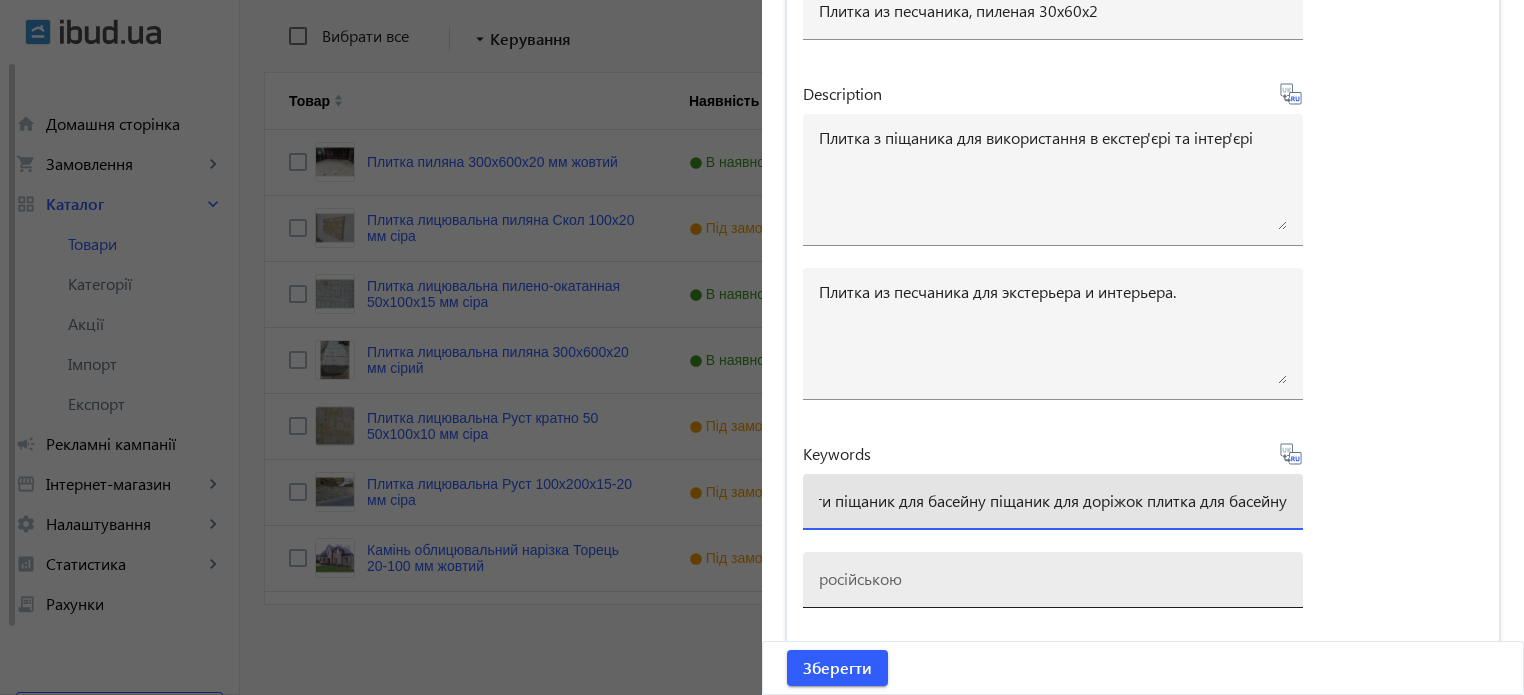 scroll, scrollTop: 0, scrollLeft: 1063, axis: horizontal 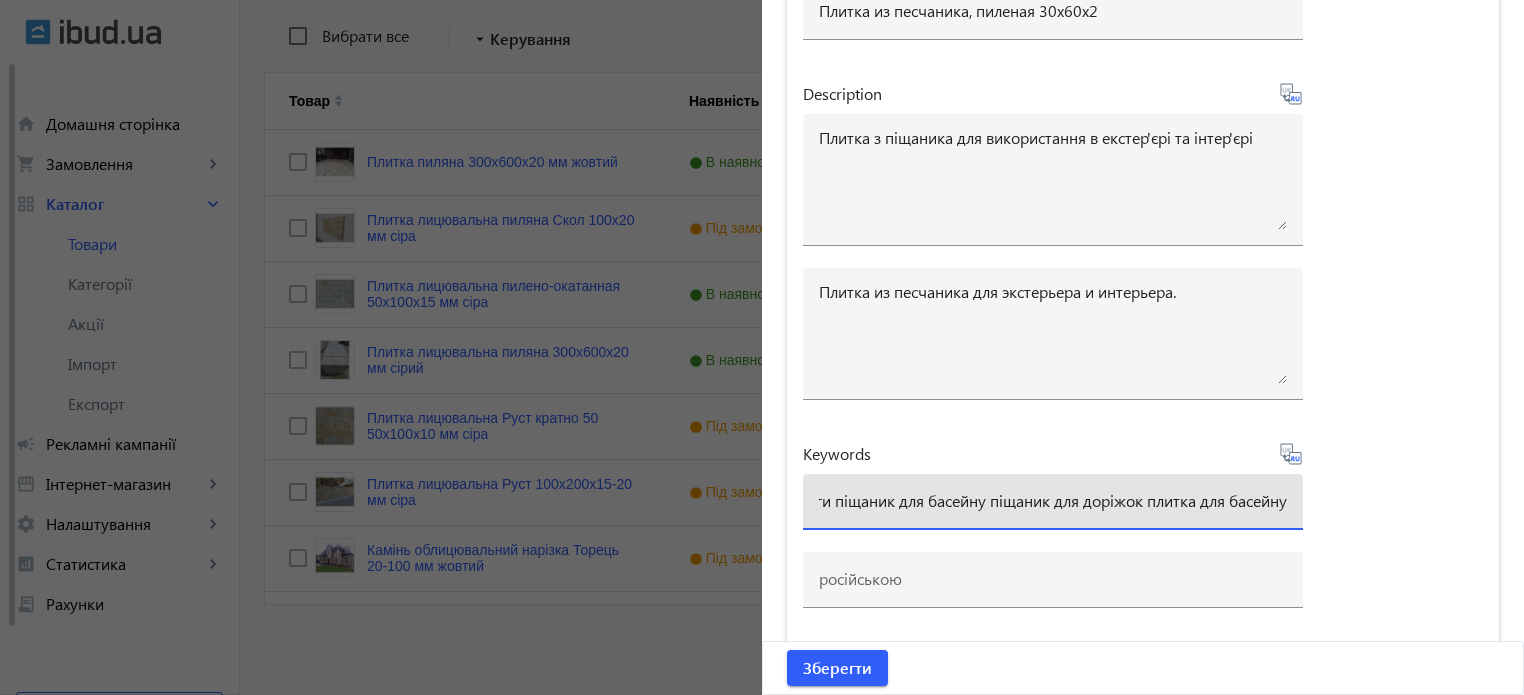 type on "піщаник плитка піщаник для фасаду піщаник для стін піщаник для доріжок піщаник для цоколю піщаник для облицювання піщаник для підлоги піщаник для басейну піщаник для доріжок плитка для басейну" 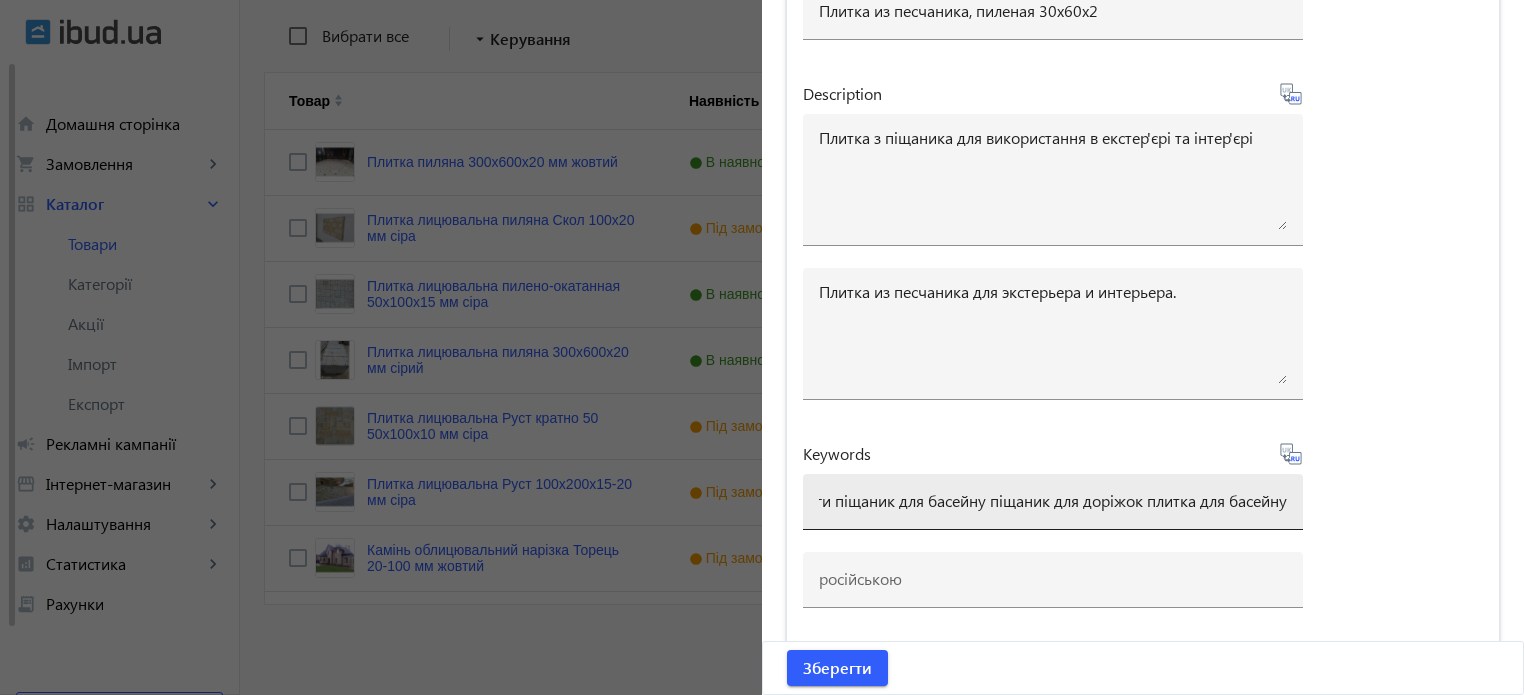 scroll, scrollTop: 0, scrollLeft: 0, axis: both 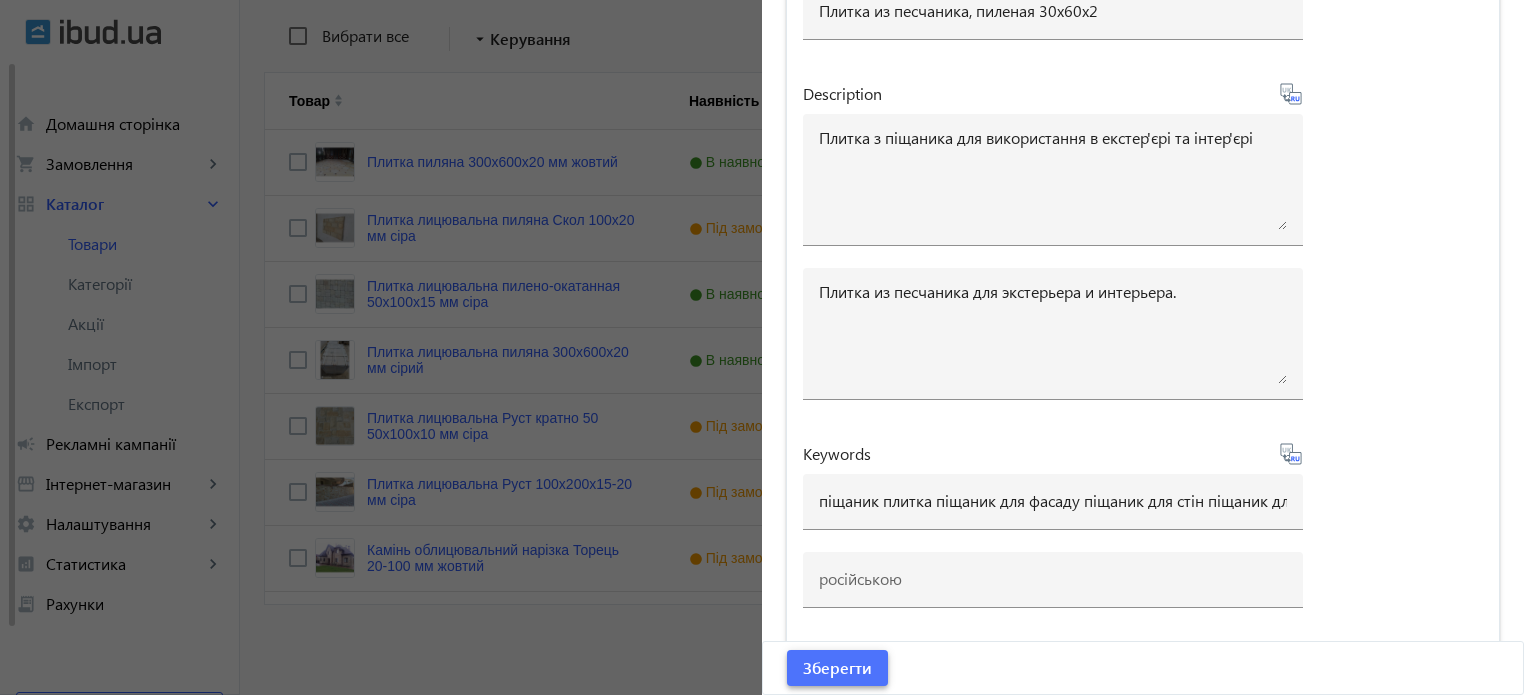 click on "Зберегти" 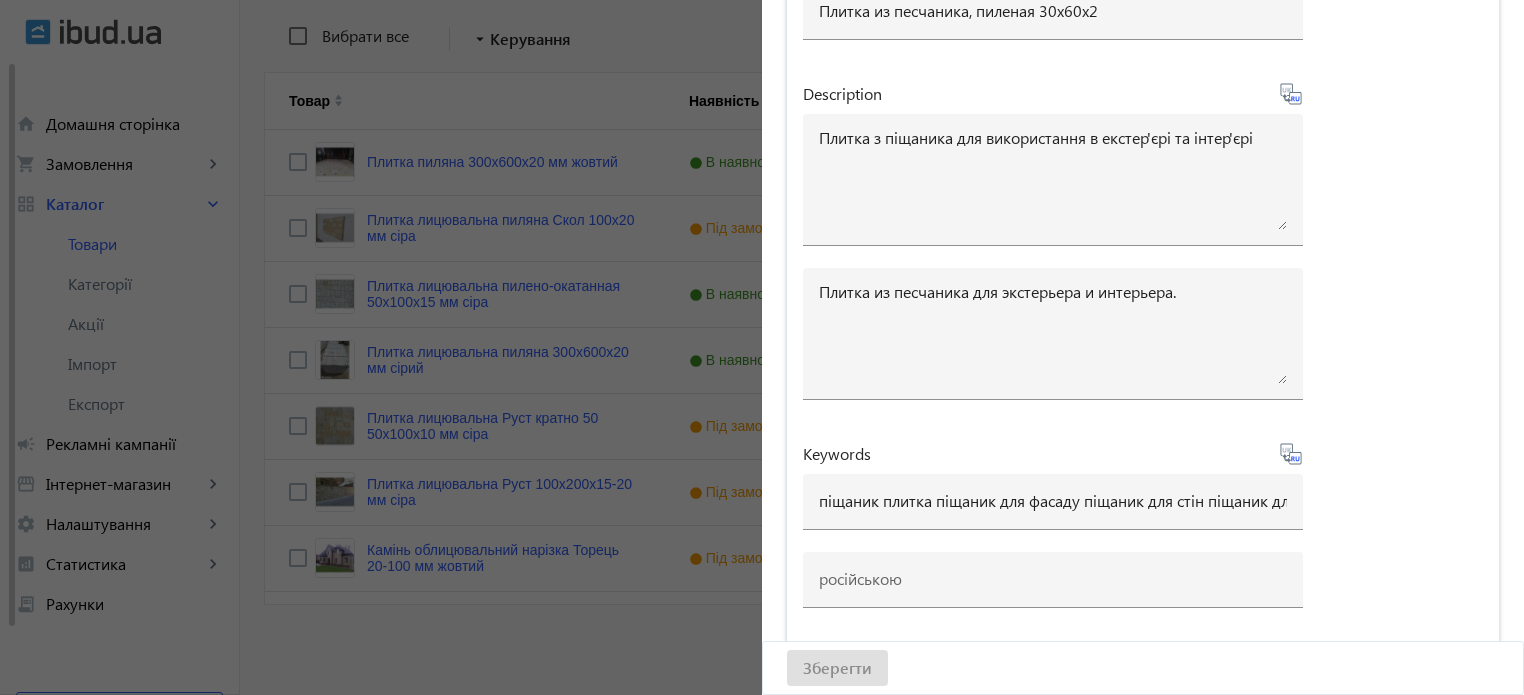 scroll, scrollTop: 0, scrollLeft: 0, axis: both 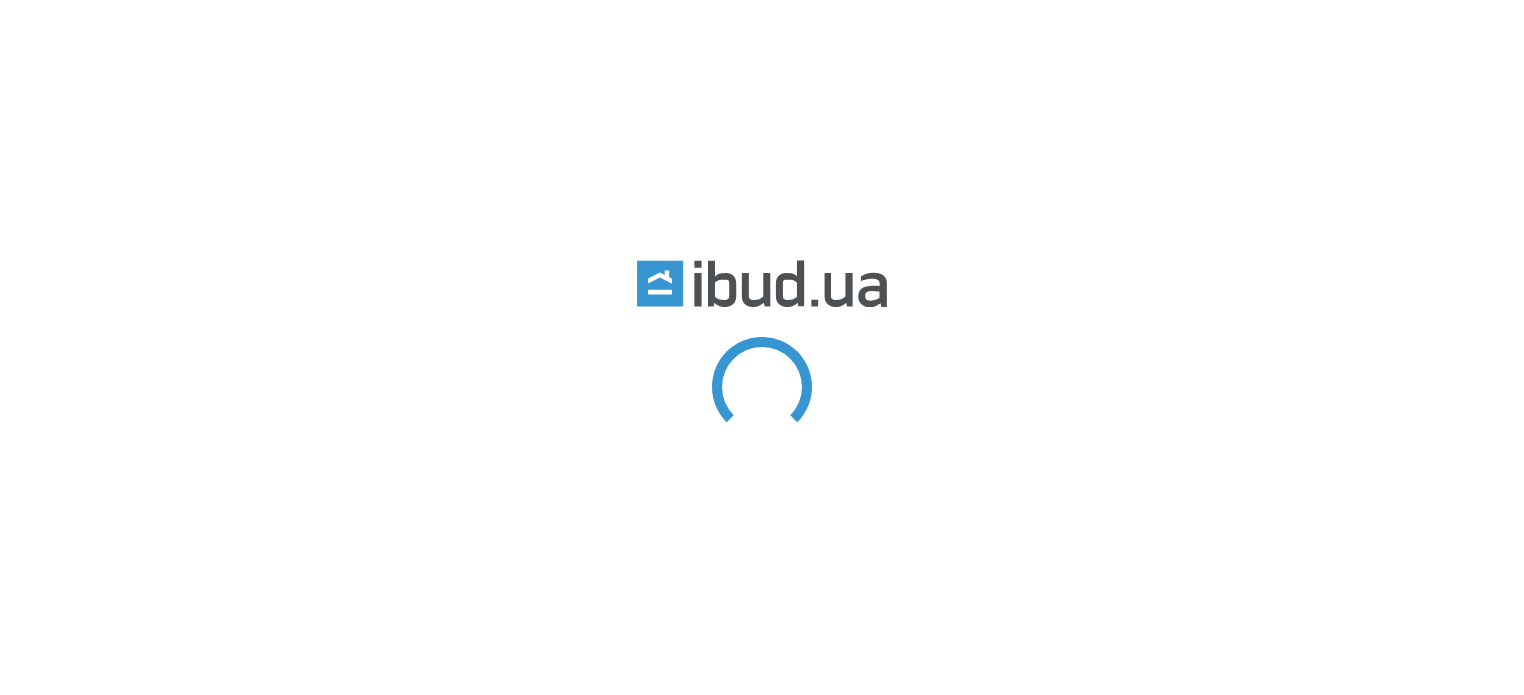 type 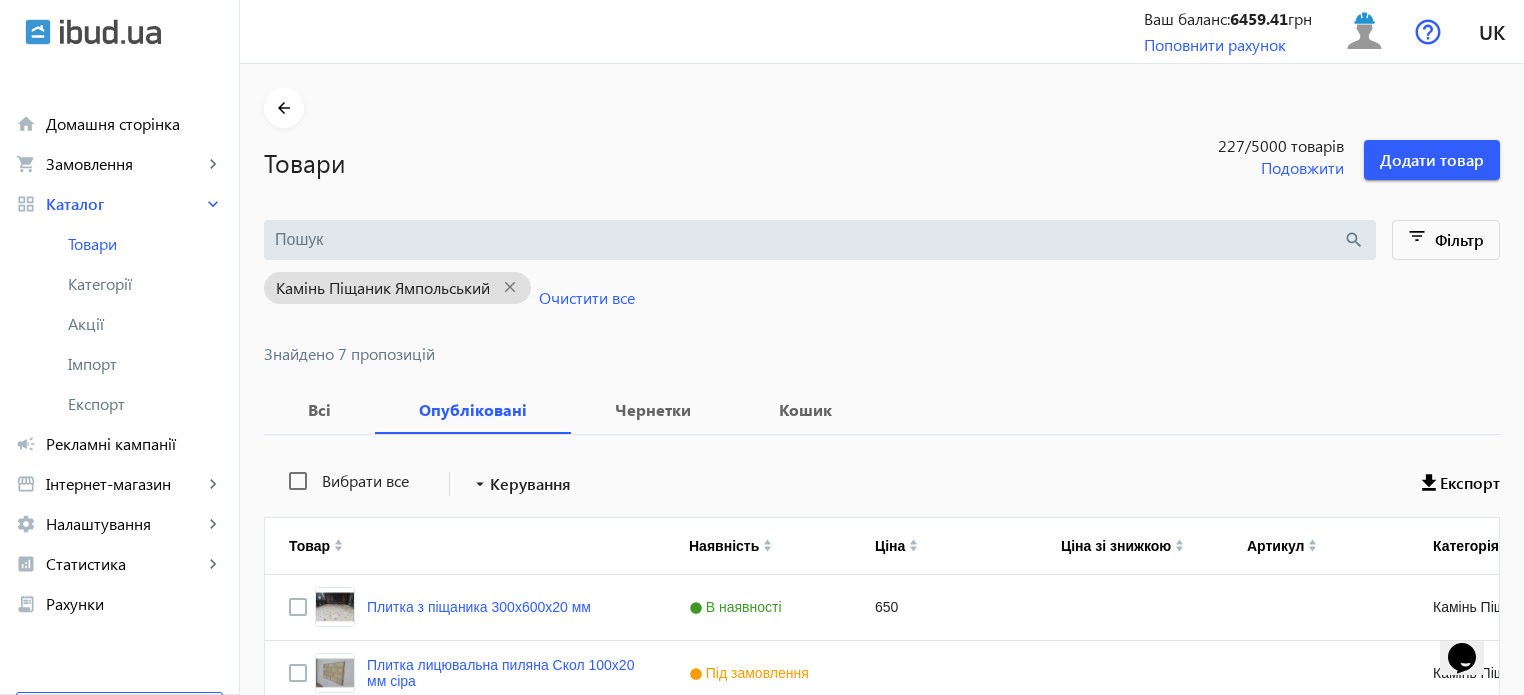 scroll, scrollTop: 0, scrollLeft: 0, axis: both 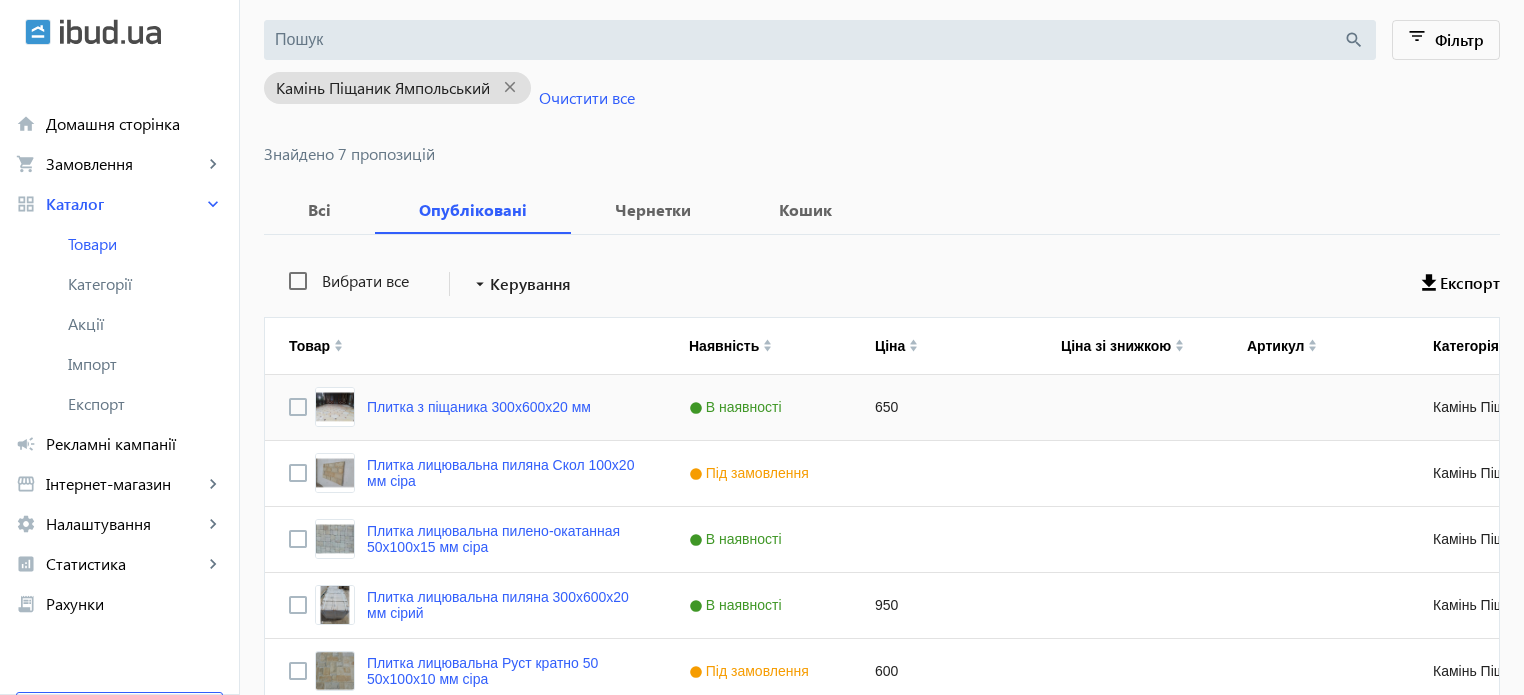 click on "Плитка з піщаника 300х600х20 мм" 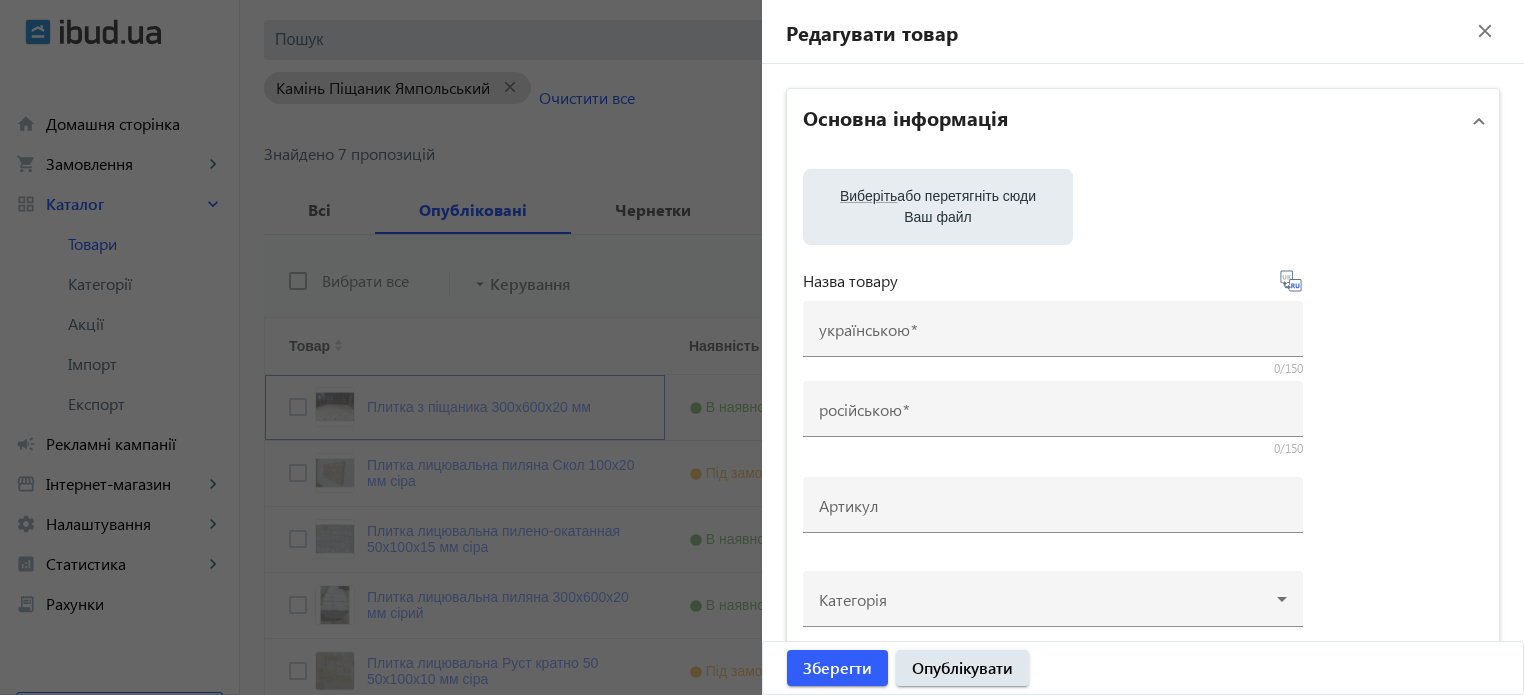 type on "Плитка з піщаника 300х600х20 мм" 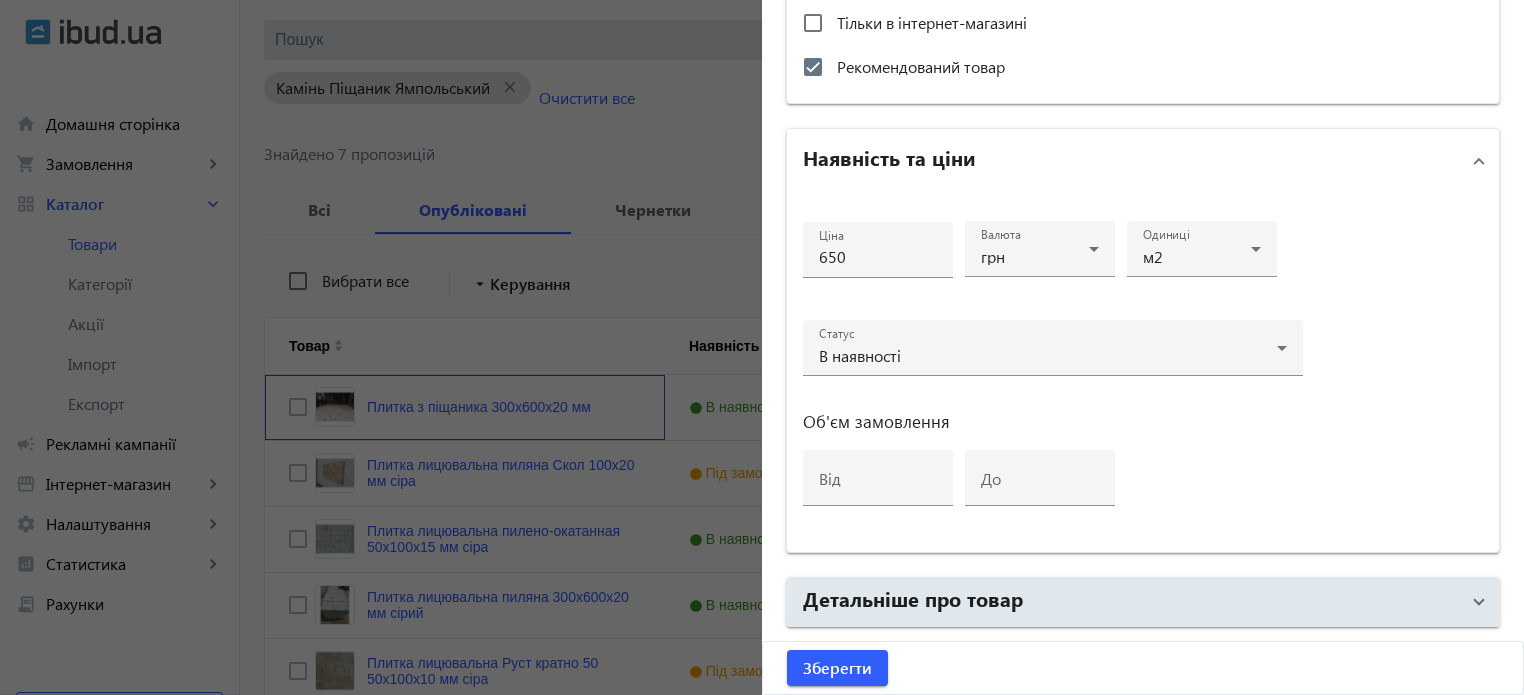 scroll, scrollTop: 968, scrollLeft: 0, axis: vertical 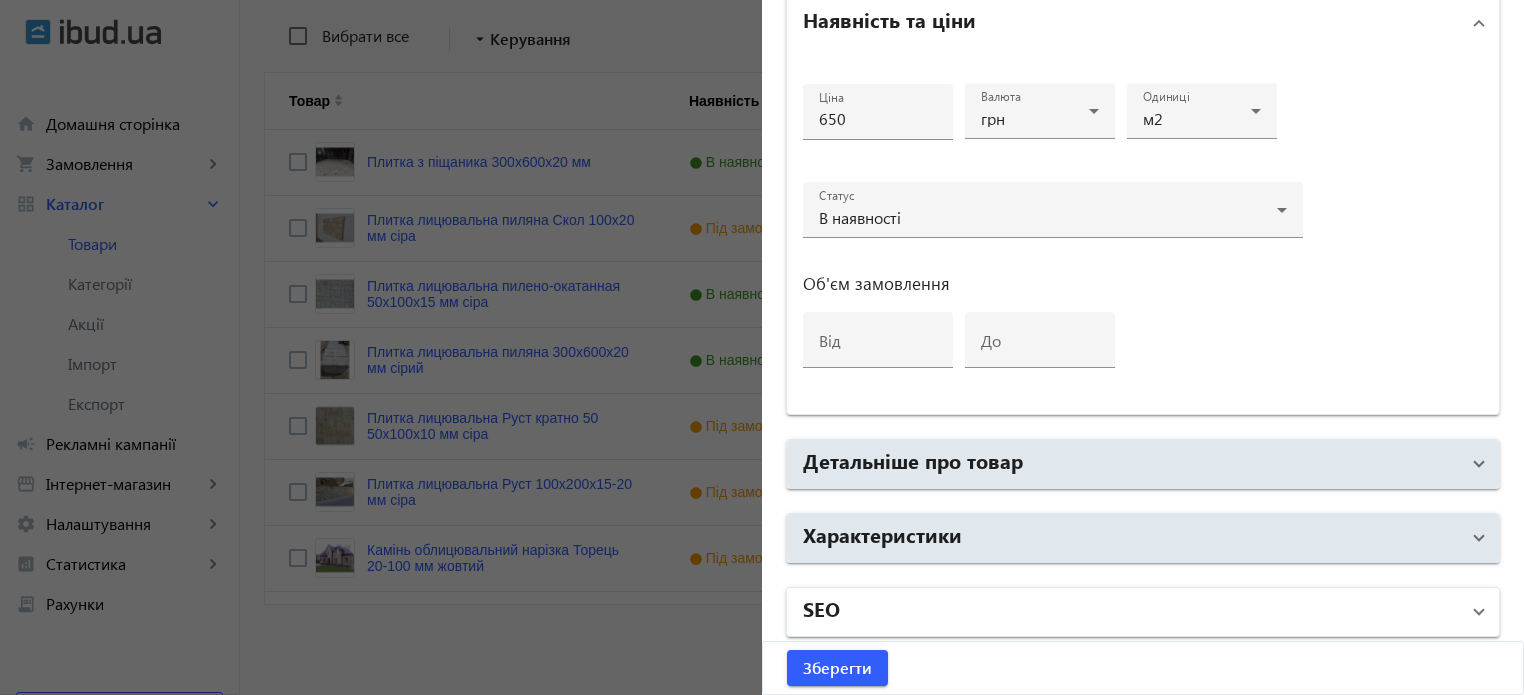click on "SEO" at bounding box center [1131, 612] 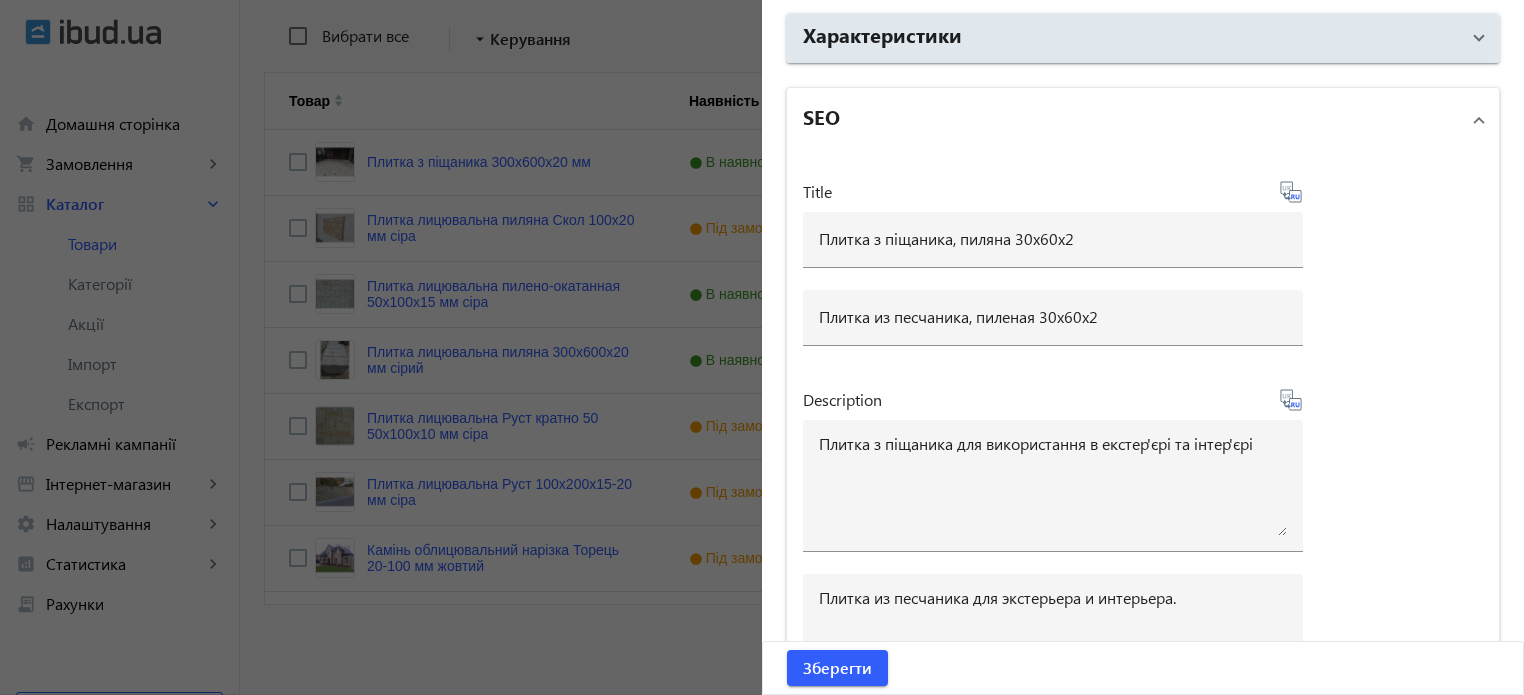 scroll, scrollTop: 1766, scrollLeft: 0, axis: vertical 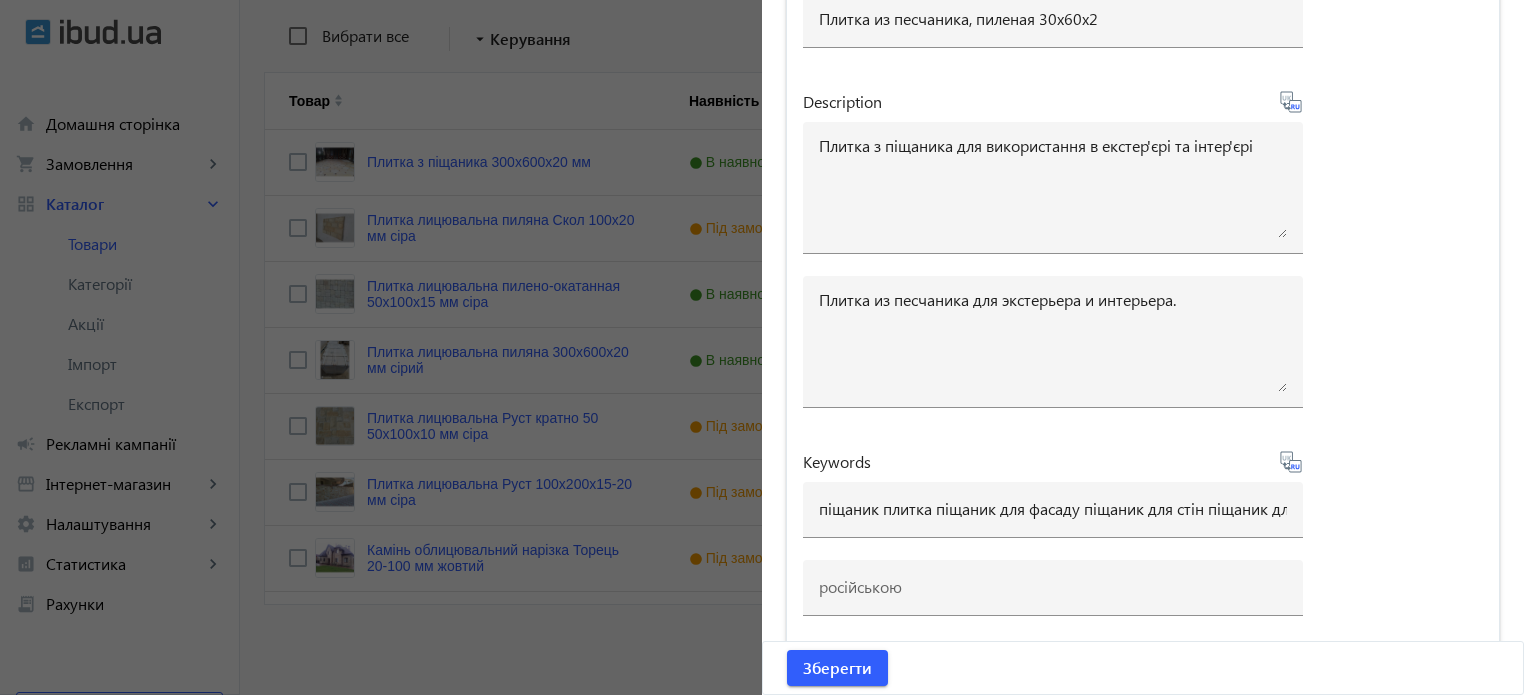 click 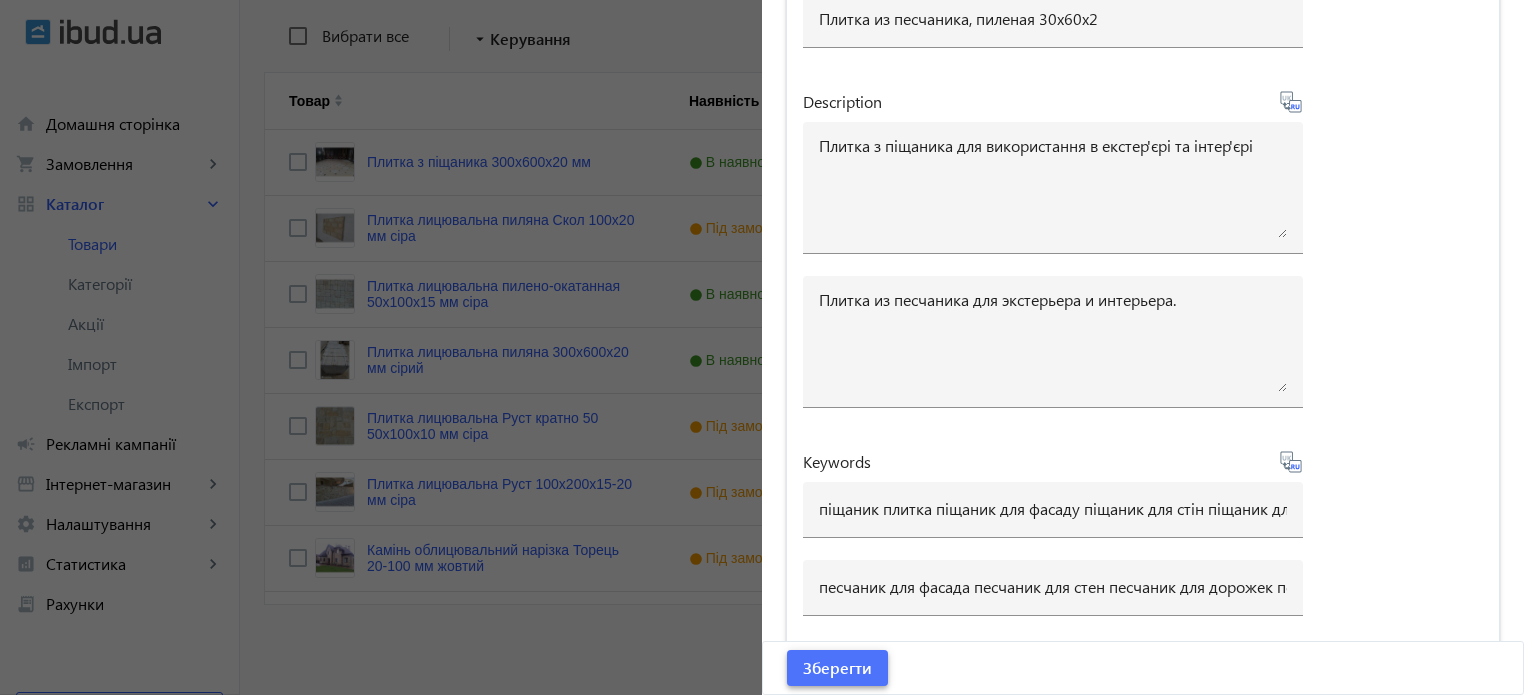 click on "Зберегти" 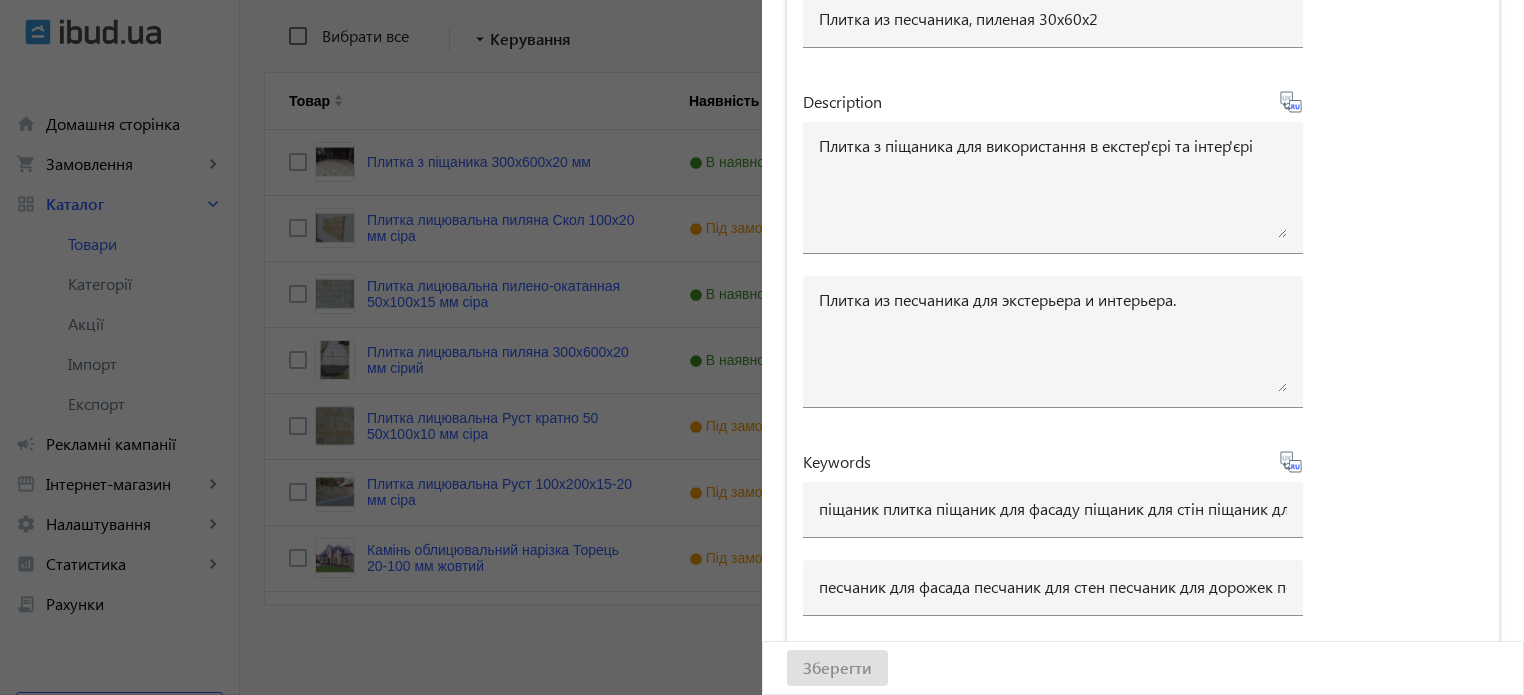 scroll, scrollTop: 0, scrollLeft: 0, axis: both 